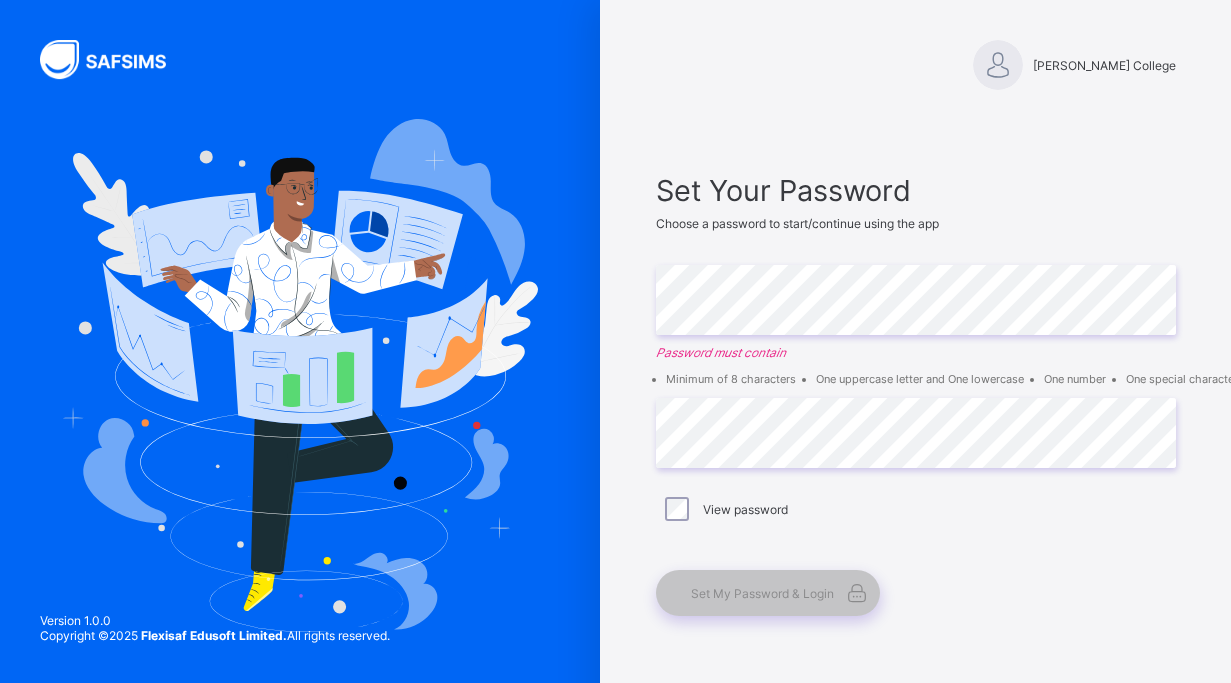 scroll, scrollTop: 0, scrollLeft: 0, axis: both 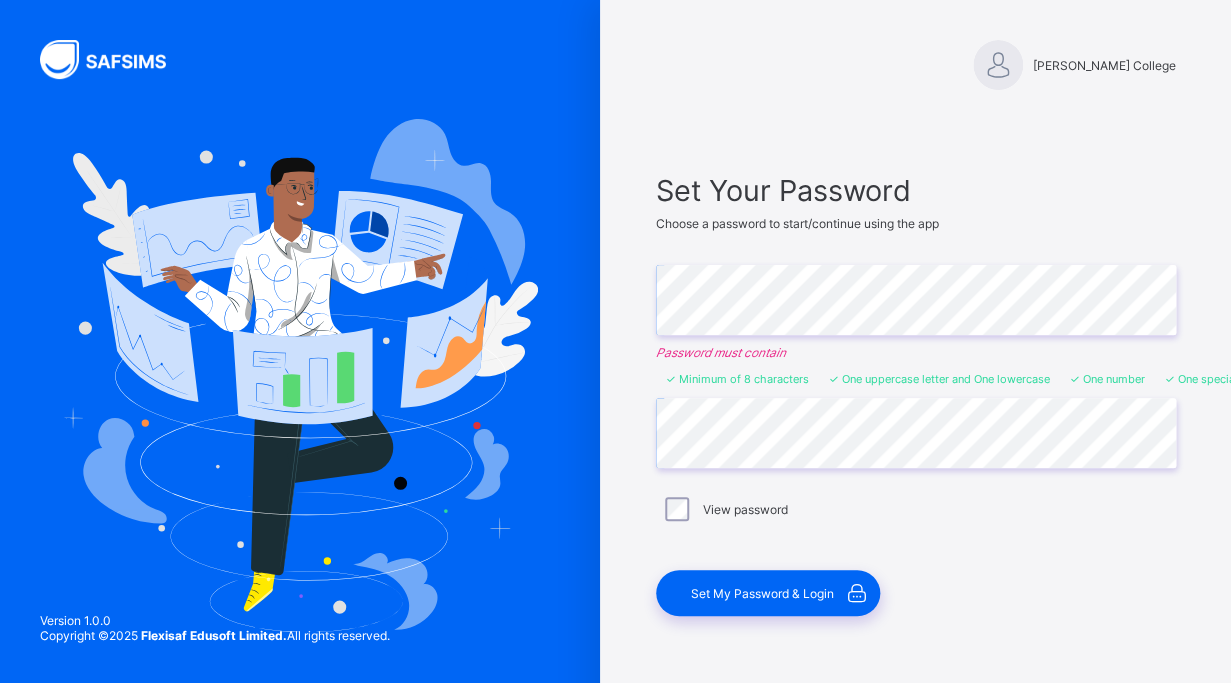 click on "View password" at bounding box center [916, 509] 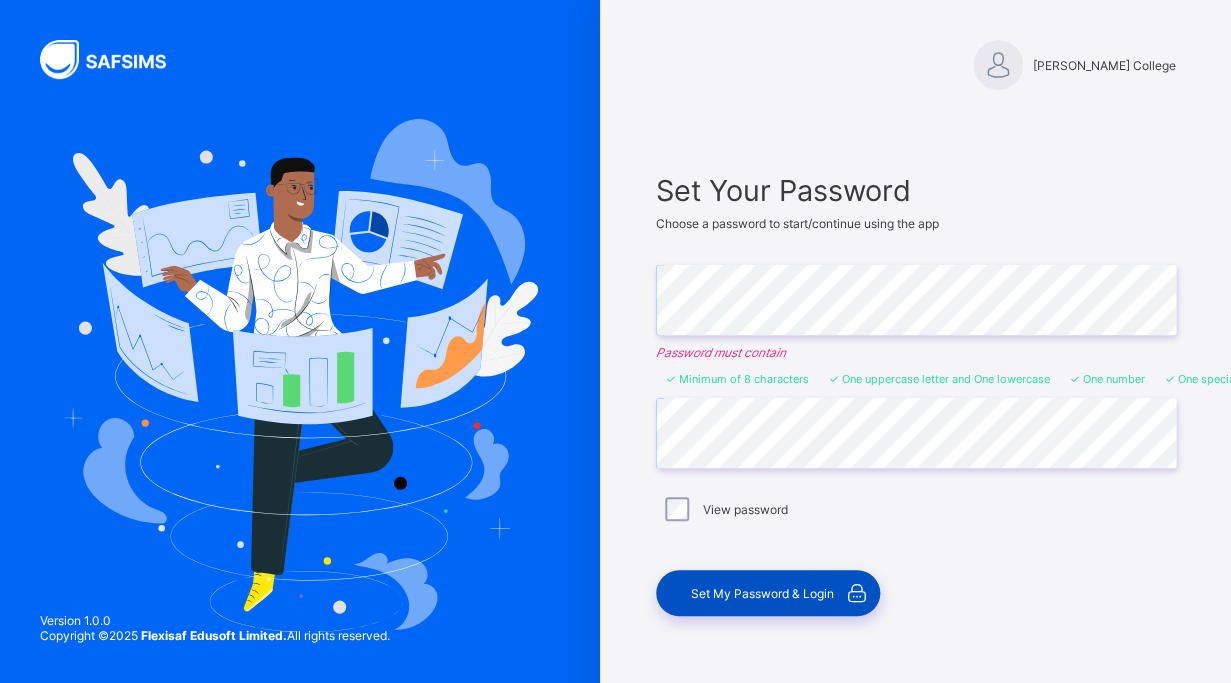 click on "Set My Password & Login" at bounding box center [768, 593] 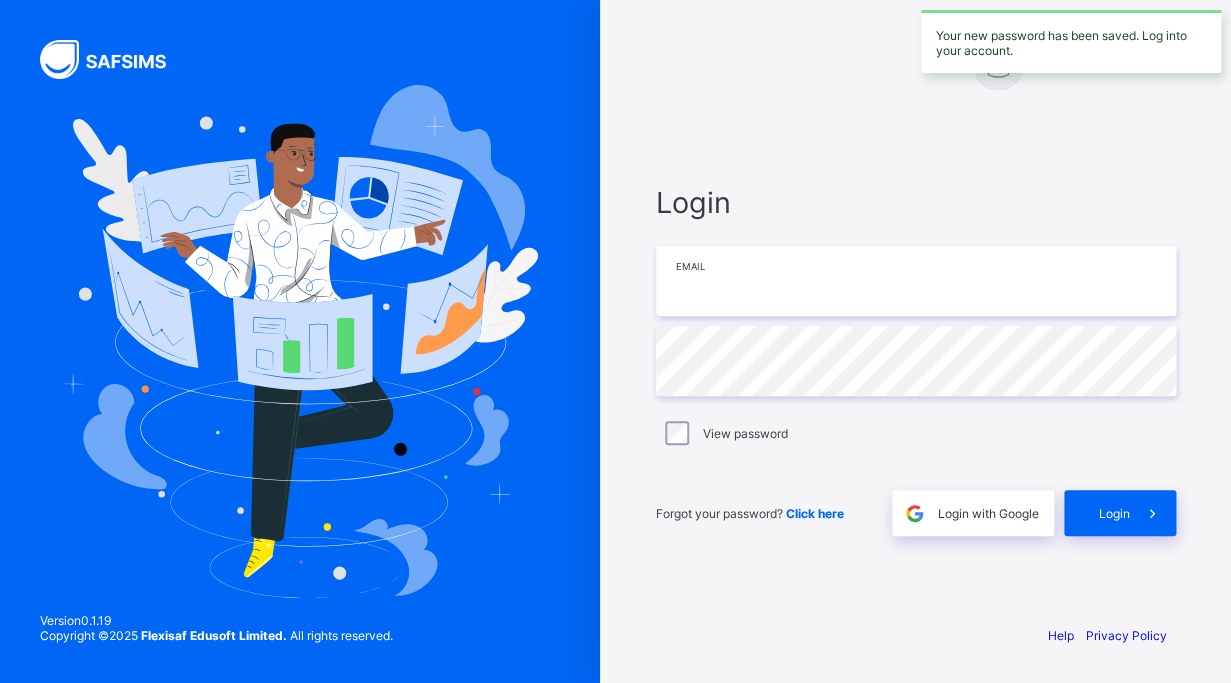 click at bounding box center (916, 281) 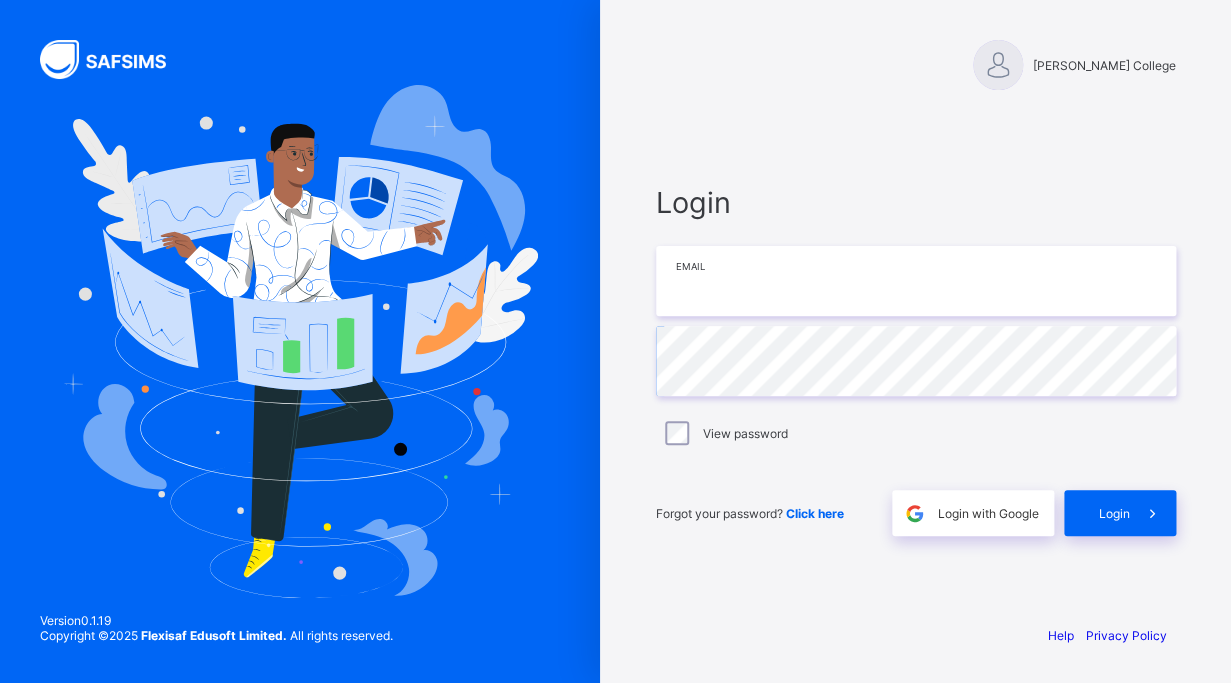 click at bounding box center (916, 281) 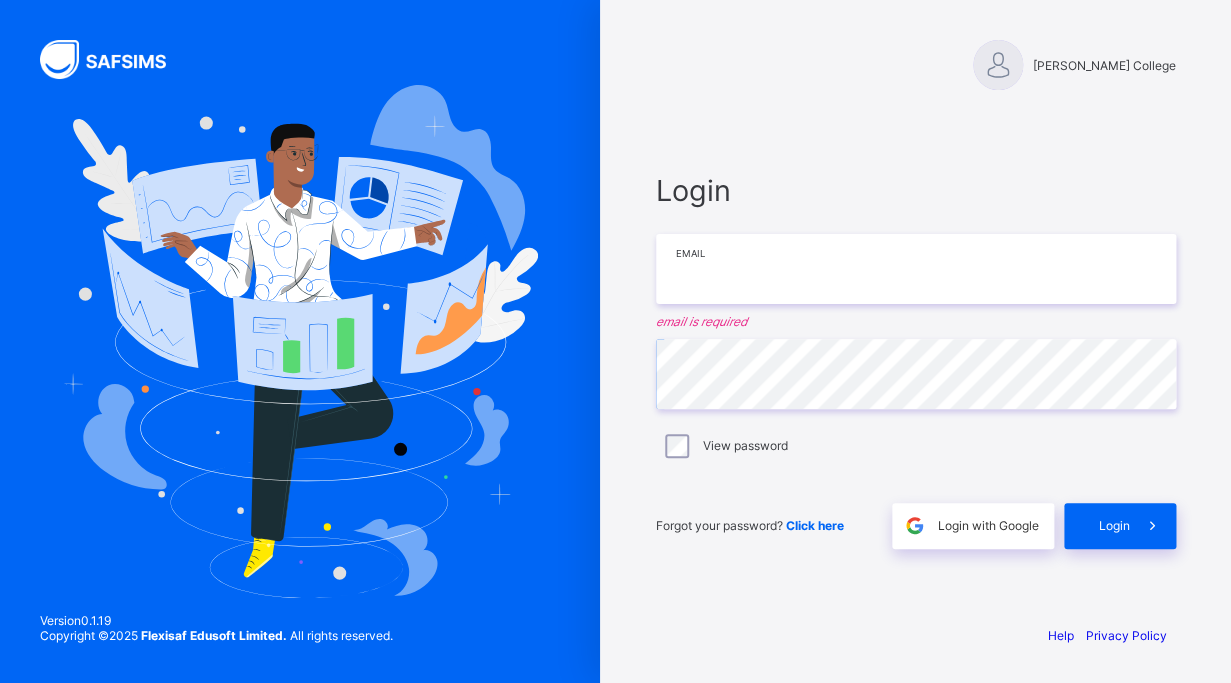 paste on "**********" 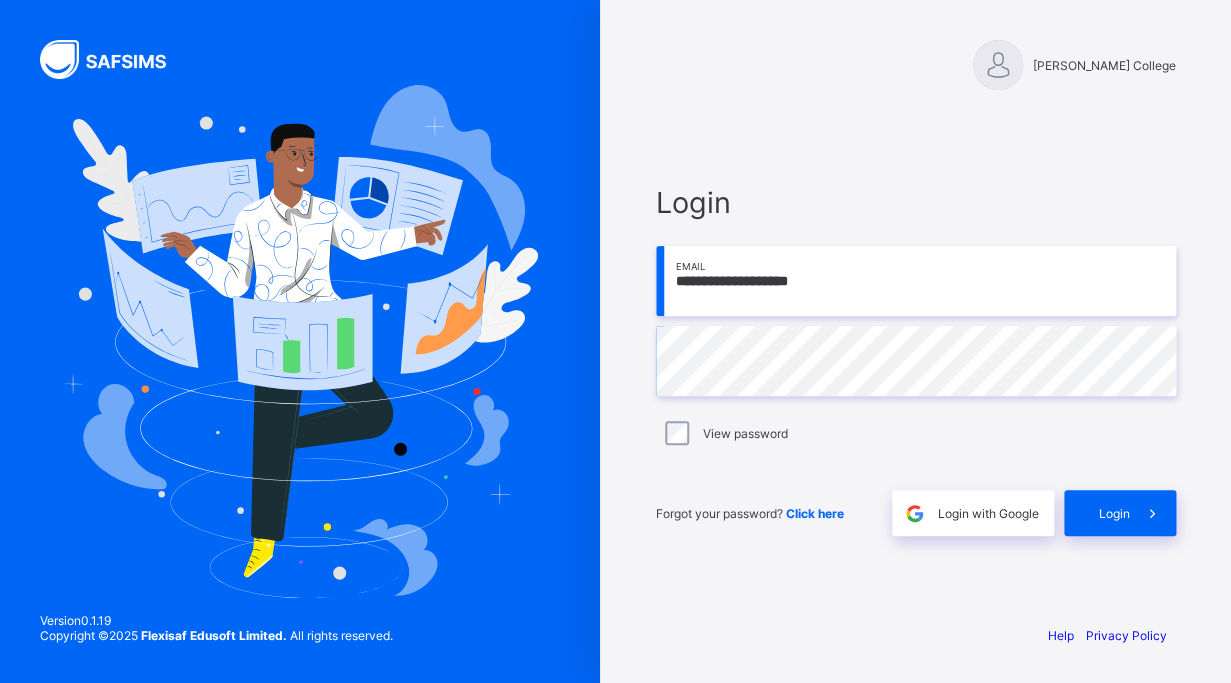 type on "**********" 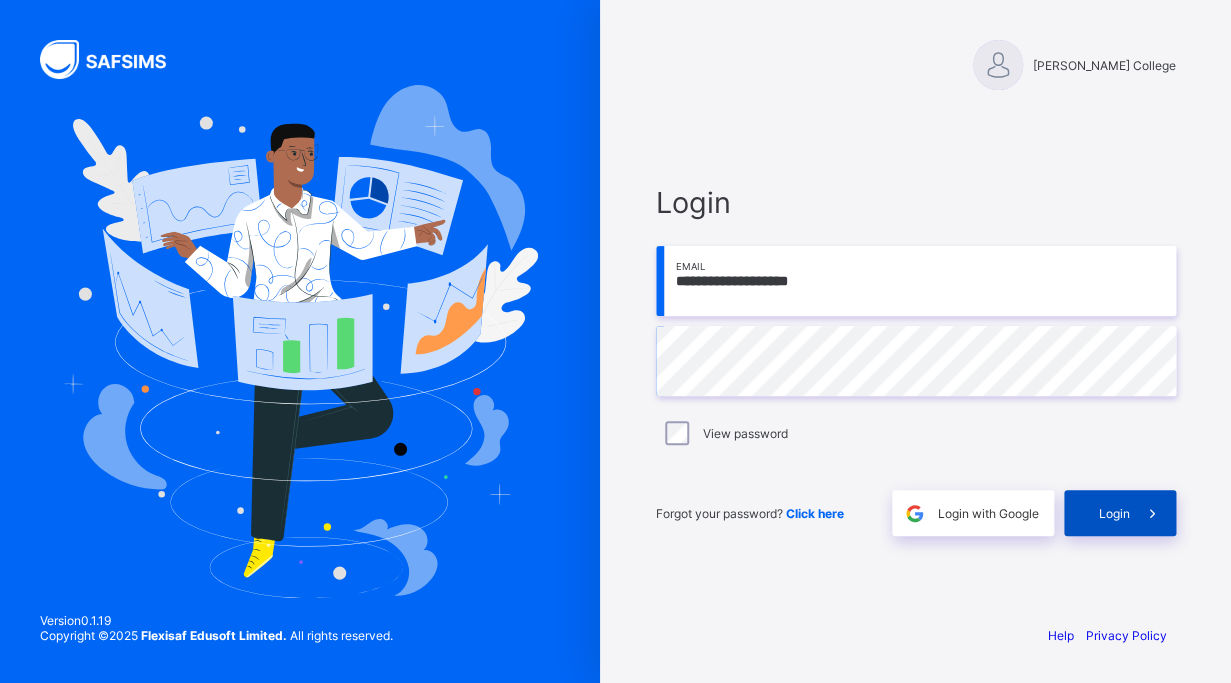 click on "Login" at bounding box center [1120, 513] 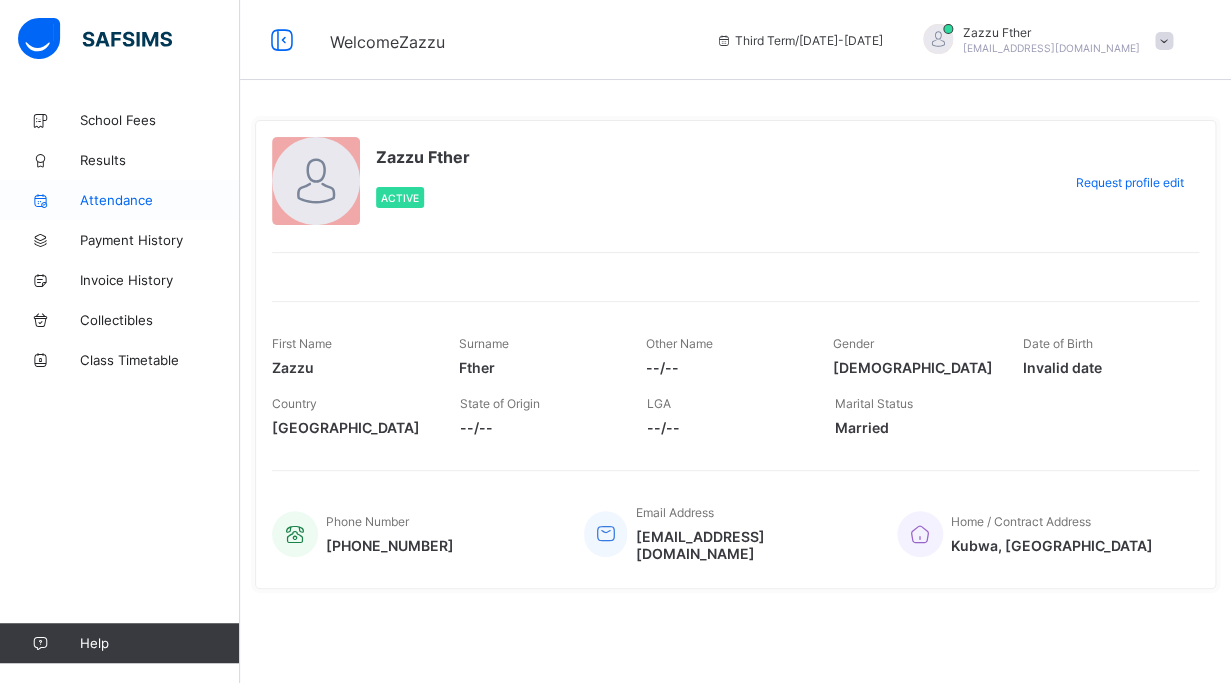click on "Attendance" at bounding box center [160, 200] 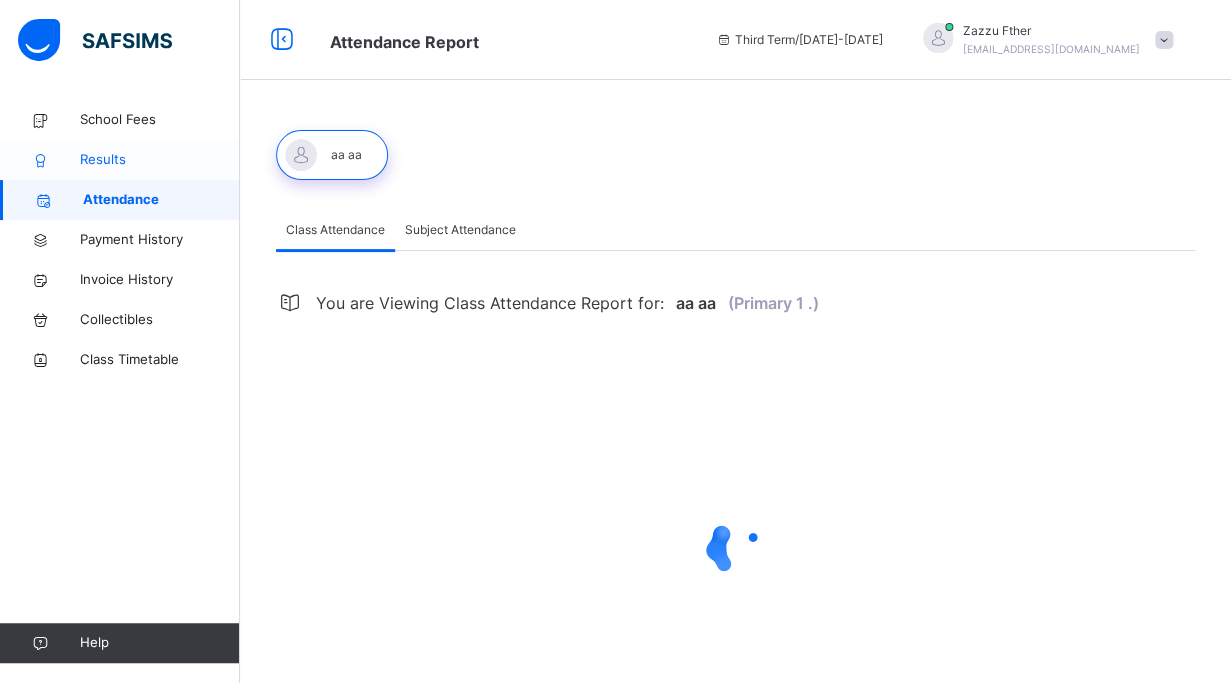 click on "Results" at bounding box center (160, 160) 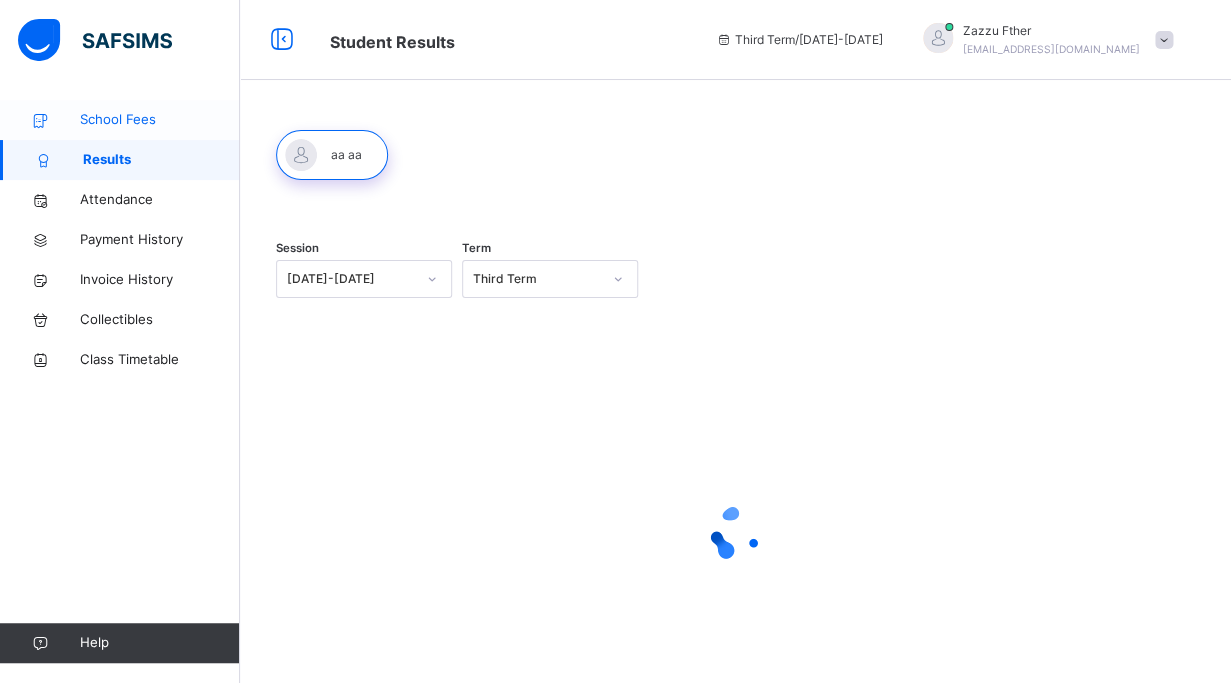 click on "School Fees" at bounding box center [160, 120] 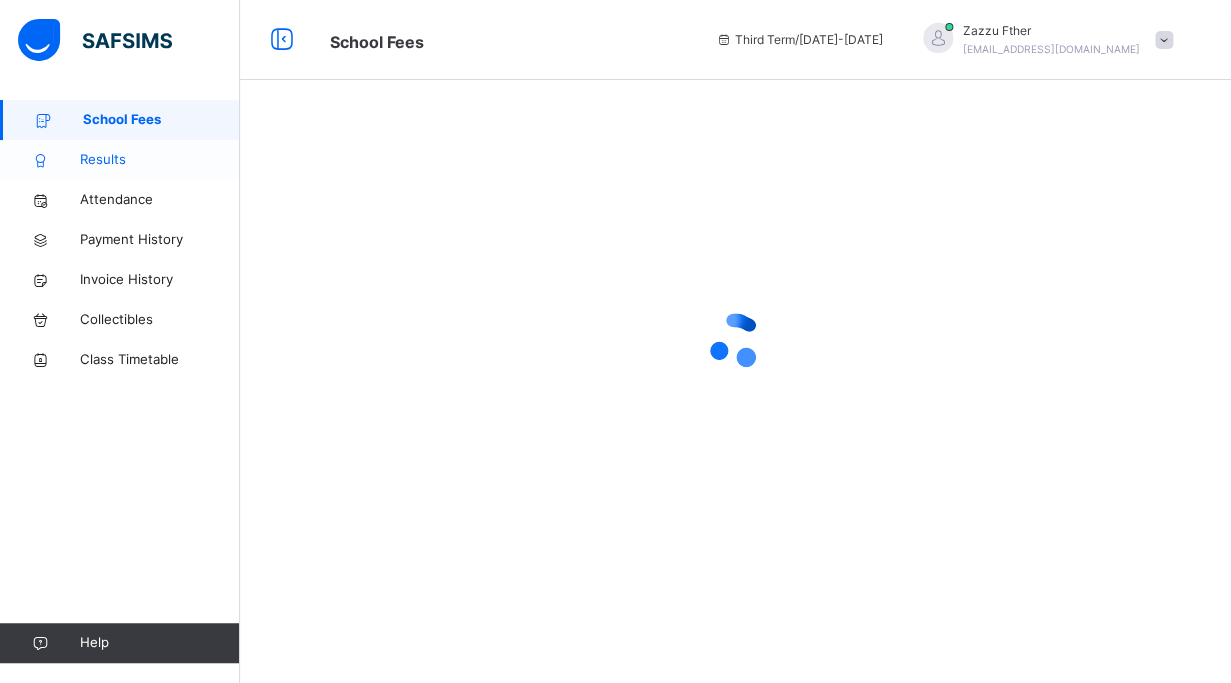 click on "Results" at bounding box center [160, 160] 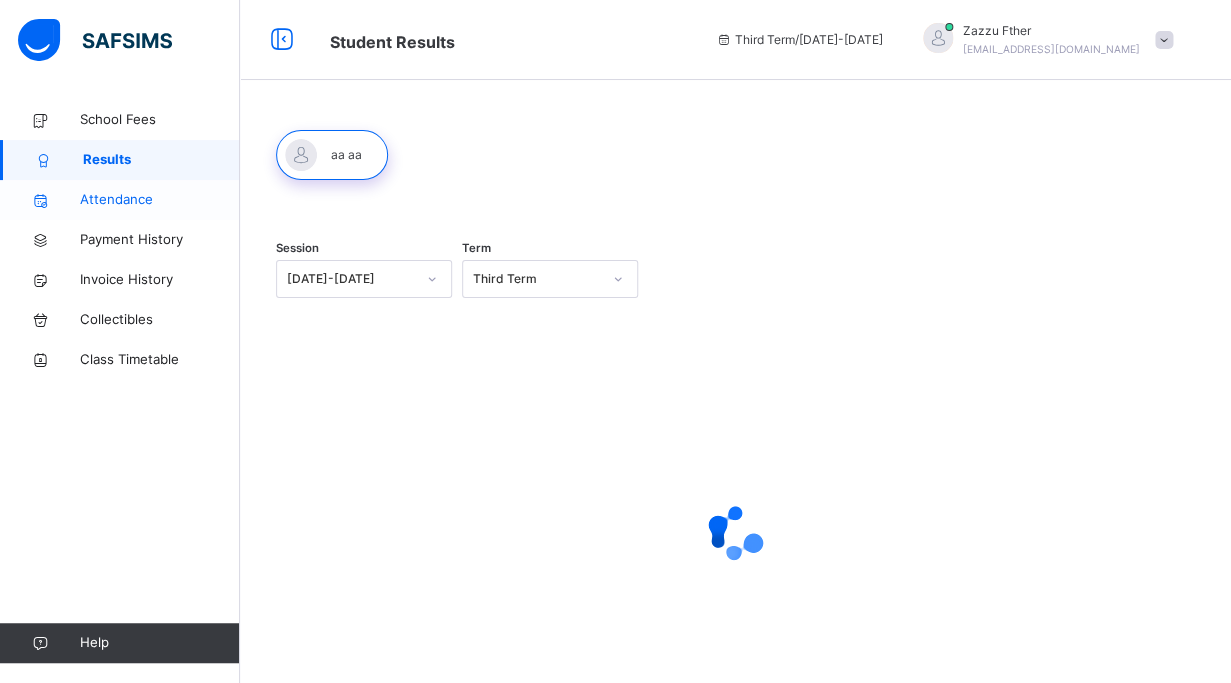 click on "Attendance" at bounding box center (160, 200) 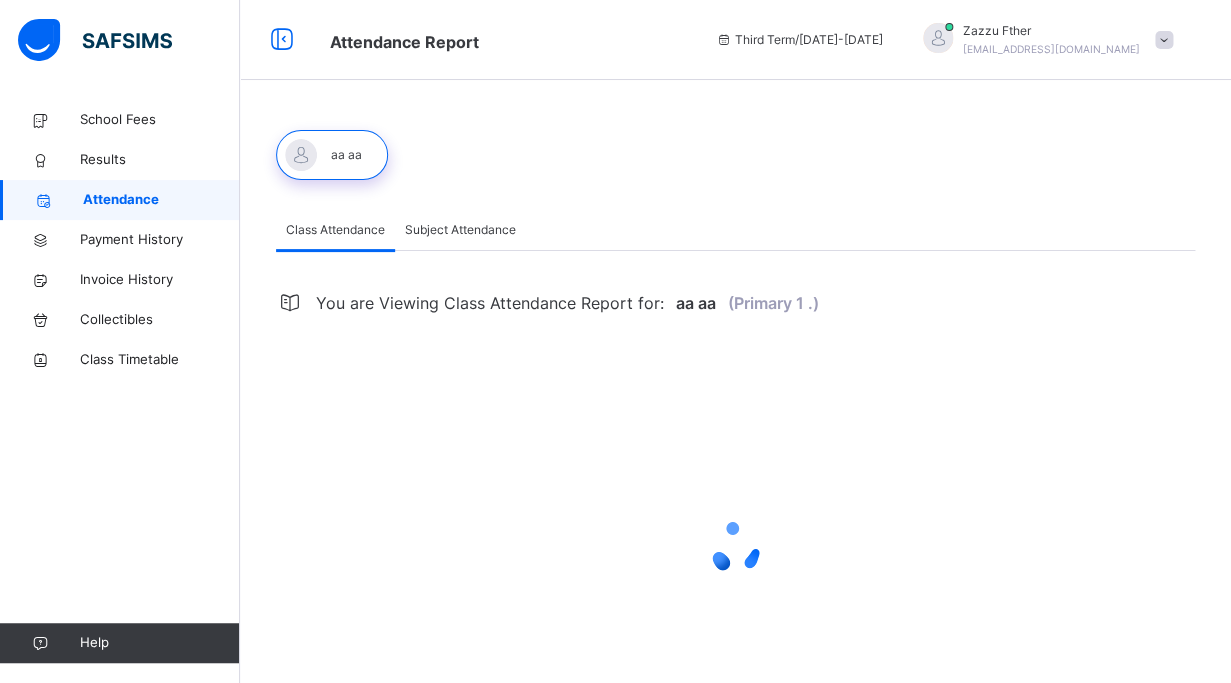 select on "****" 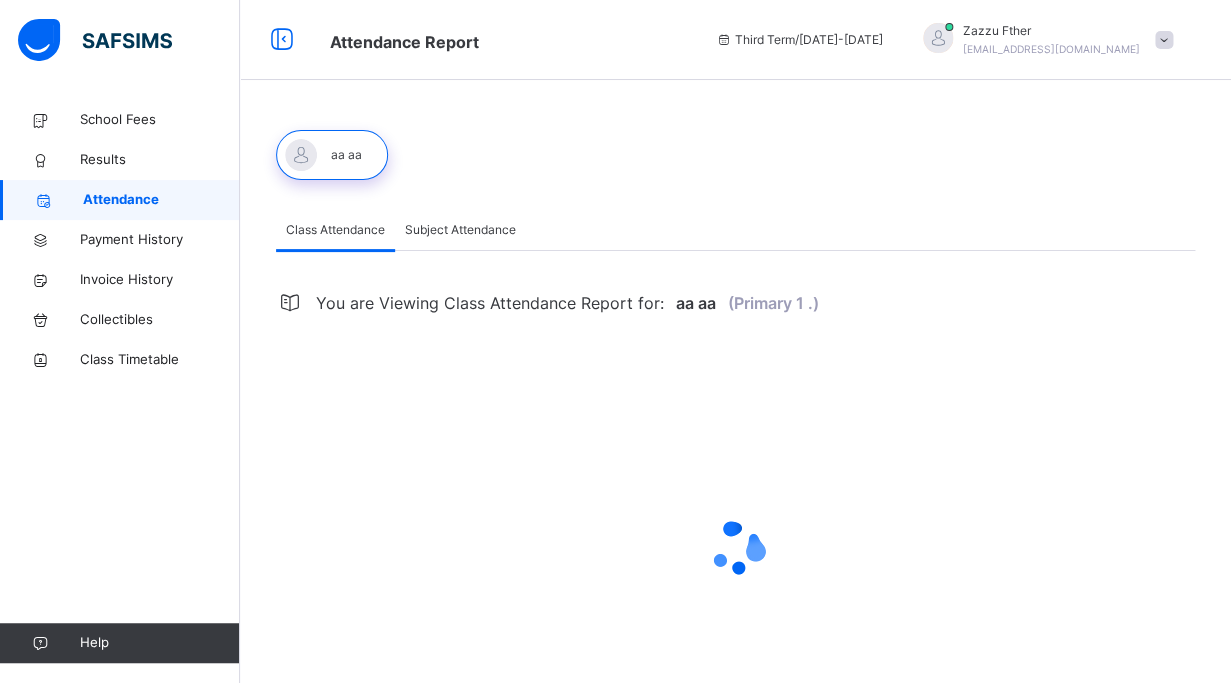 select on "*" 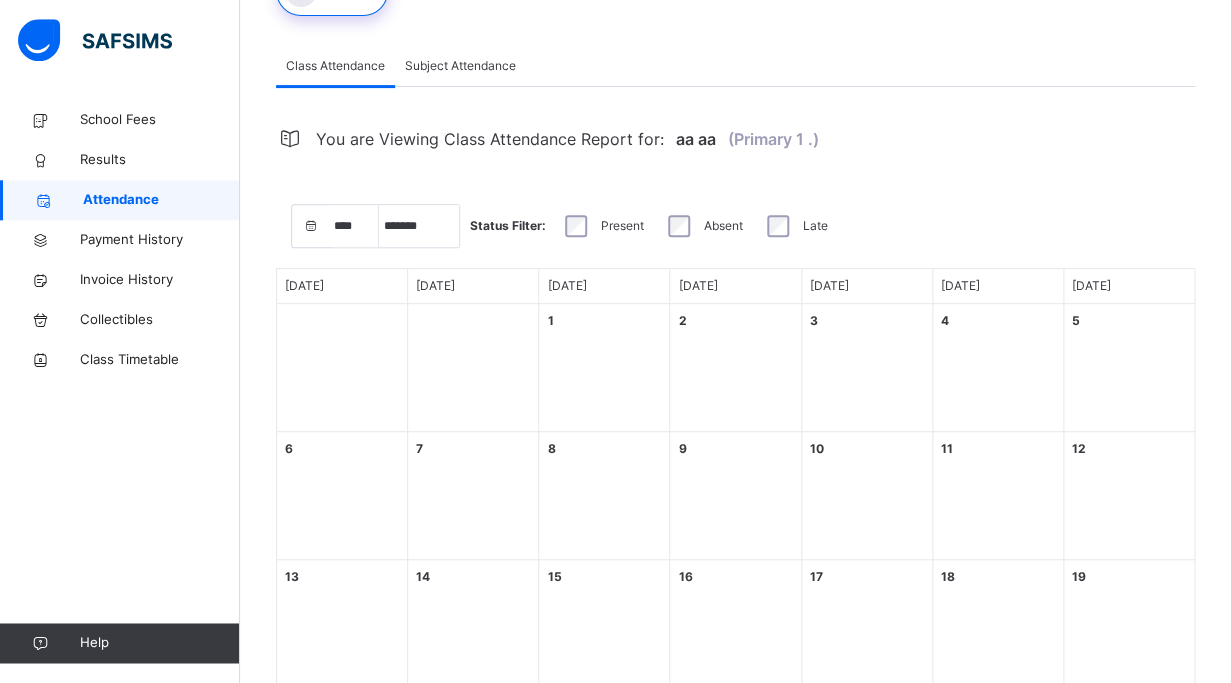 scroll, scrollTop: 0, scrollLeft: 0, axis: both 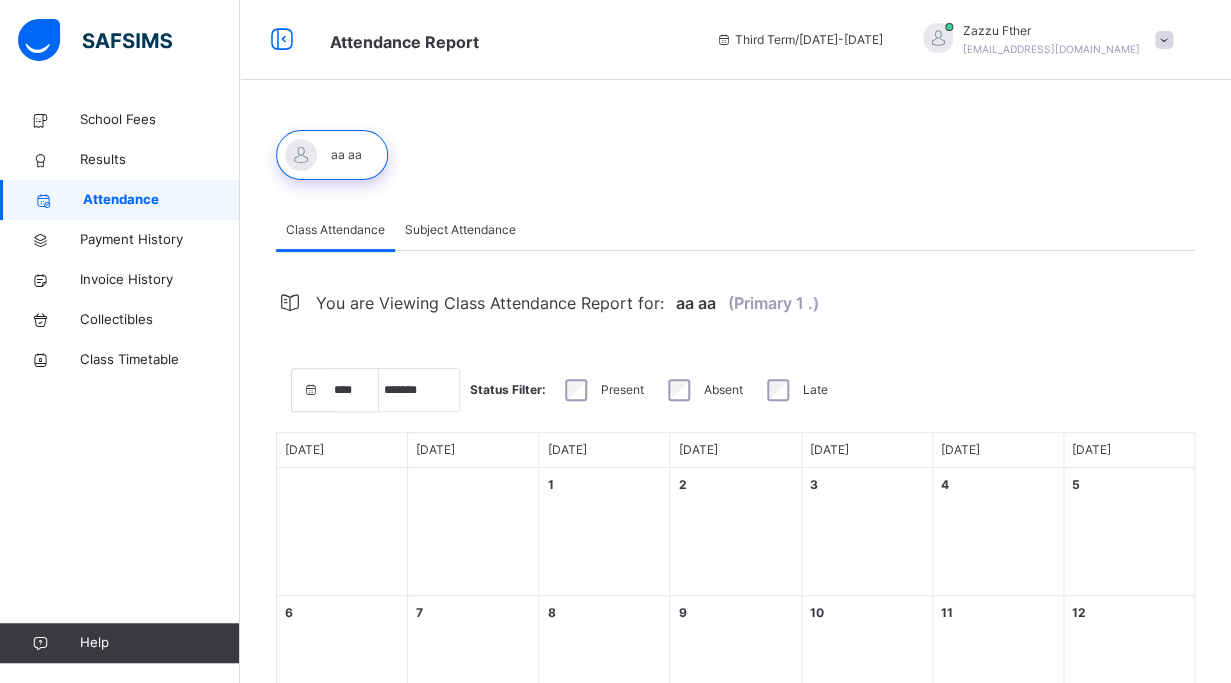 click on "Class Attendance Subject Attendance Class Attendance Subject Attendance You are Viewing Class Attendance Report for: aa  aa (Primary 1 .) **** **** **** **** **** **** **** **** **** **** **** **** **** **** **** **** **** **** **** **** **** **** **** **** **** **** **** **** **** **** **** **** **** **** **** **** **** **** **** **** **** **** **** **** **** **** **** **** **** **** **** **** **** **** **** **** **** **** **** **** **** **** **** **** **** **** **** **** **** **** **** **** **** **** **** **** **** **** **** **** **** **** **** **** **** **** **** **** **** **** **** **** **** **** **** **** **** **** **** **** **** **** **** **** **** **** **** **** **** **** **** **** **** **** **** **** **** **** **** **** **** **** **** **** **** **** **** **** **** **** **** ***** ******* ******** ***** ***** *** **** **** ****** ********* ******* ******** ******** *** * * * * * * * * * ** ** ** ** ** ** ** ** ** ** ** ** ** ** ** ** ** ** ** ** ** ** Status Filter: Present Absent Late [DATE] [DATE] 1" at bounding box center [735, 629] 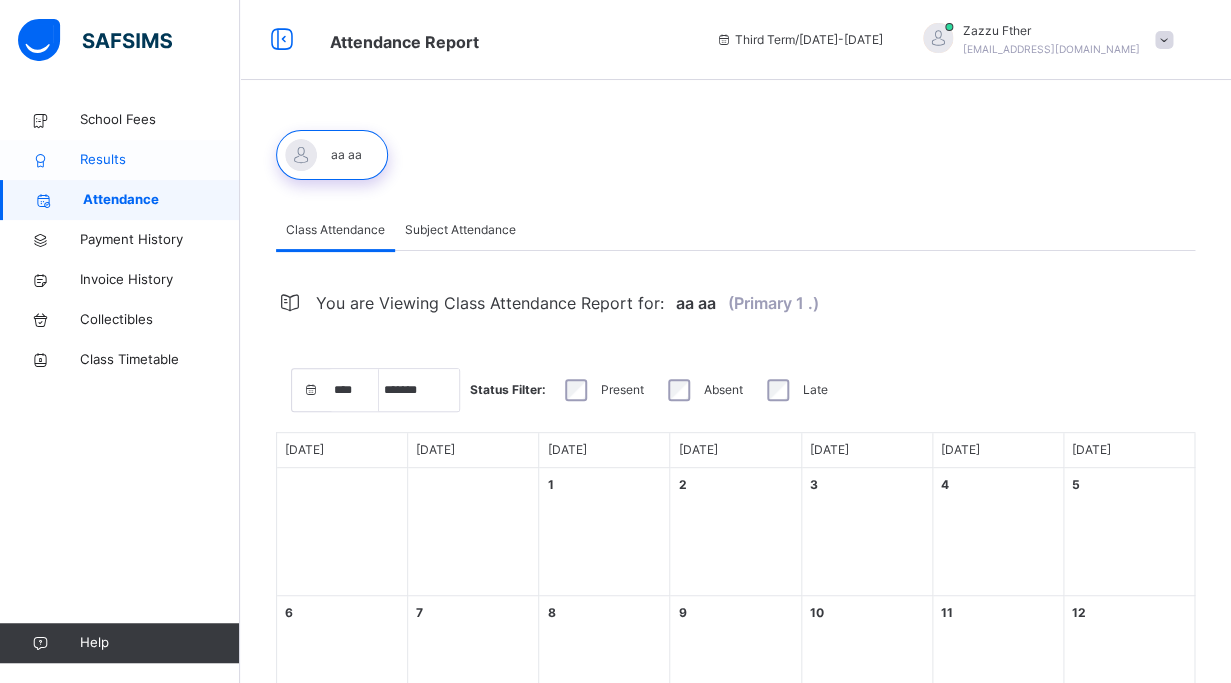 click on "Results" at bounding box center (160, 160) 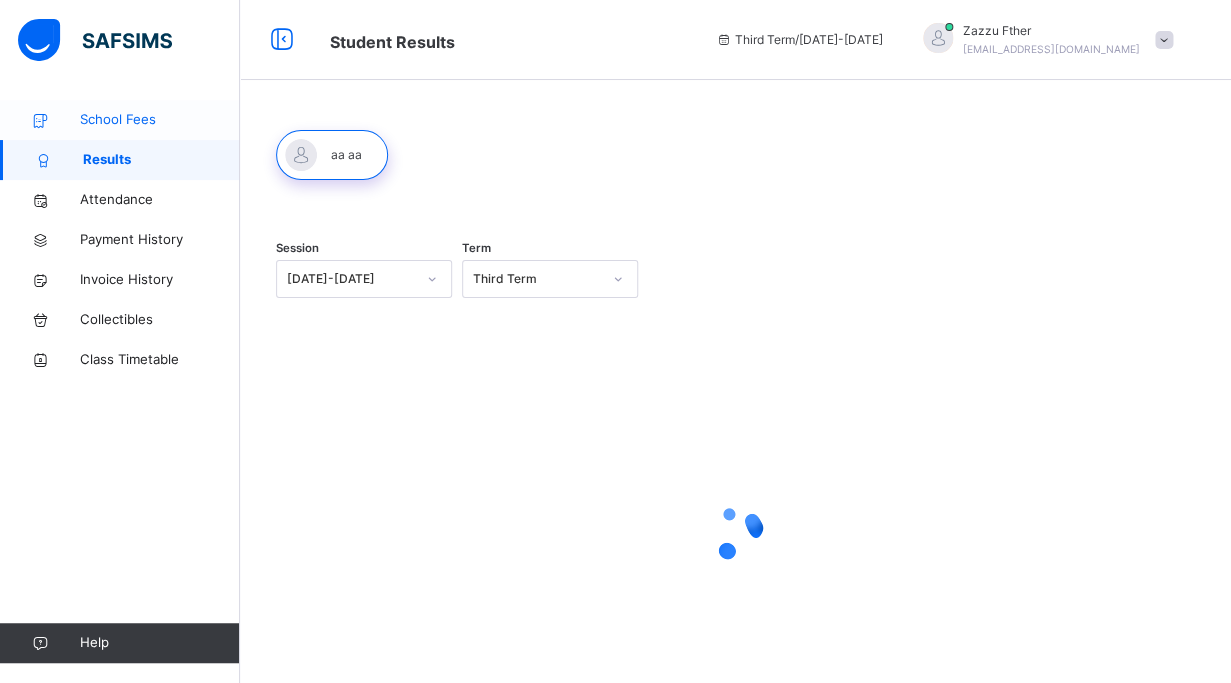 click on "School Fees" at bounding box center (160, 120) 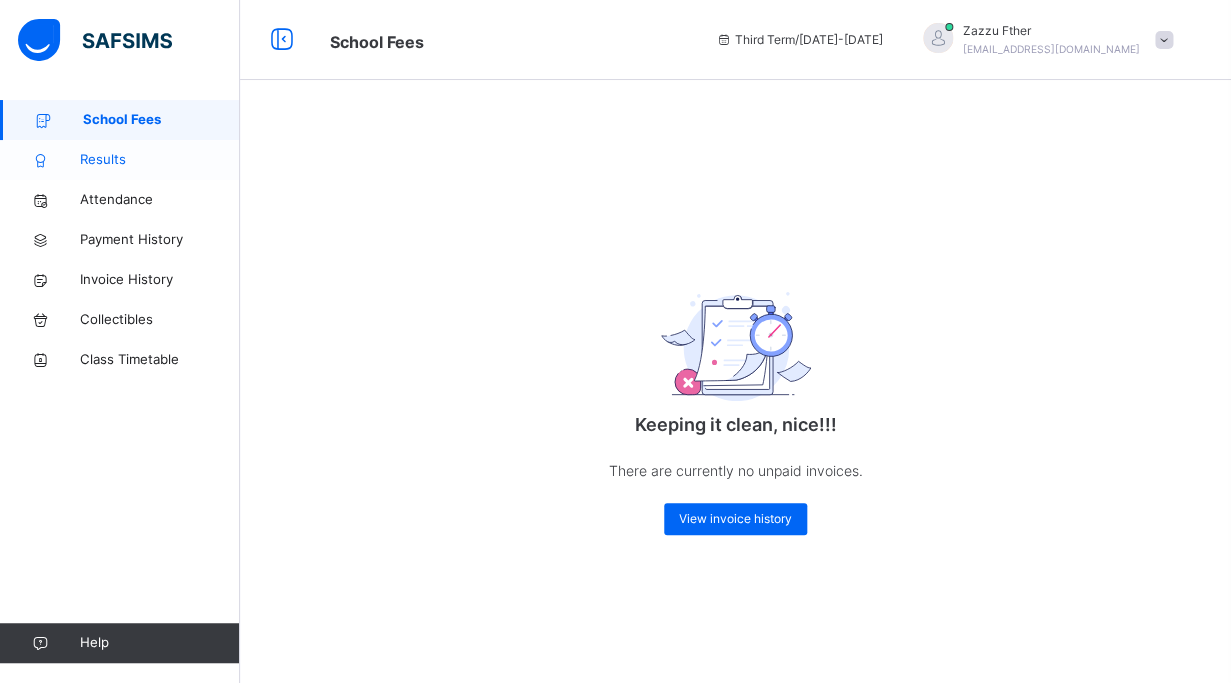 click on "Results" at bounding box center (160, 160) 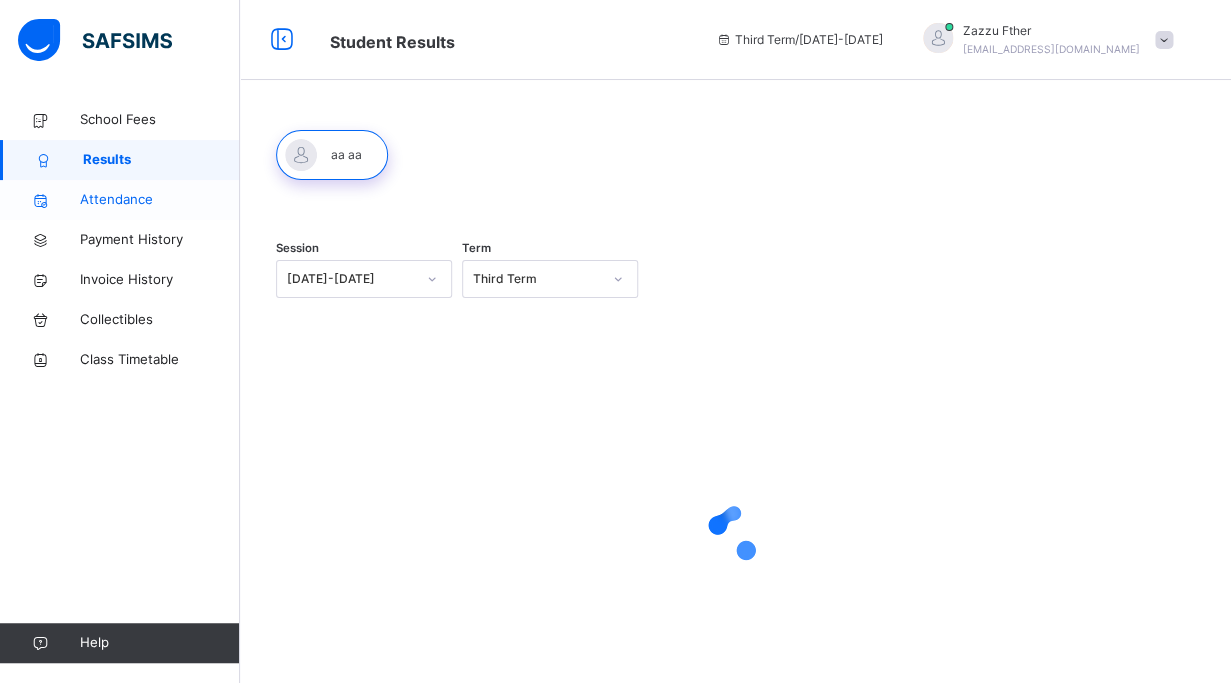 click on "Attendance" at bounding box center [160, 200] 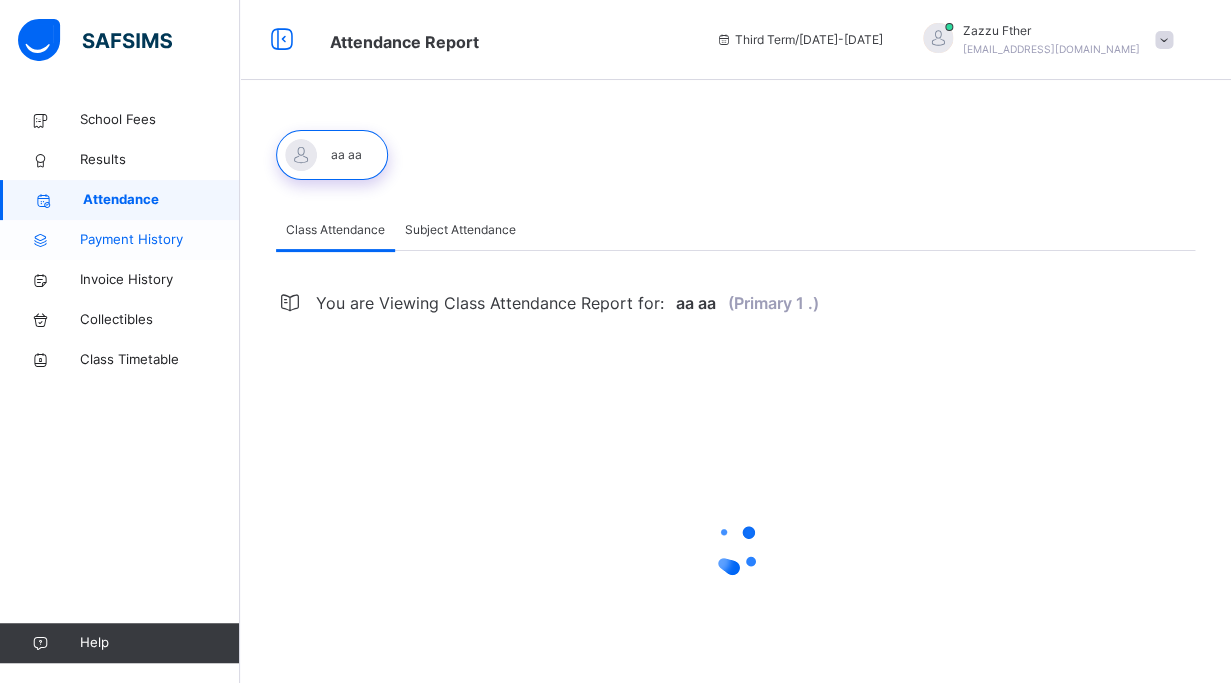 click on "Payment History" at bounding box center [120, 240] 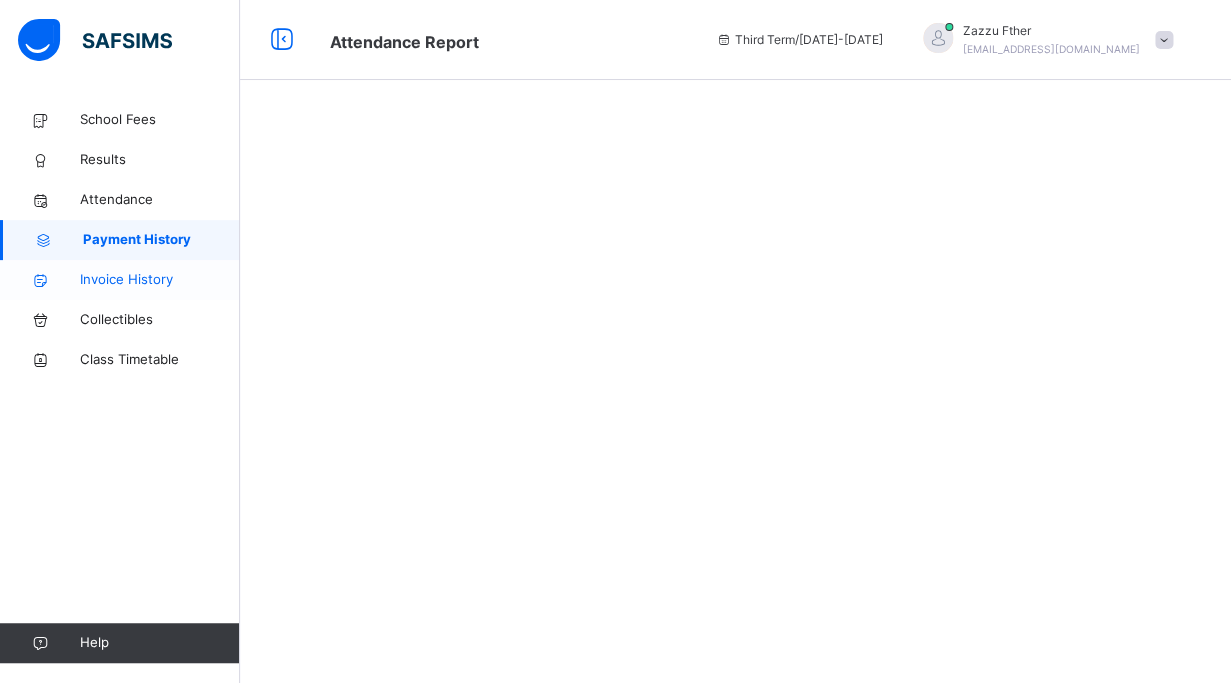 click on "Invoice History" at bounding box center [160, 280] 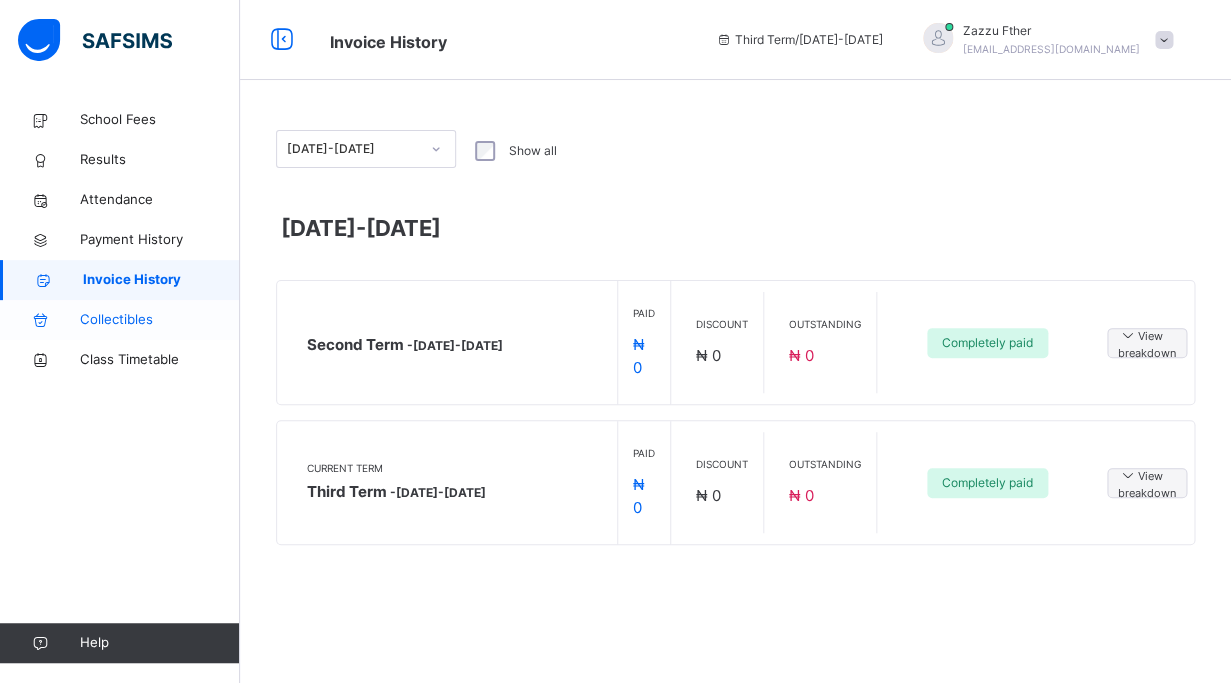 click on "Collectibles" at bounding box center (160, 320) 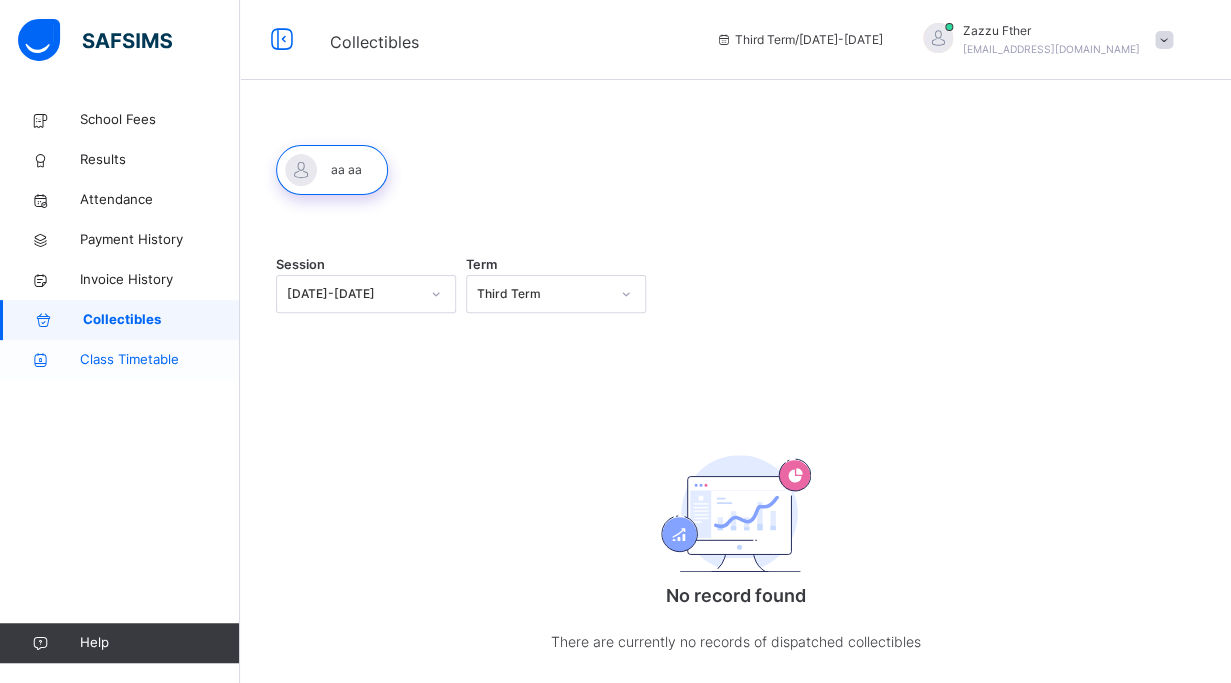 click on "Class Timetable" at bounding box center (160, 360) 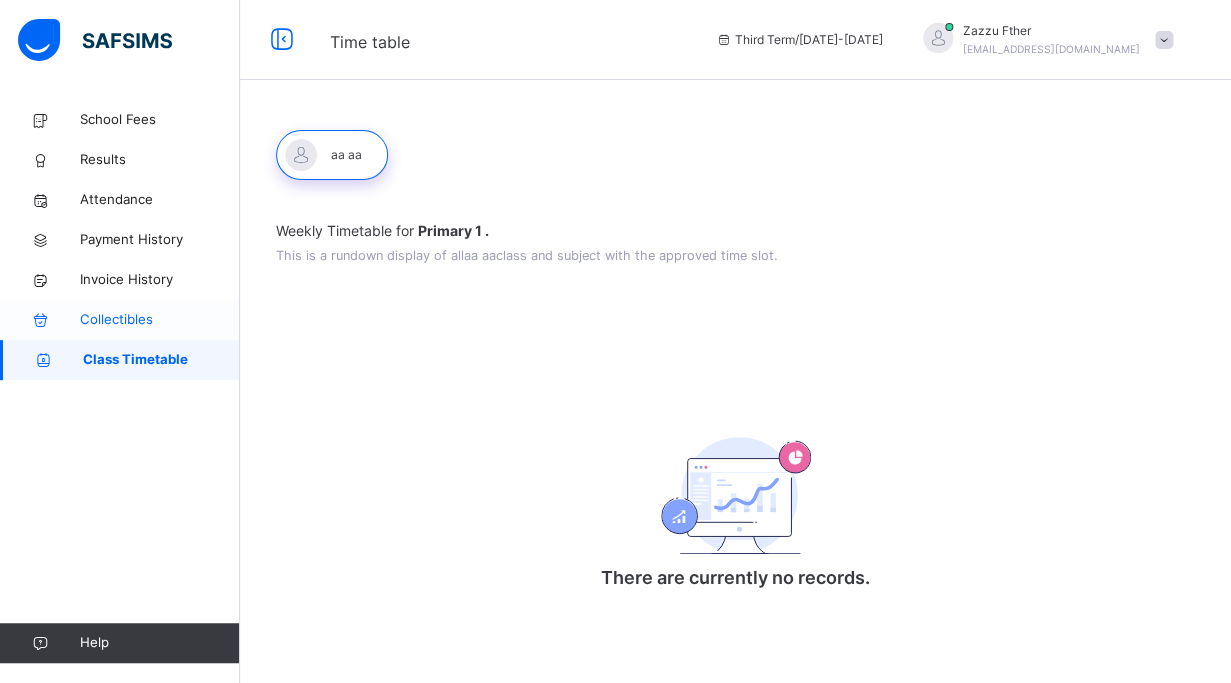 click on "Collectibles" at bounding box center (120, 320) 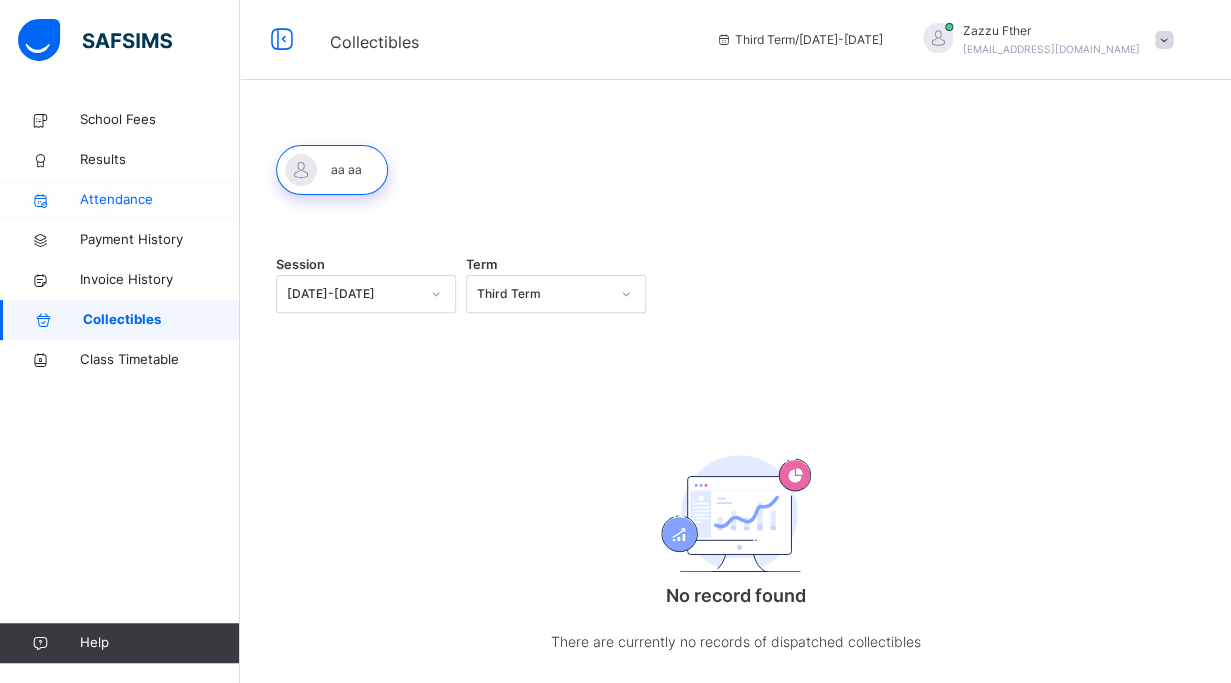 click on "Attendance" at bounding box center [160, 200] 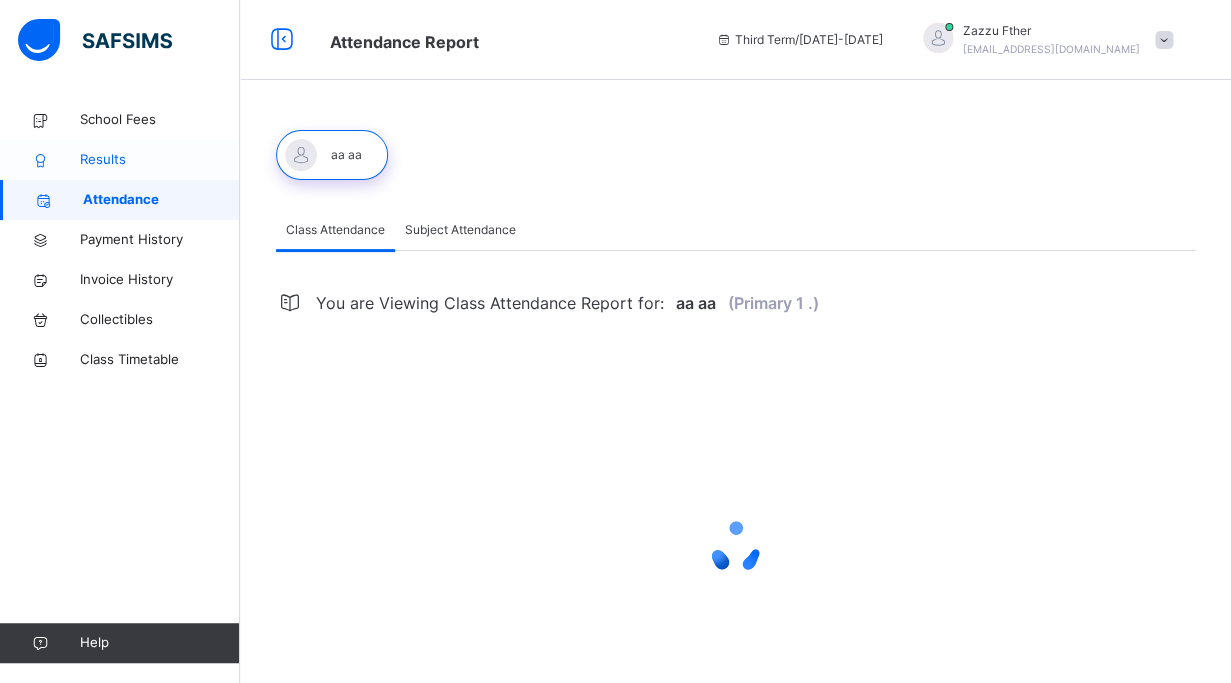 select on "****" 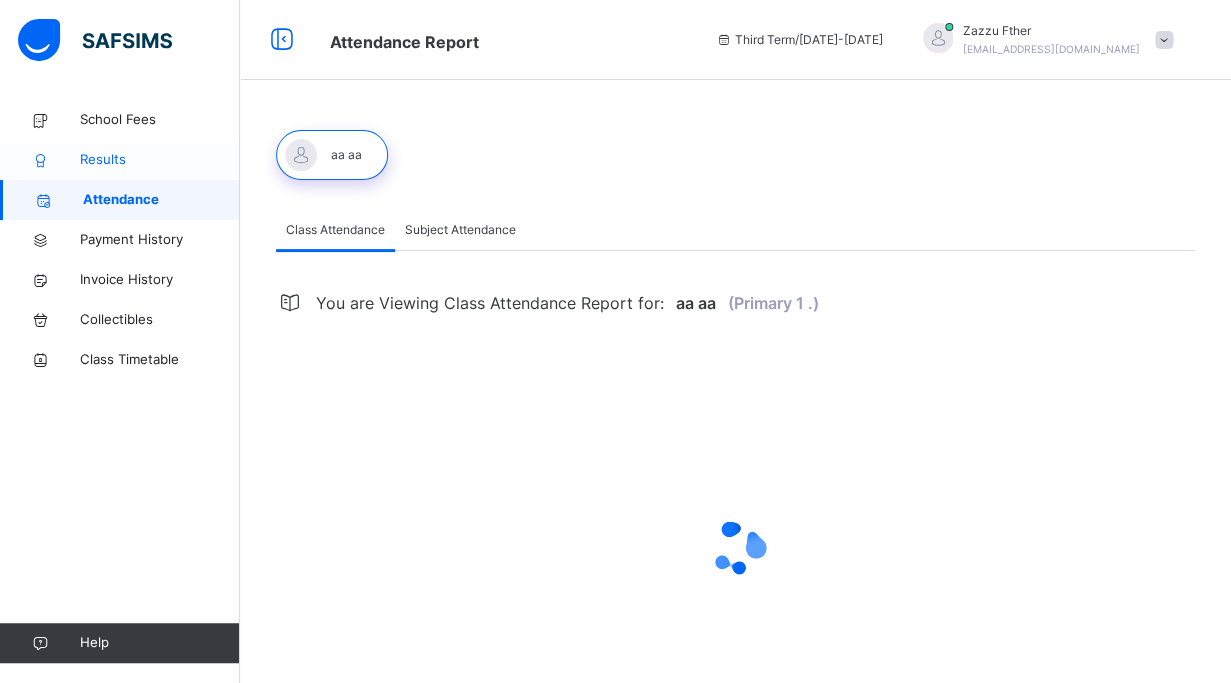 select on "*" 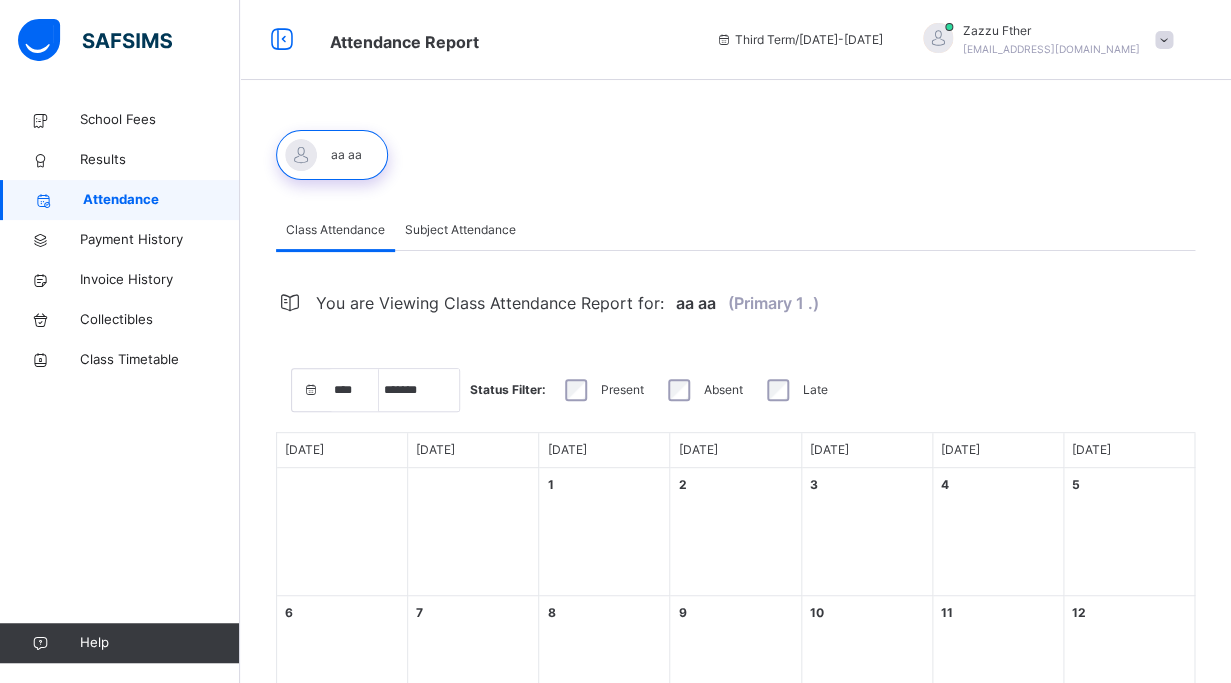 click on "Class Attendance" at bounding box center (335, 230) 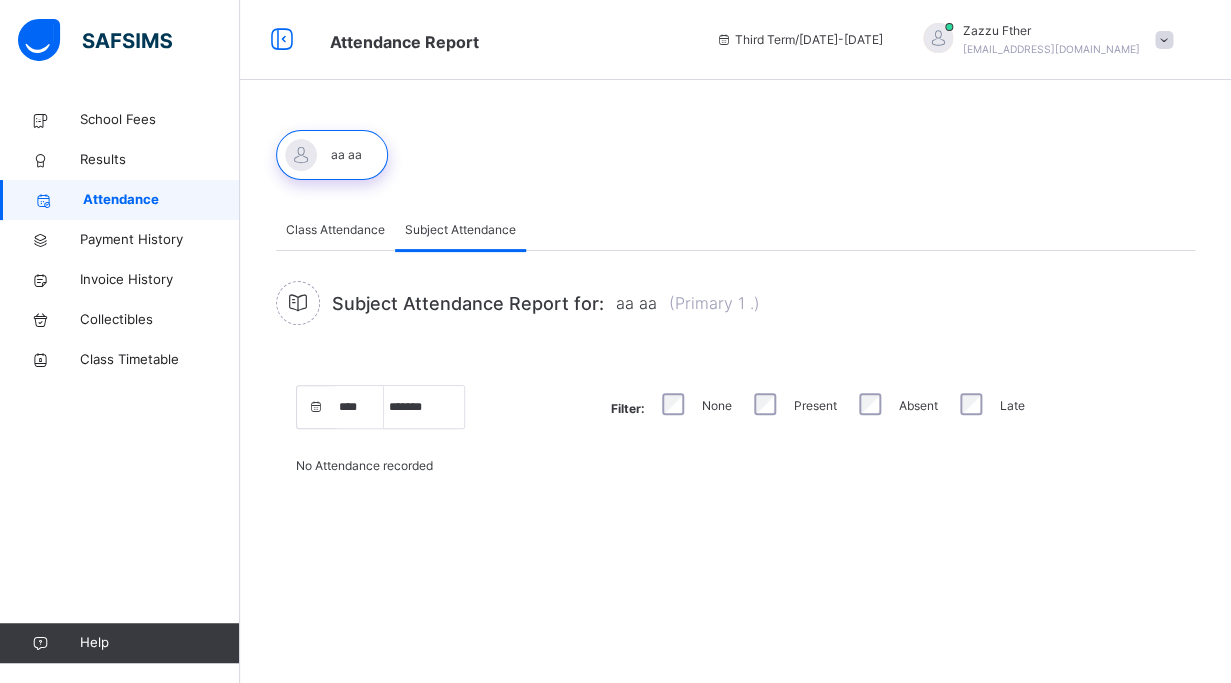 click on "Class Attendance" at bounding box center [335, 230] 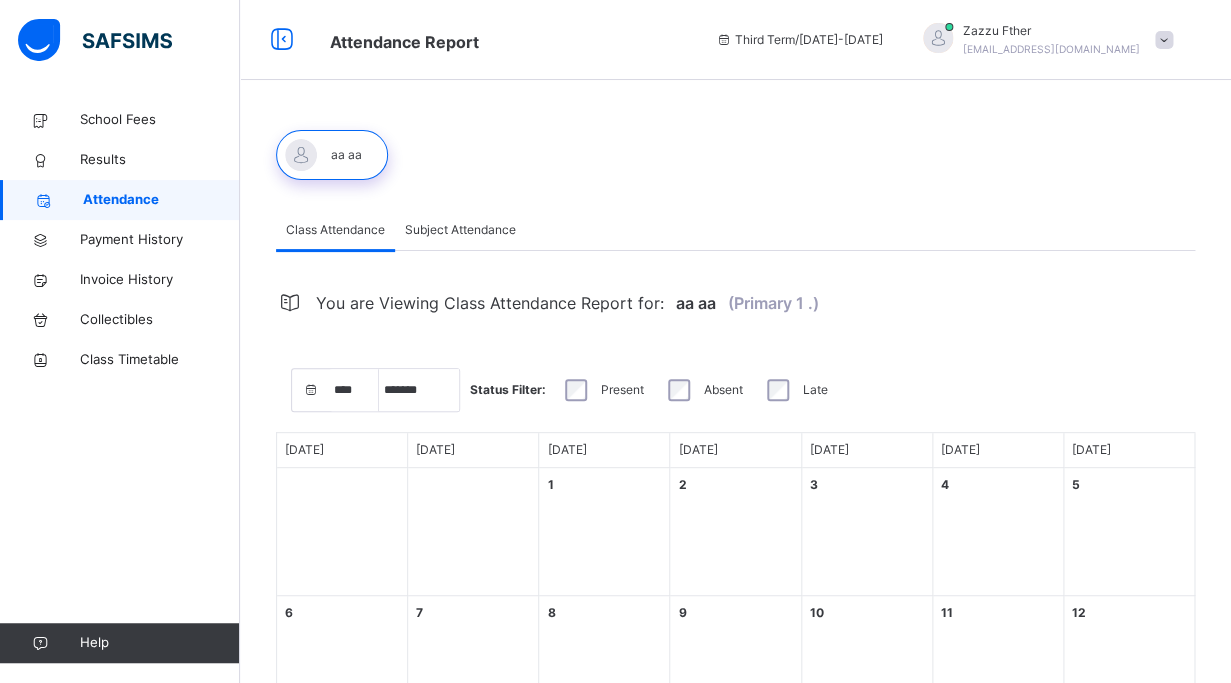 click on "Class Attendance Subject Attendance Class Attendance Subject Attendance You are Viewing Class Attendance Report for: aa  aa (Primary 1 .) **** **** **** **** **** **** **** **** **** **** **** **** **** **** **** **** **** **** **** **** **** **** **** **** **** **** **** **** **** **** **** **** **** **** **** **** **** **** **** **** **** **** **** **** **** **** **** **** **** **** **** **** **** **** **** **** **** **** **** **** **** **** **** **** **** **** **** **** **** **** **** **** **** **** **** **** **** **** **** **** **** **** **** **** **** **** **** **** **** **** **** **** **** **** **** **** **** **** **** **** **** **** **** **** **** **** **** **** **** **** **** **** **** **** **** **** **** **** **** **** **** **** **** **** **** **** **** **** **** **** **** ***** ******* ******** ***** ***** *** **** **** ****** ********* ******* ******** ******** *** * * * * * * * * * ** ** ** ** ** ** ** ** ** ** ** ** ** ** ** ** ** ** ** ** ** ** Status Filter: Present Absent Late [DATE] [DATE] 1" at bounding box center [735, 629] 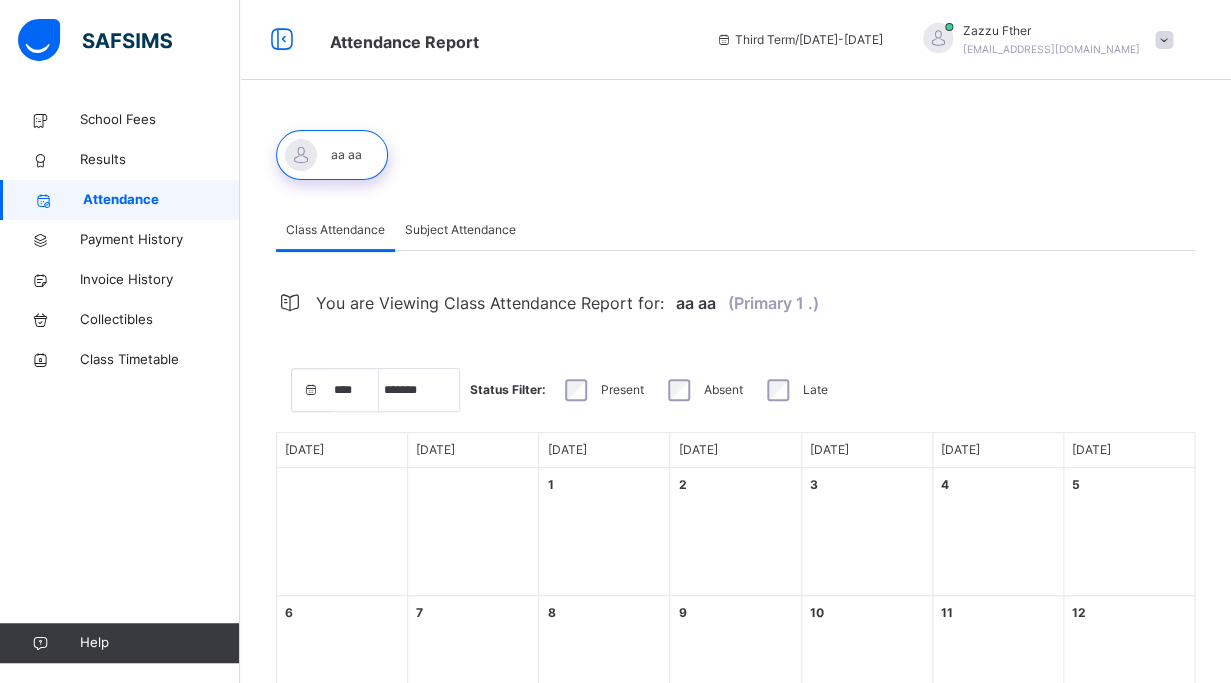 click at bounding box center (735, 155) 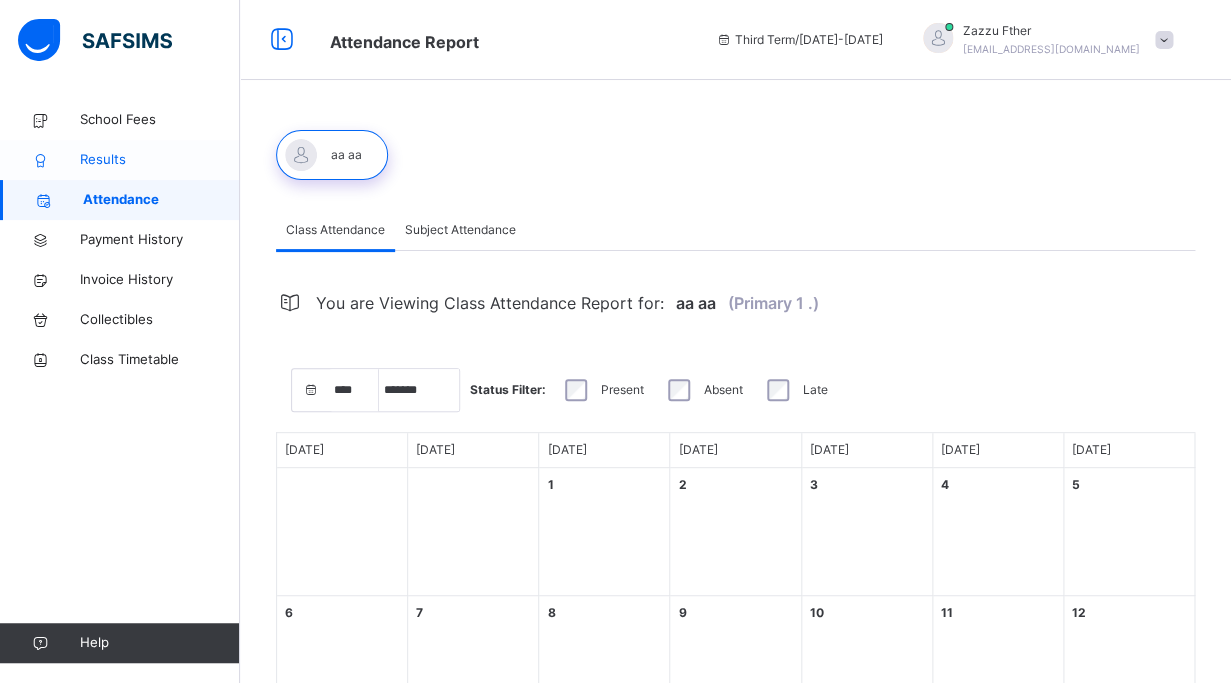 click on "Results" at bounding box center [160, 160] 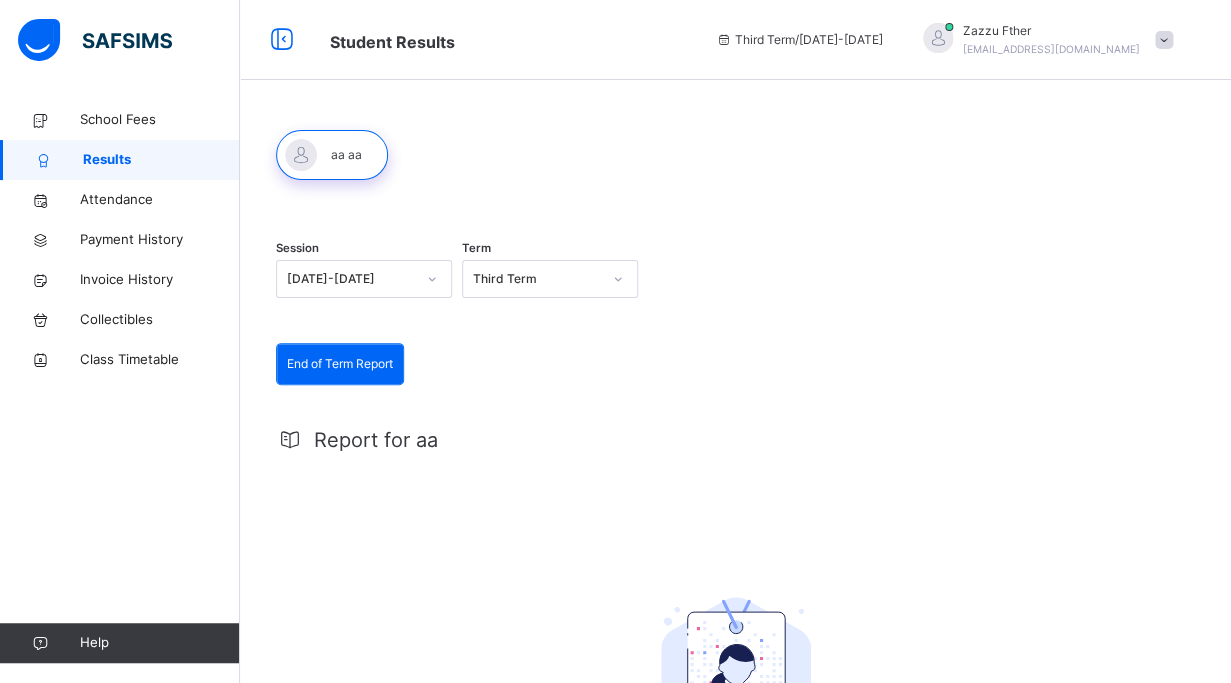 click at bounding box center [735, 155] 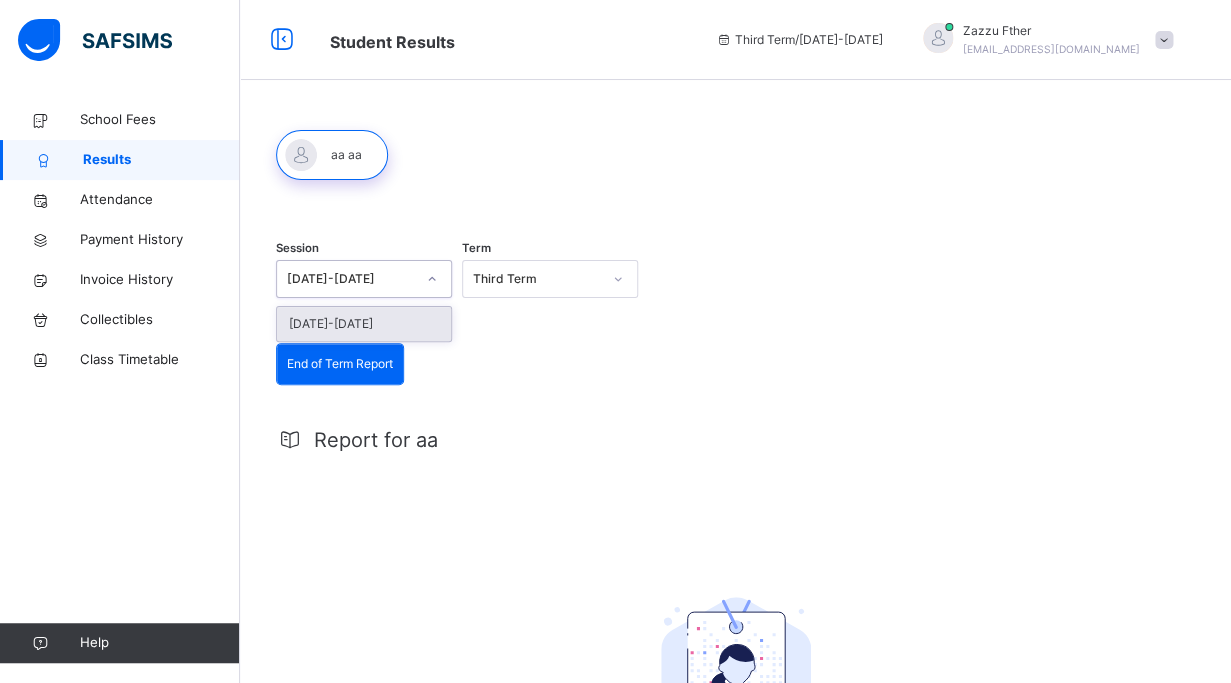 click on "[DATE]-[DATE]" at bounding box center (364, 324) 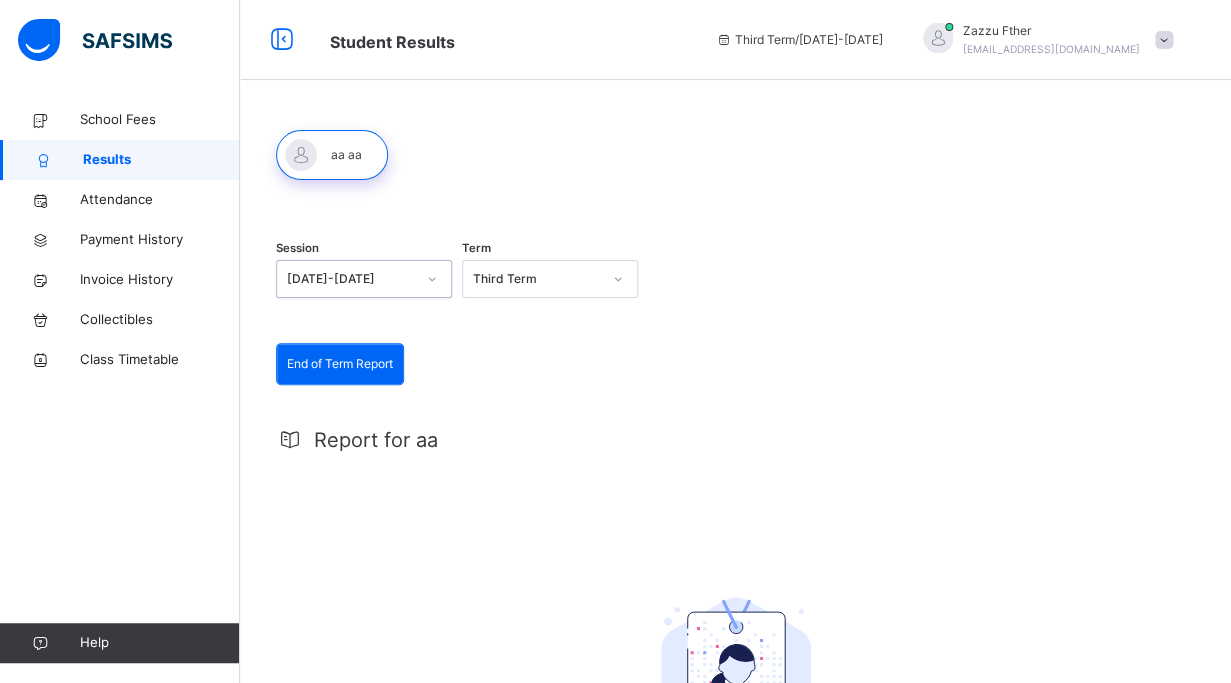 click on "Third Term" at bounding box center [537, 279] 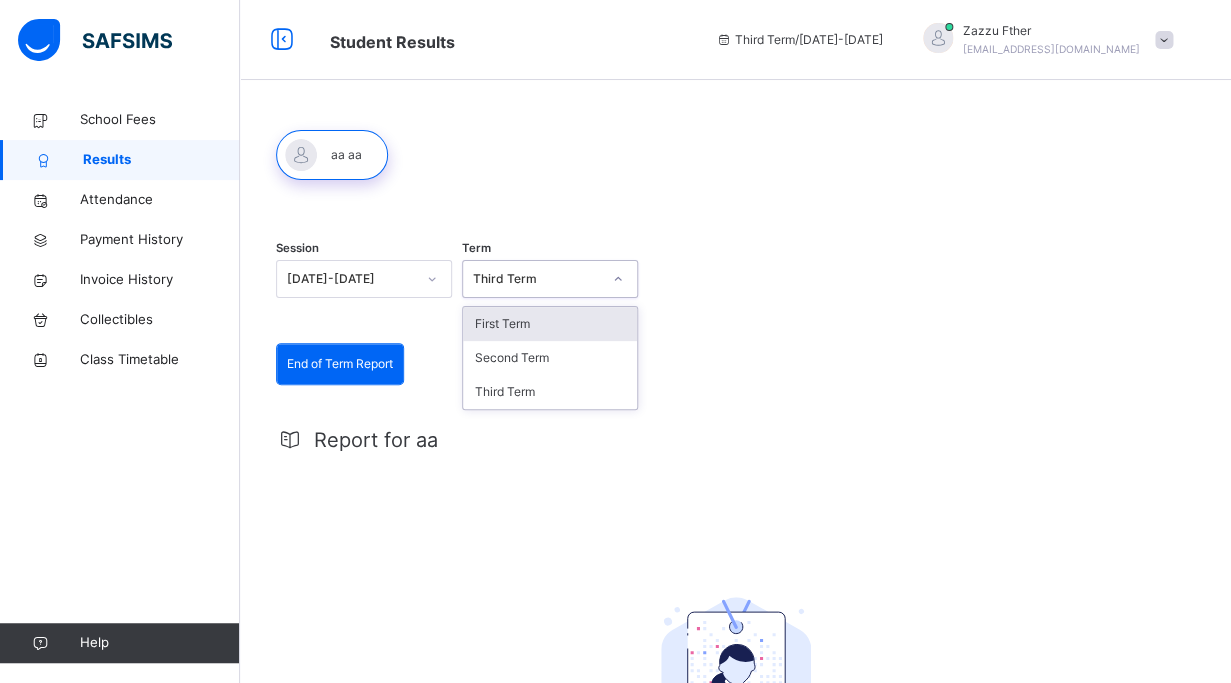 click on "[DATE]-[DATE]" at bounding box center [351, 279] 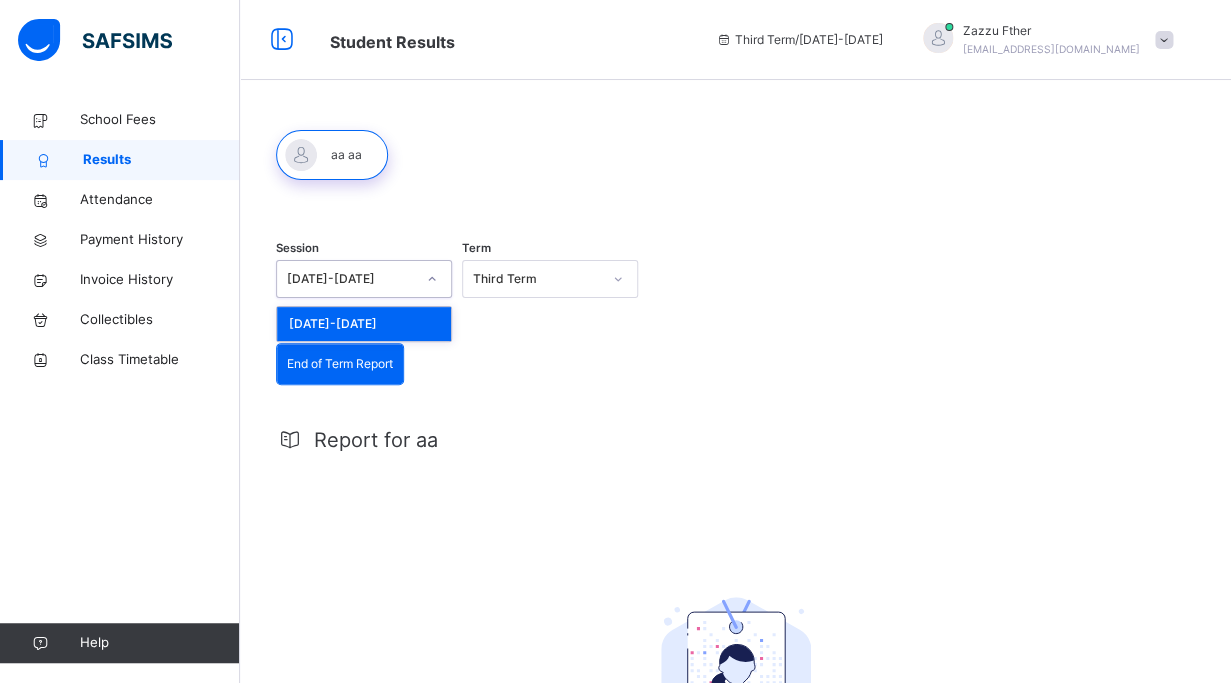 click at bounding box center [618, 279] 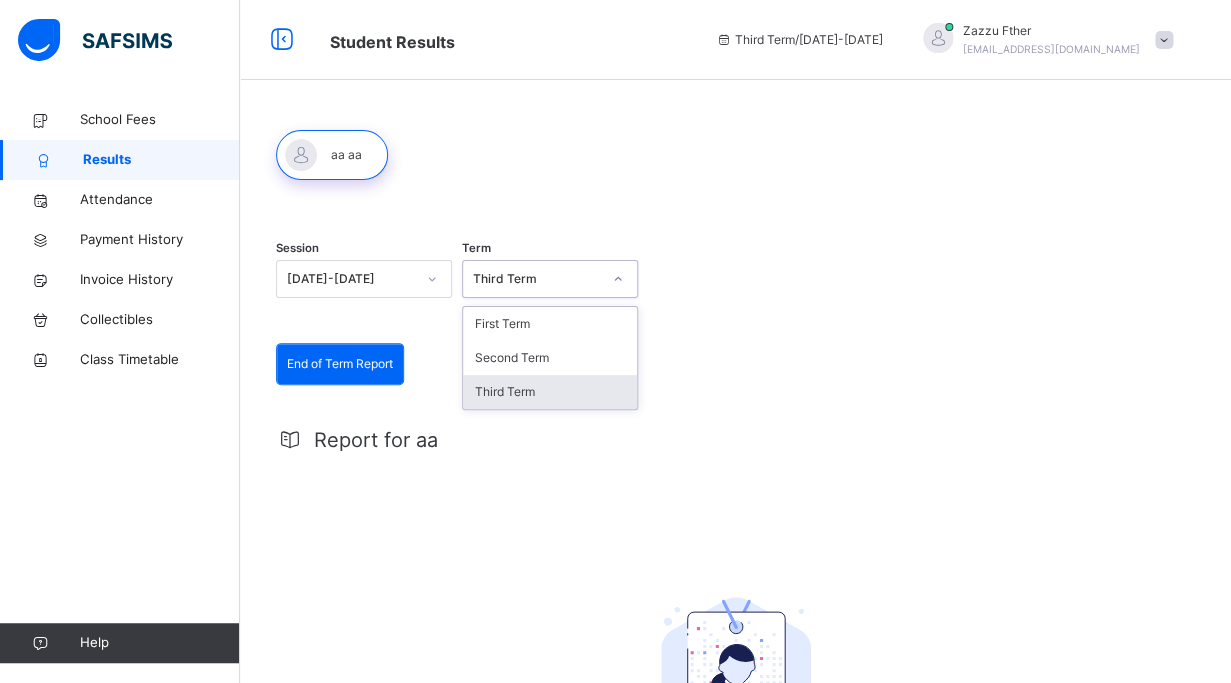click on "Third Term" at bounding box center [550, 392] 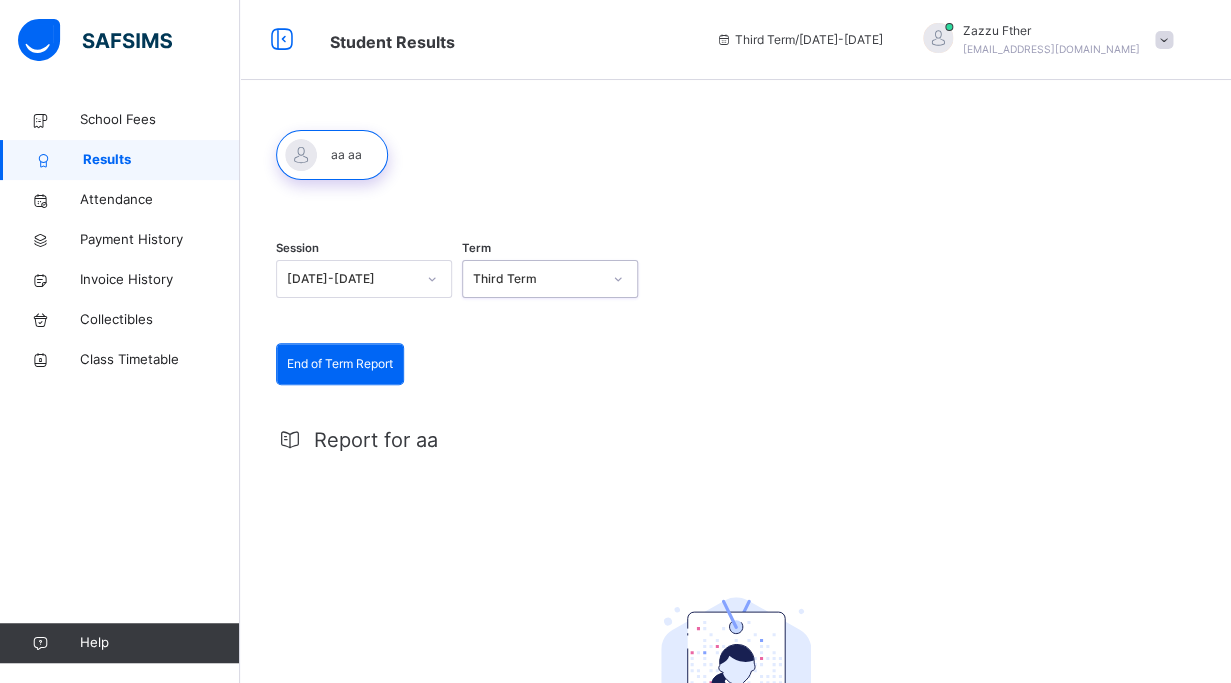 click on "Third Term" at bounding box center [537, 279] 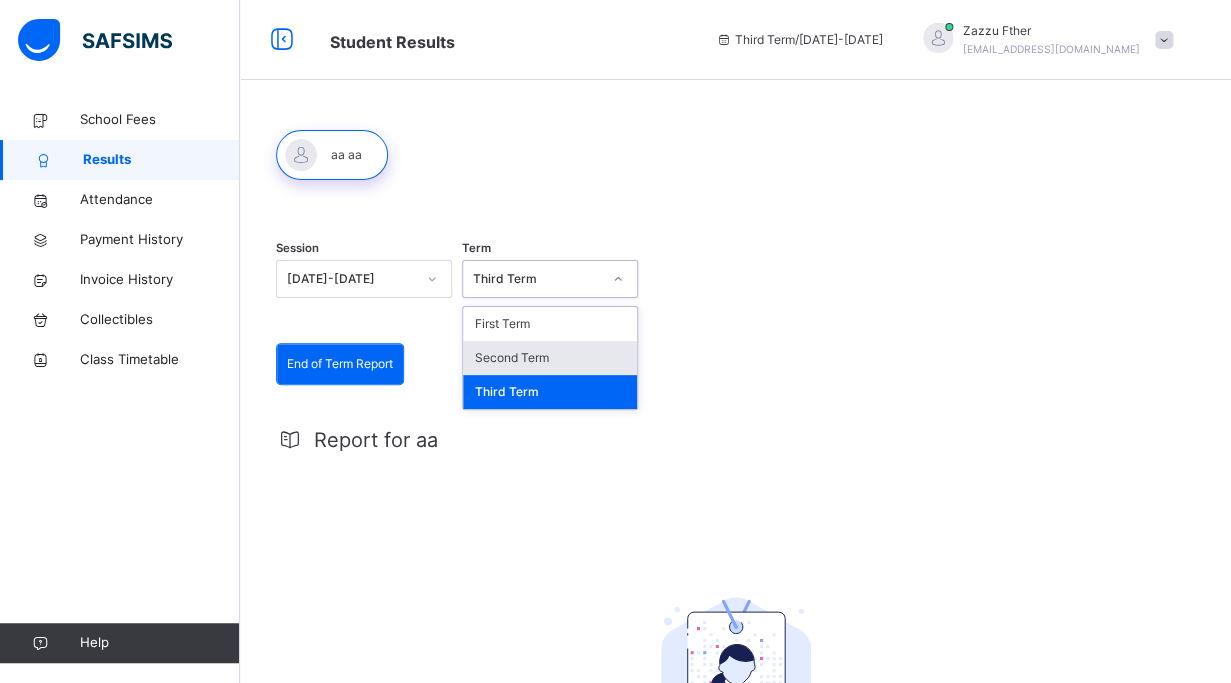click on "Second Term" at bounding box center (550, 358) 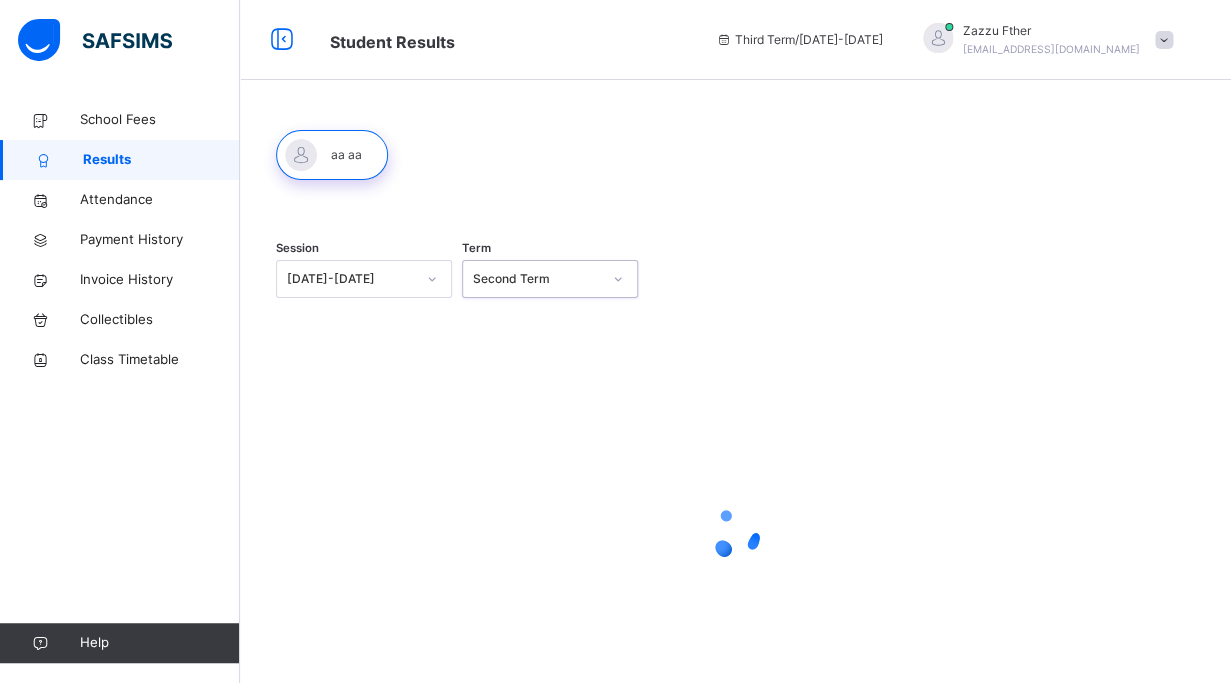 click on "Second Term" at bounding box center [550, 279] 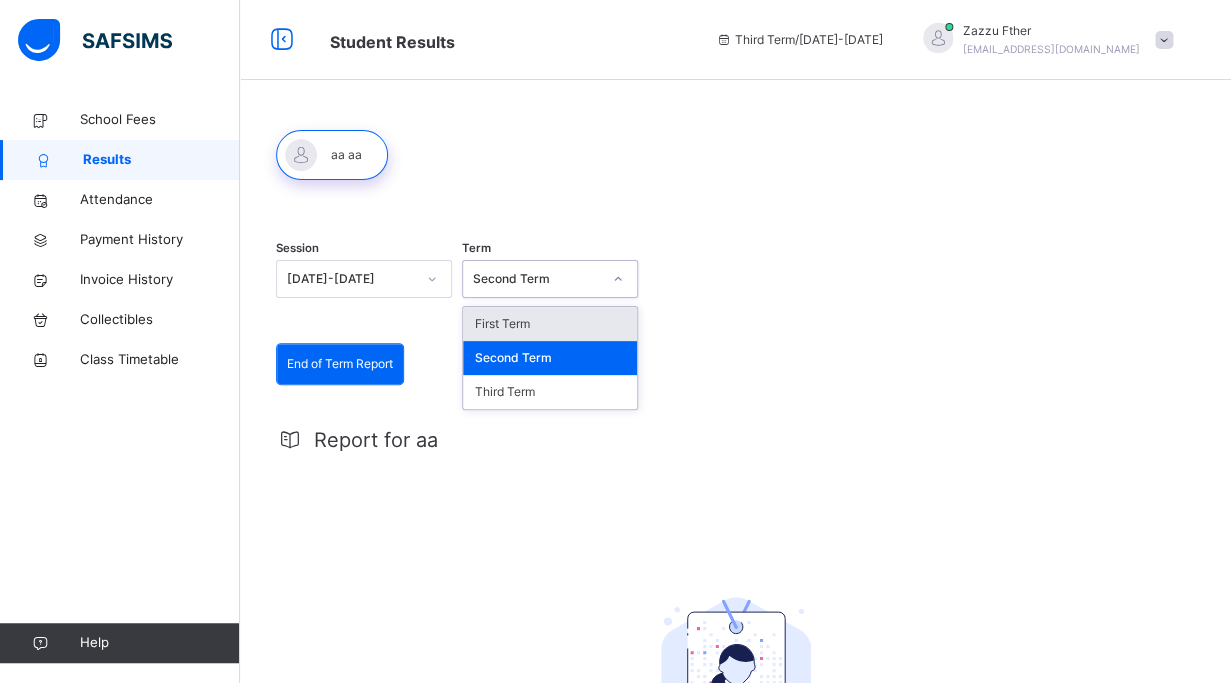 click on "First Term" at bounding box center (550, 324) 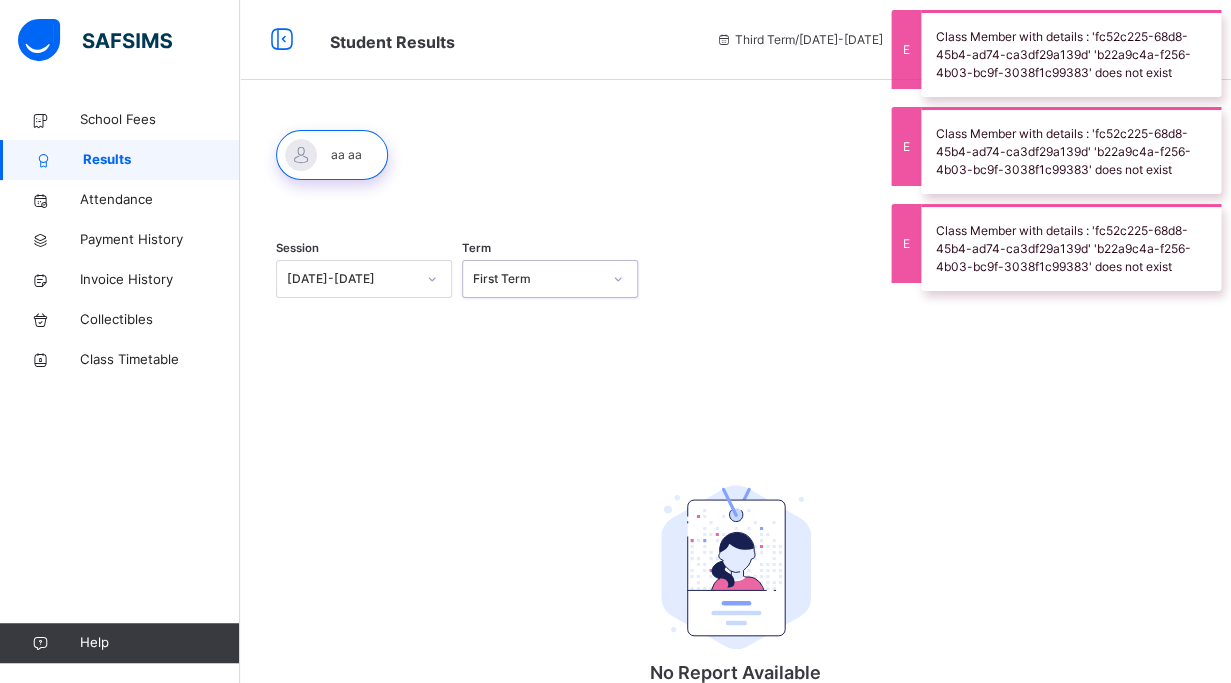 click on "First Term" at bounding box center (531, 279) 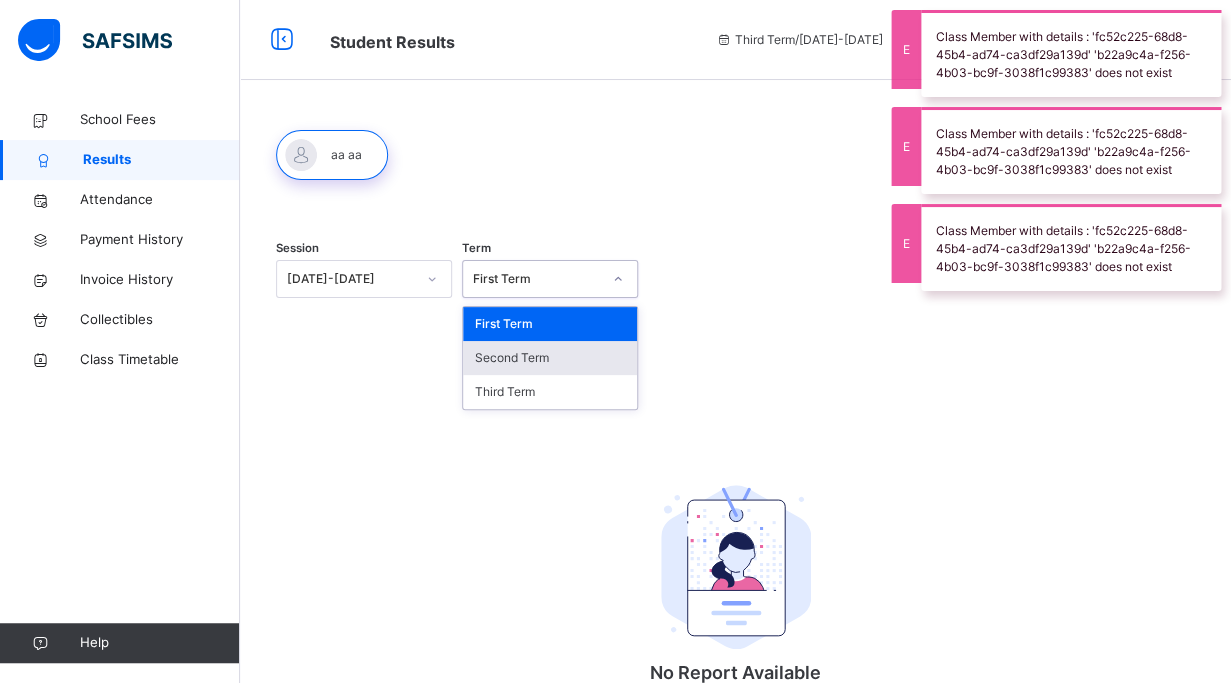 click on "Second Term" at bounding box center (550, 358) 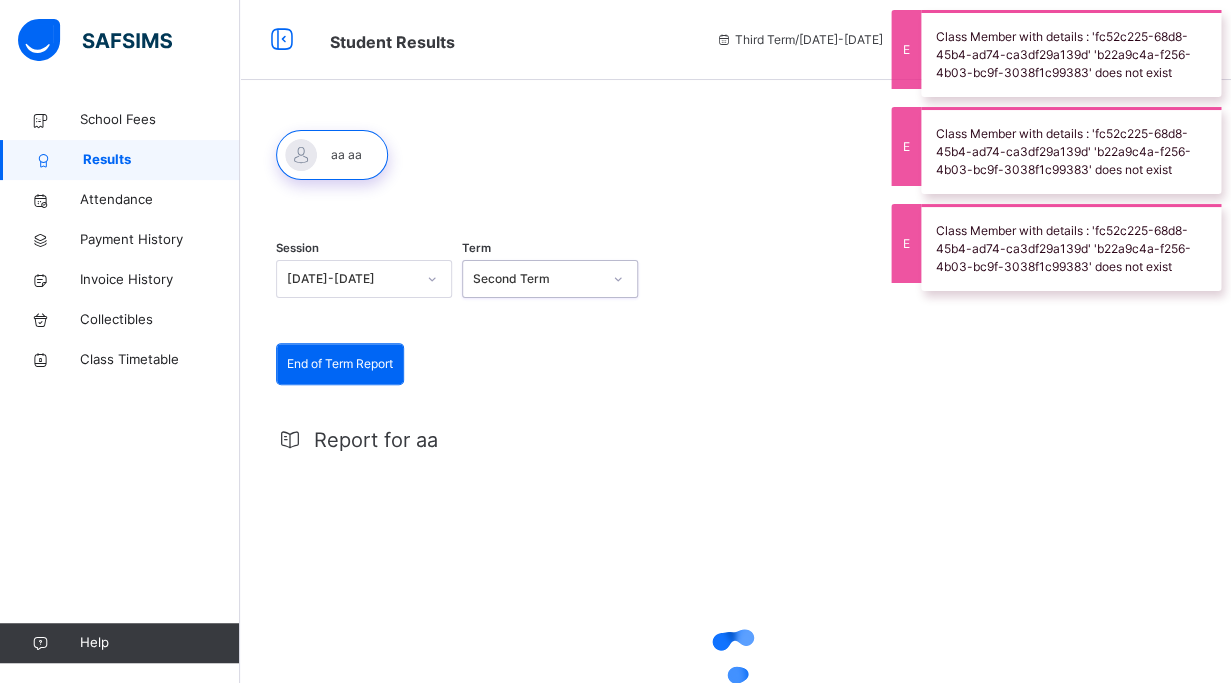 click on "[DATE]-[DATE]" at bounding box center [364, 279] 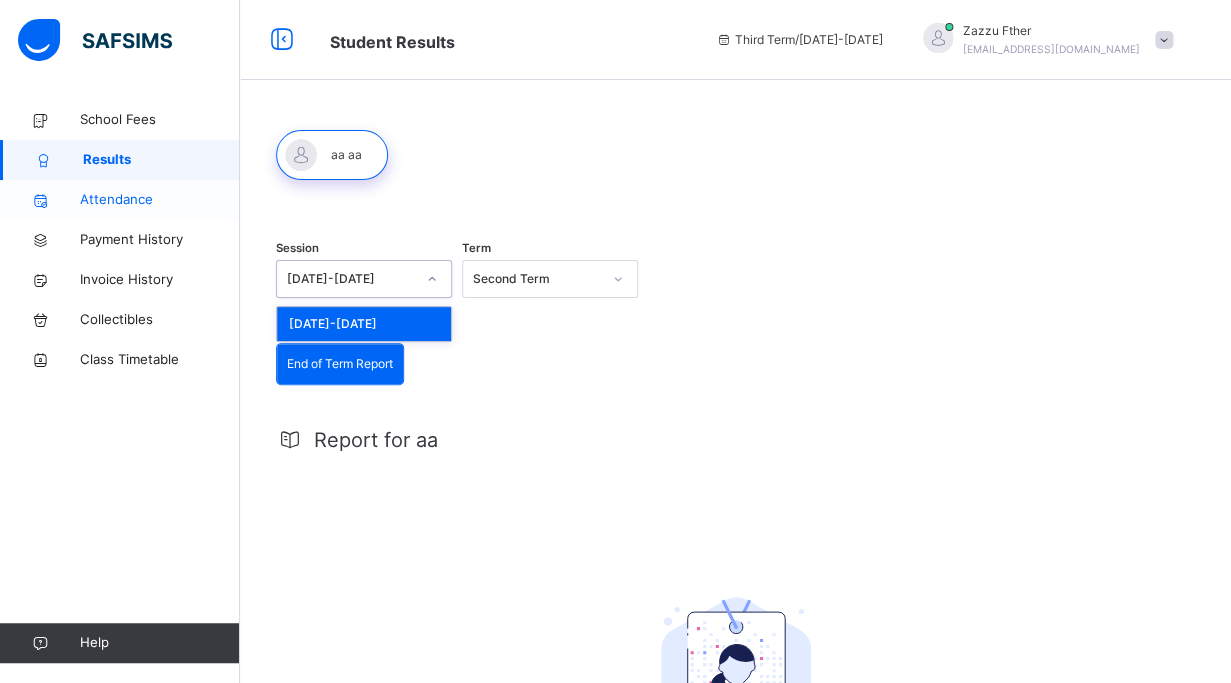 click on "Attendance" at bounding box center (120, 200) 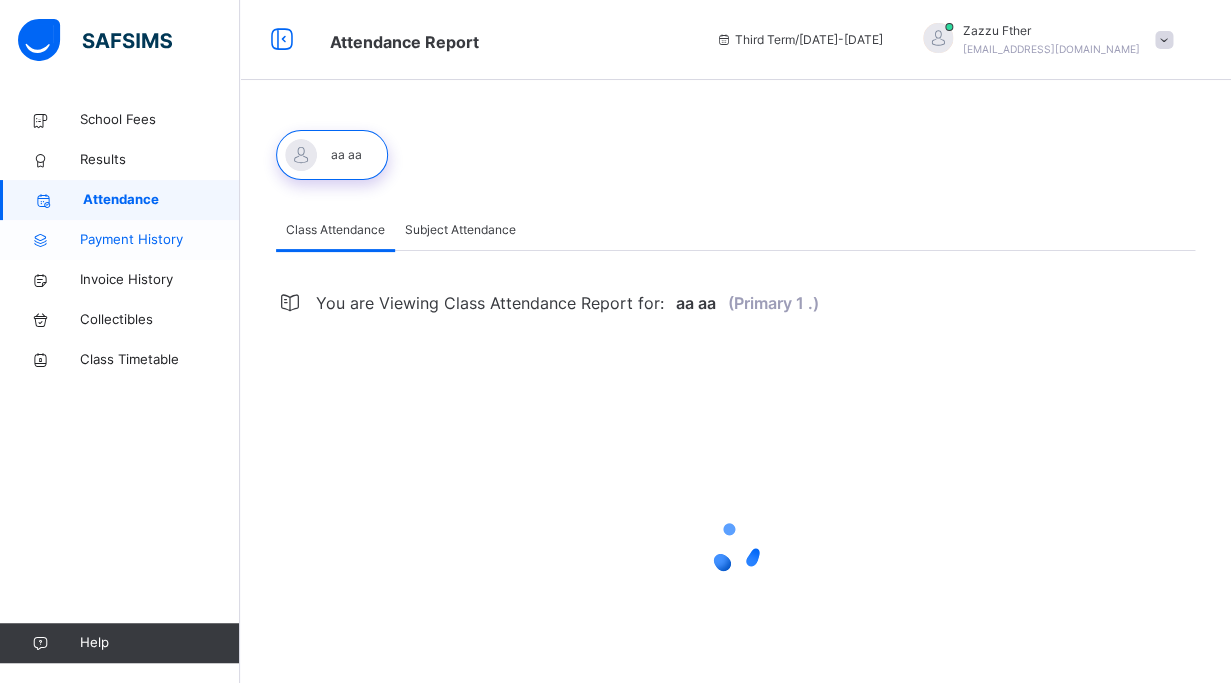 select on "****" 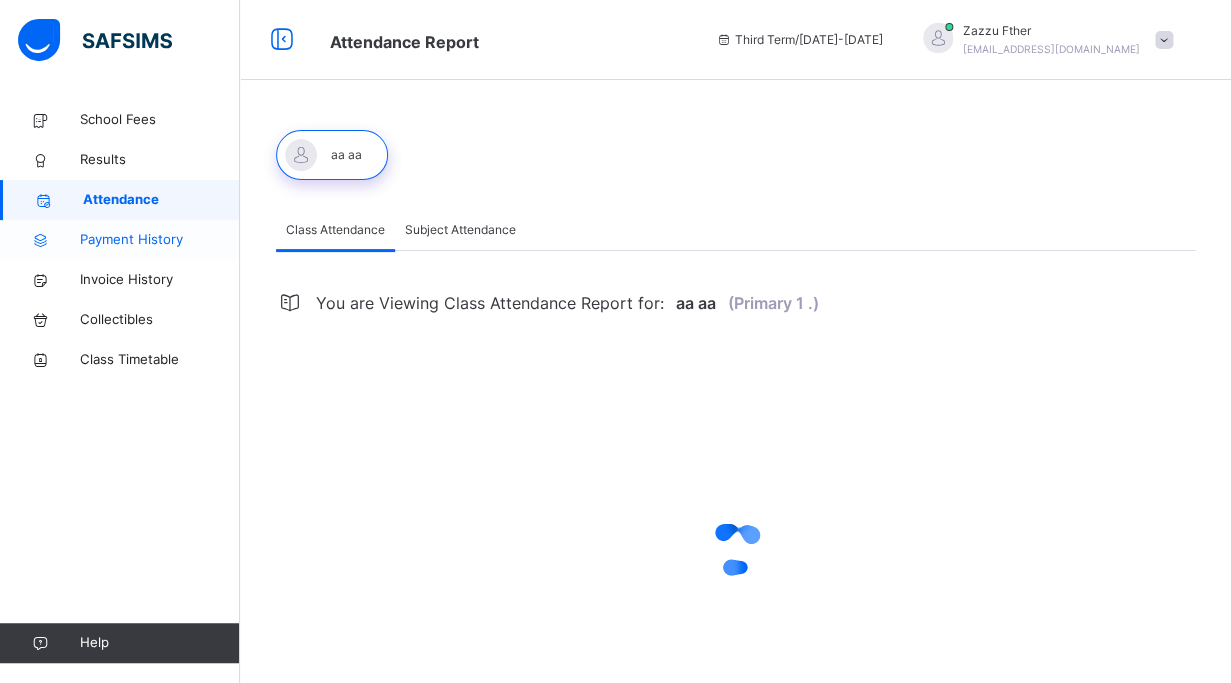 select on "*" 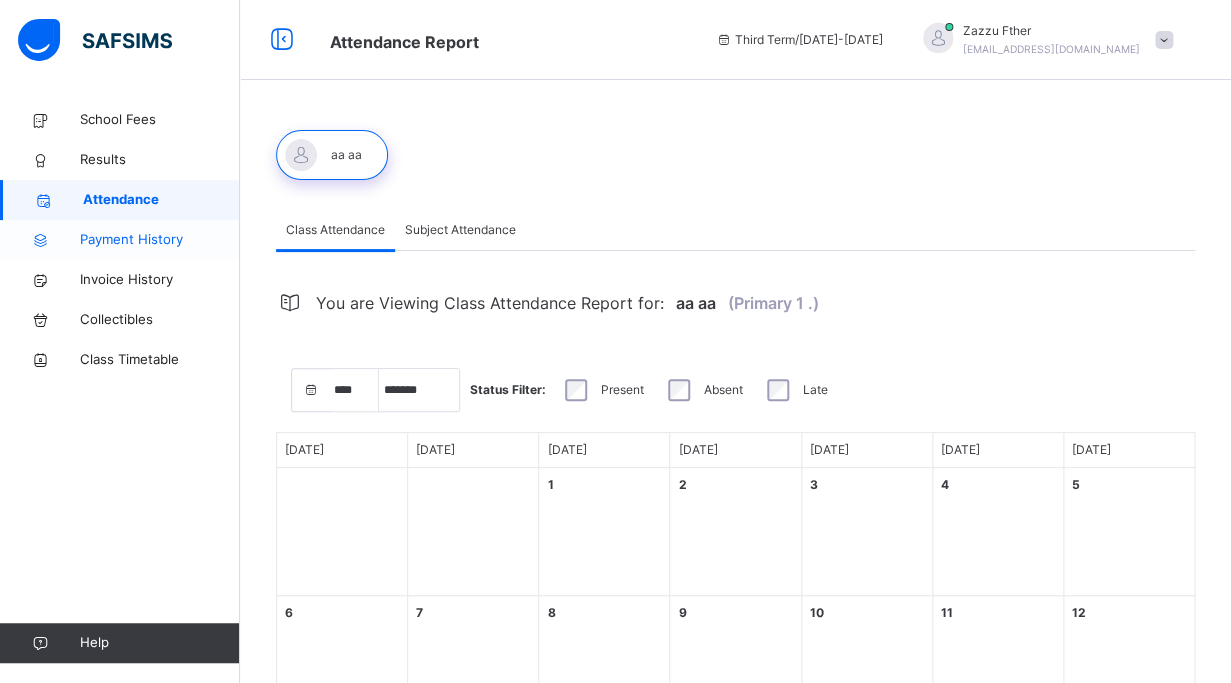 click on "Payment History" at bounding box center [160, 240] 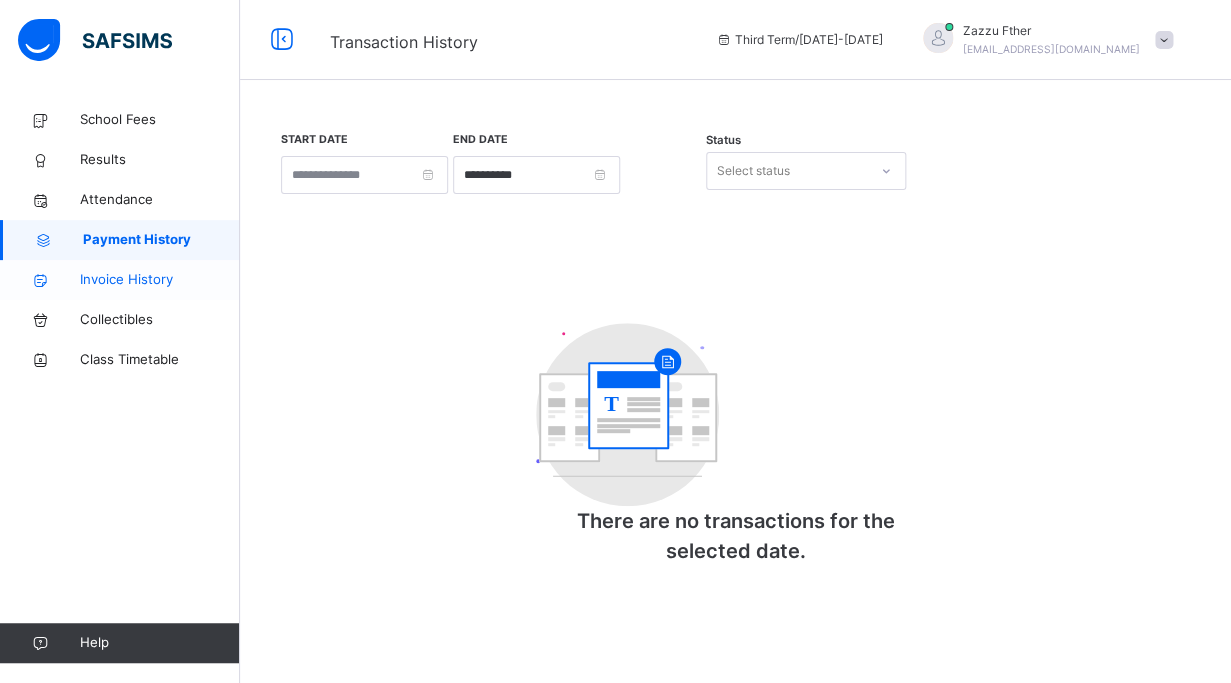 click on "Invoice History" at bounding box center [120, 280] 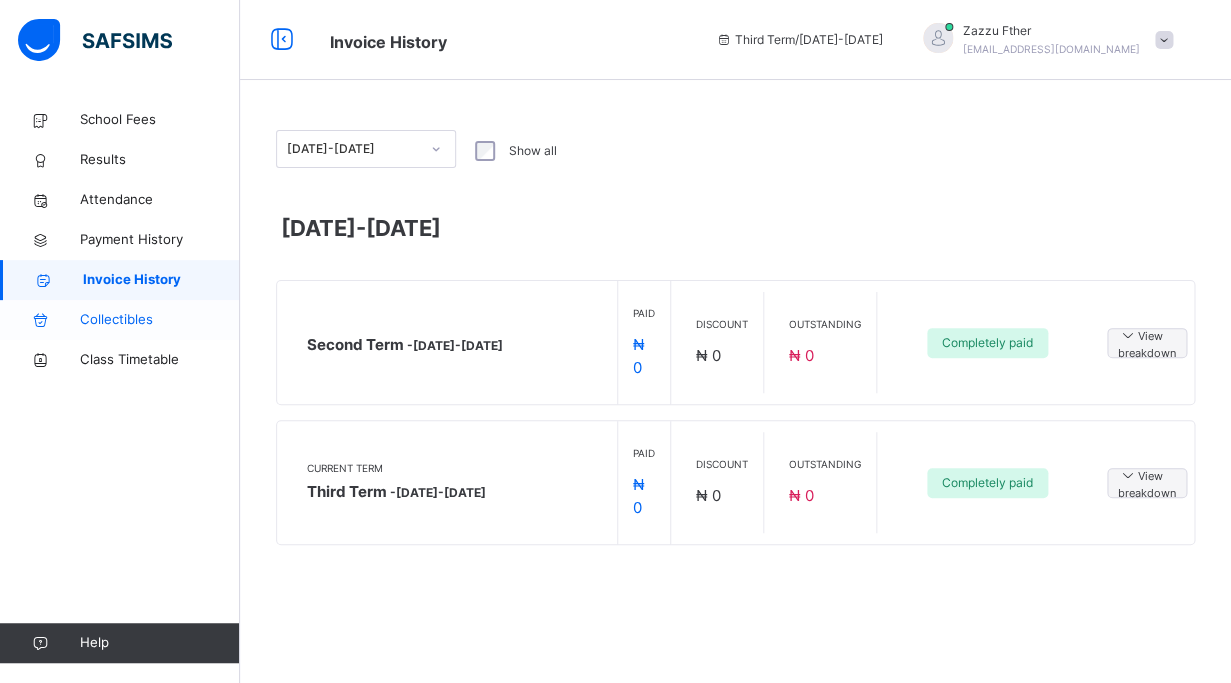 click on "Collectibles" at bounding box center (120, 320) 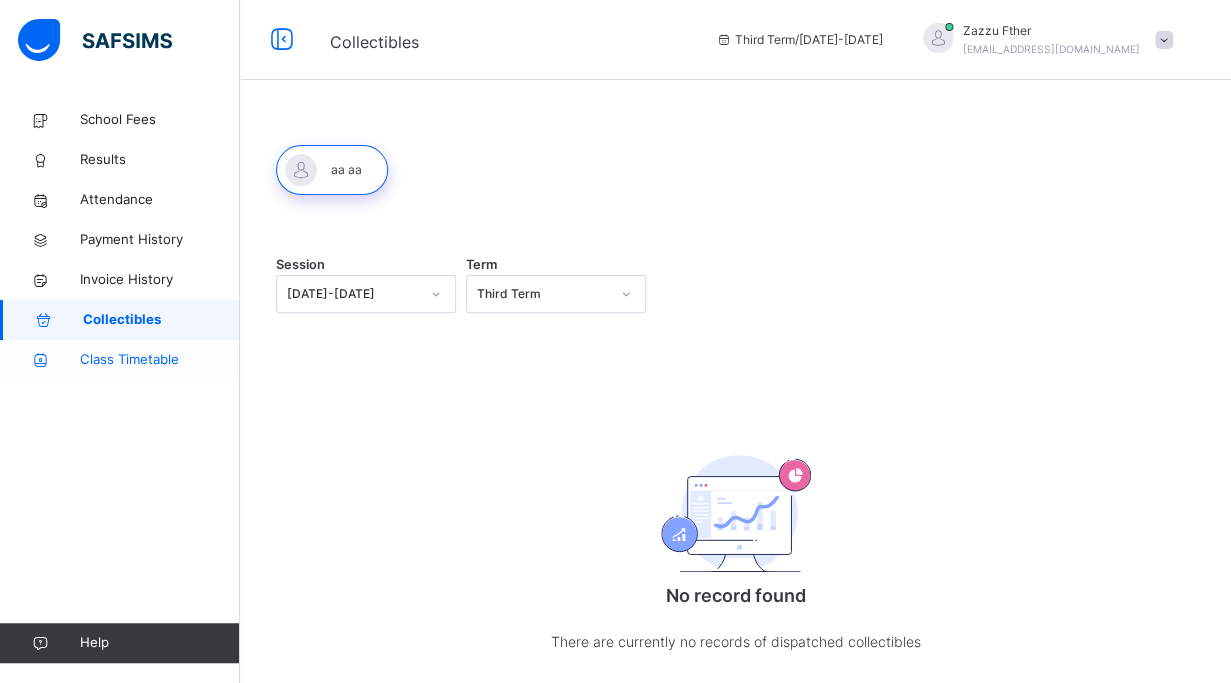 click on "Class Timetable" at bounding box center (160, 360) 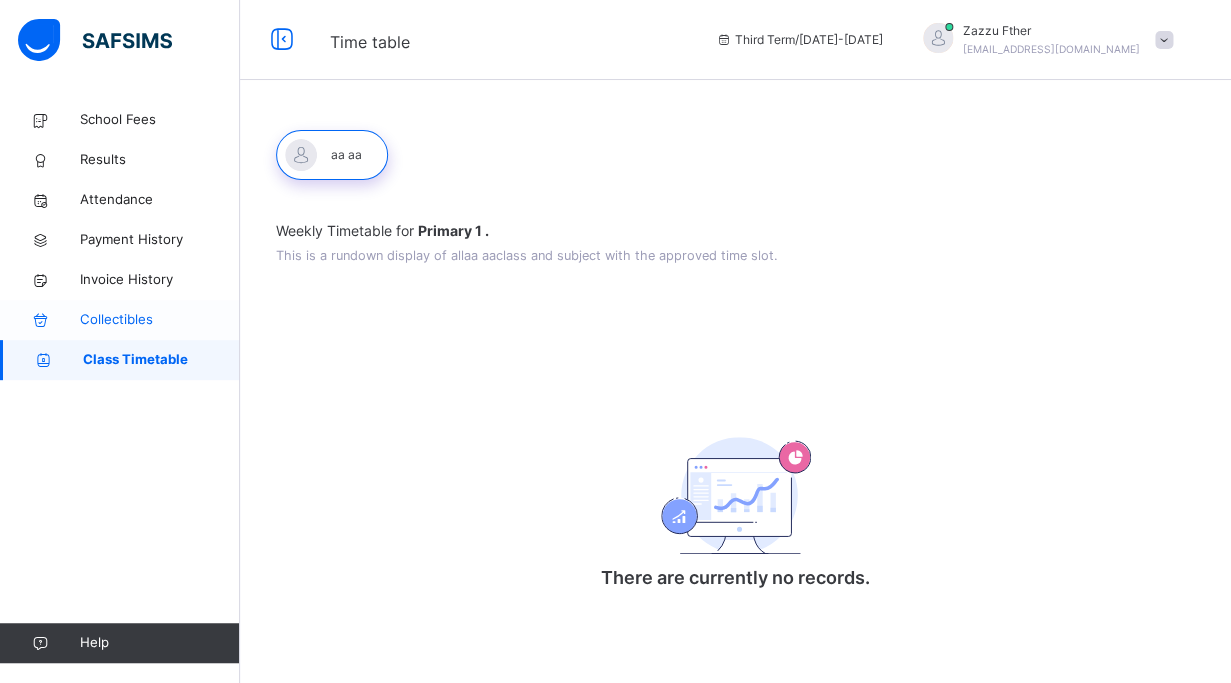 click on "Collectibles" at bounding box center (160, 320) 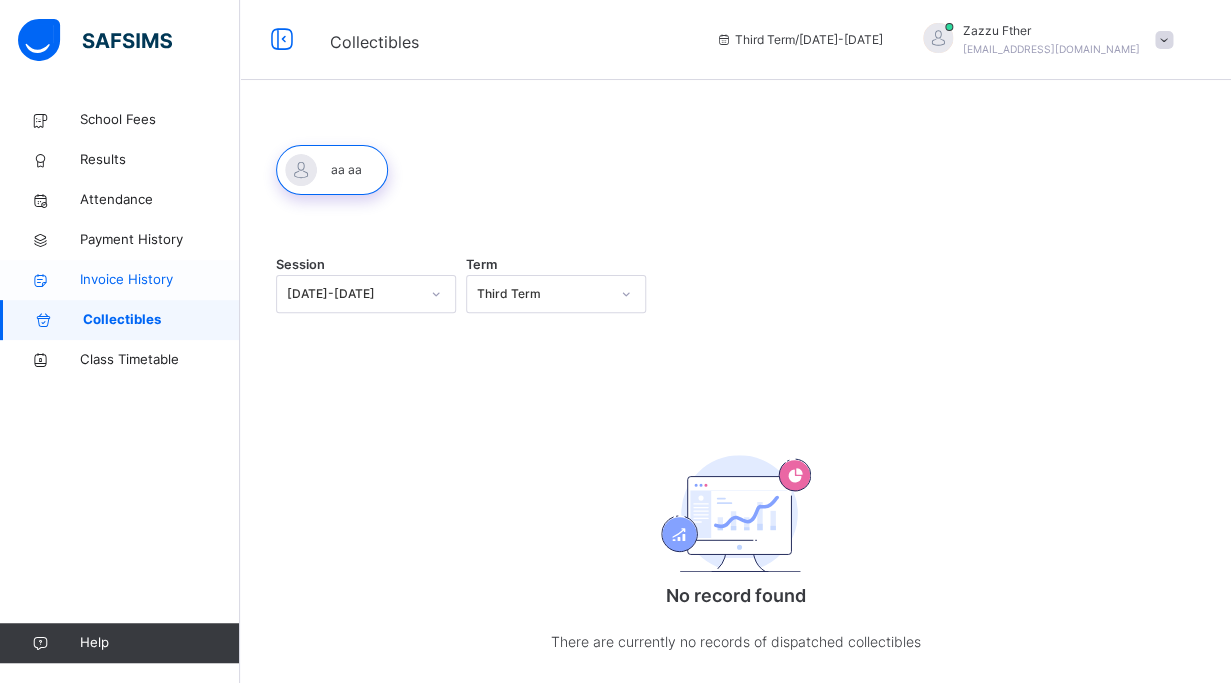click on "Invoice History" at bounding box center [160, 280] 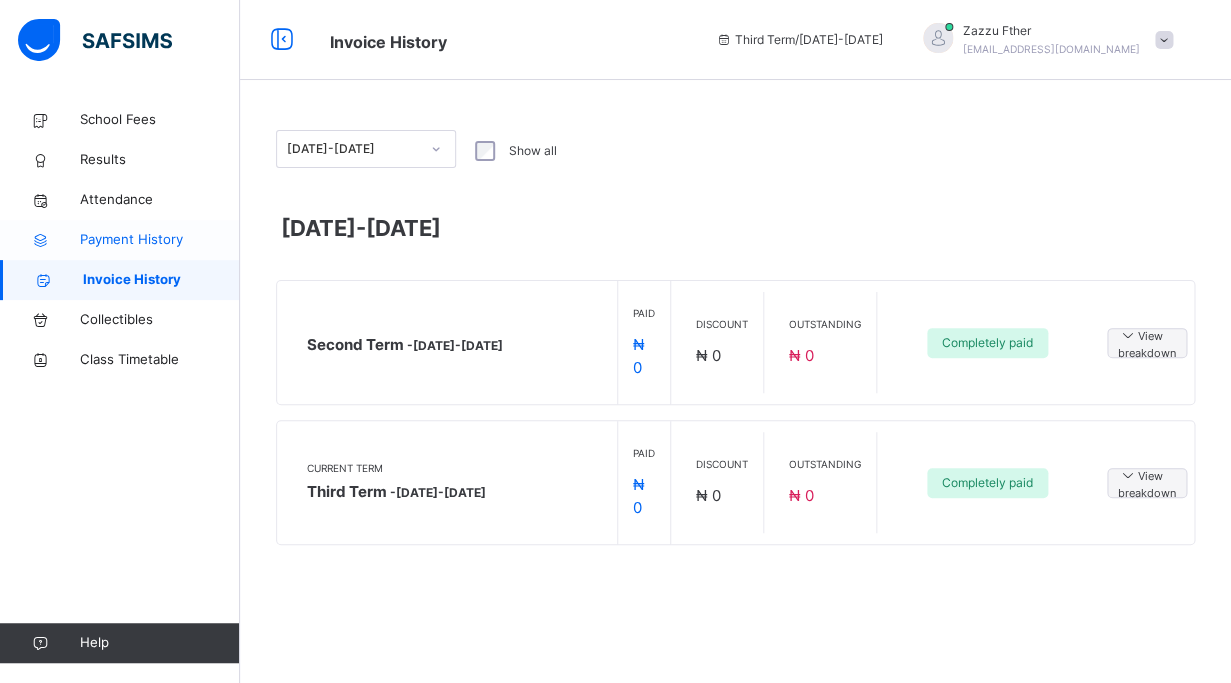 click on "Payment History" at bounding box center [160, 240] 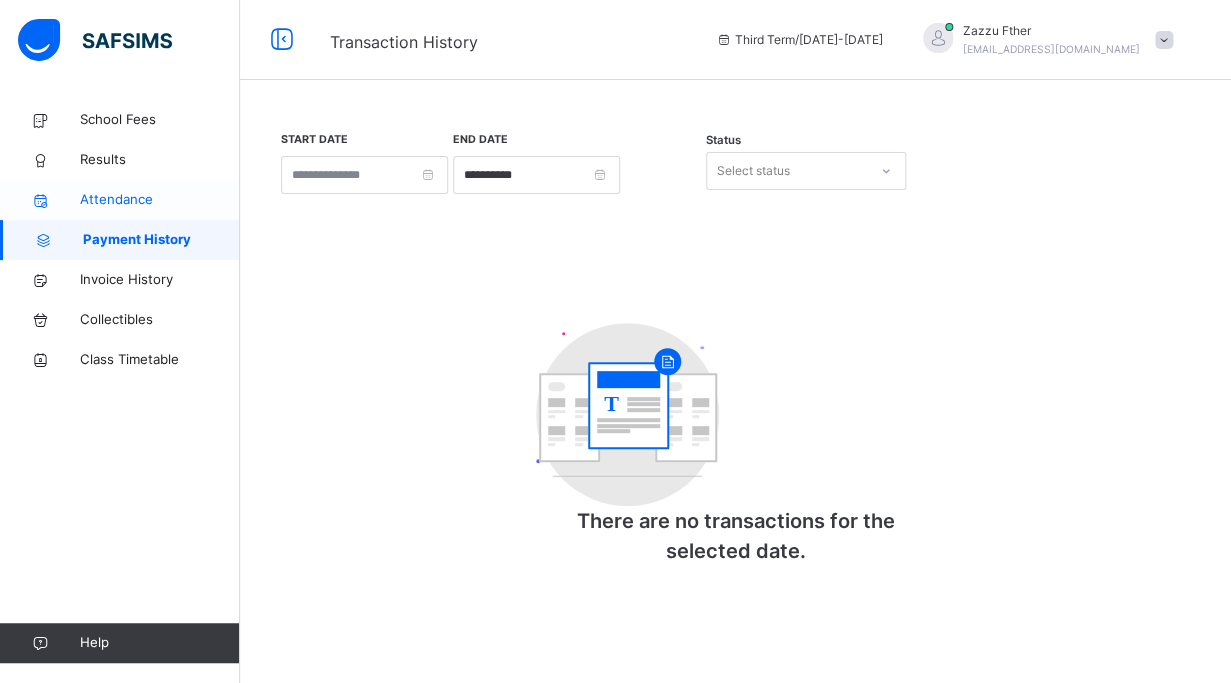 click on "Attendance" at bounding box center [160, 200] 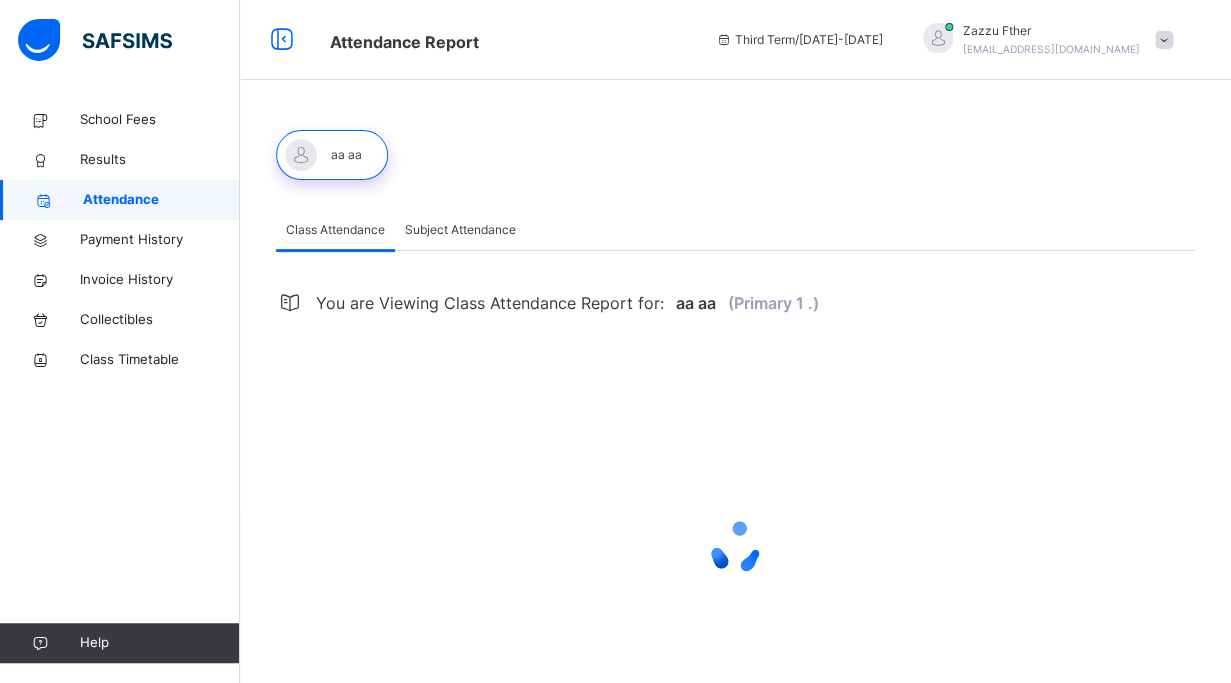 select on "****" 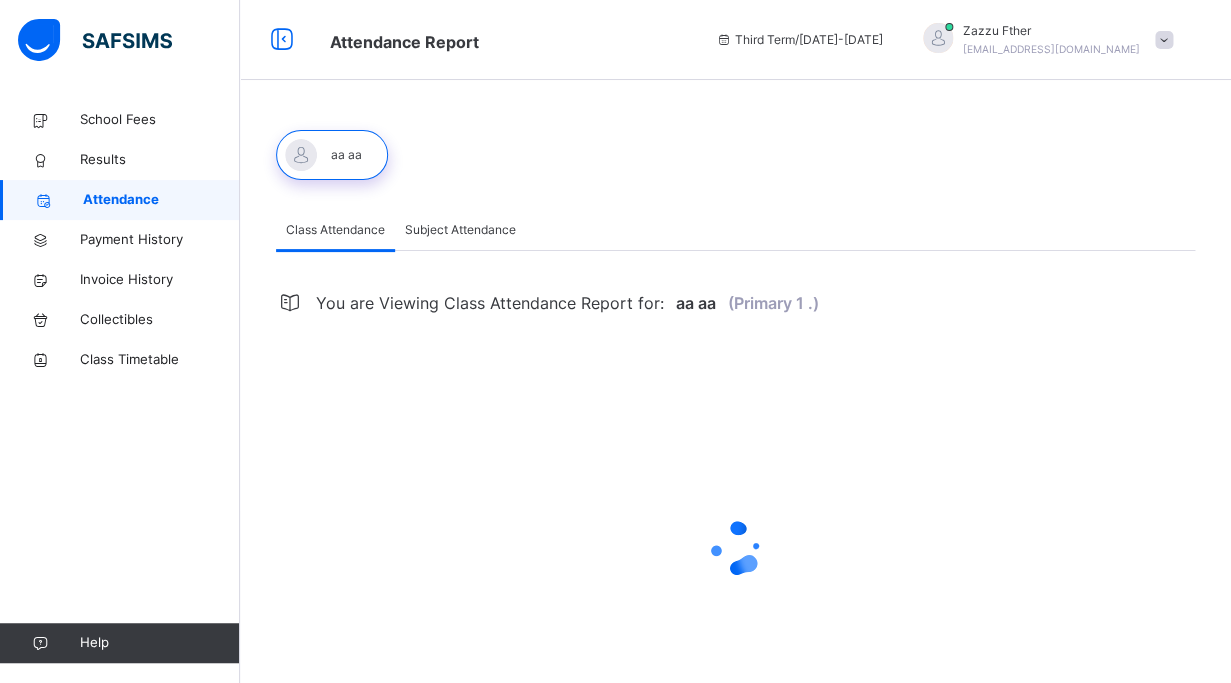 select on "*" 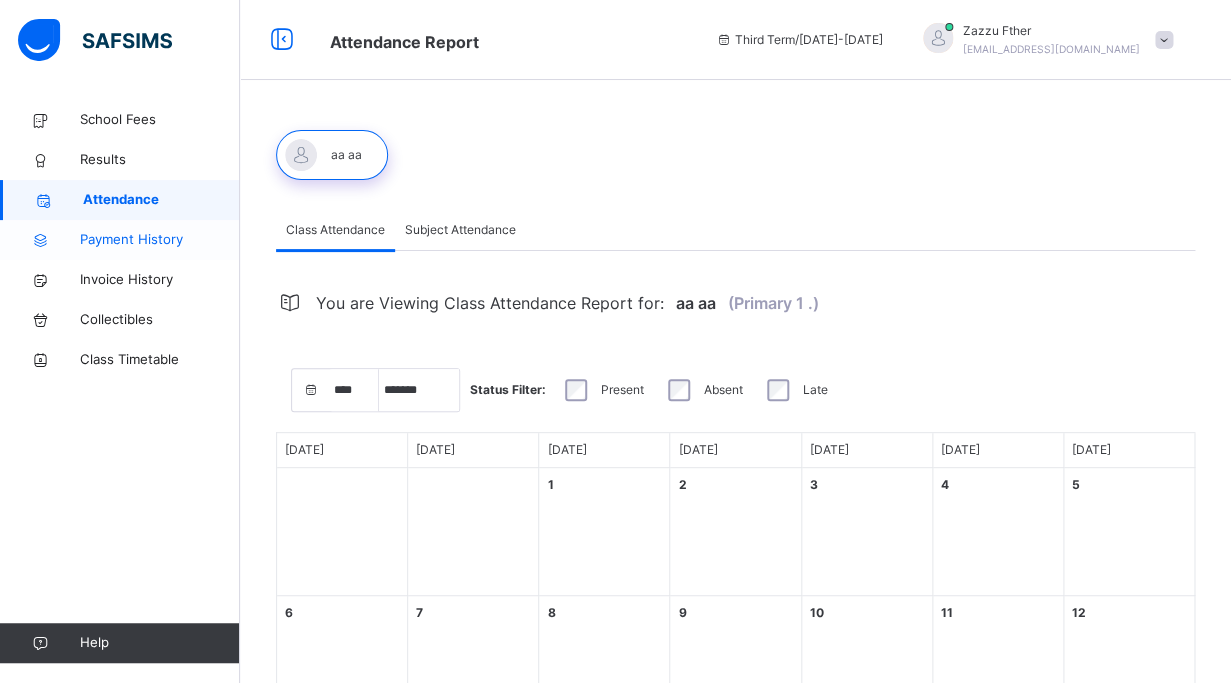 click on "Payment History" at bounding box center [120, 240] 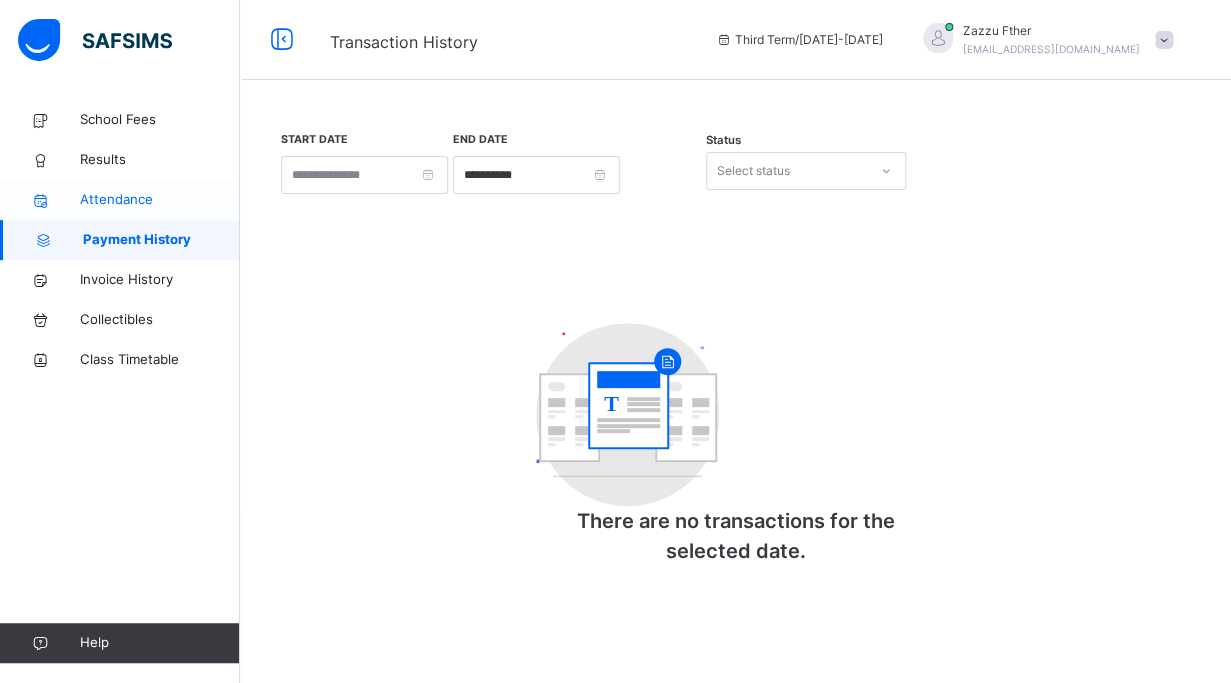 click on "Attendance" at bounding box center (160, 200) 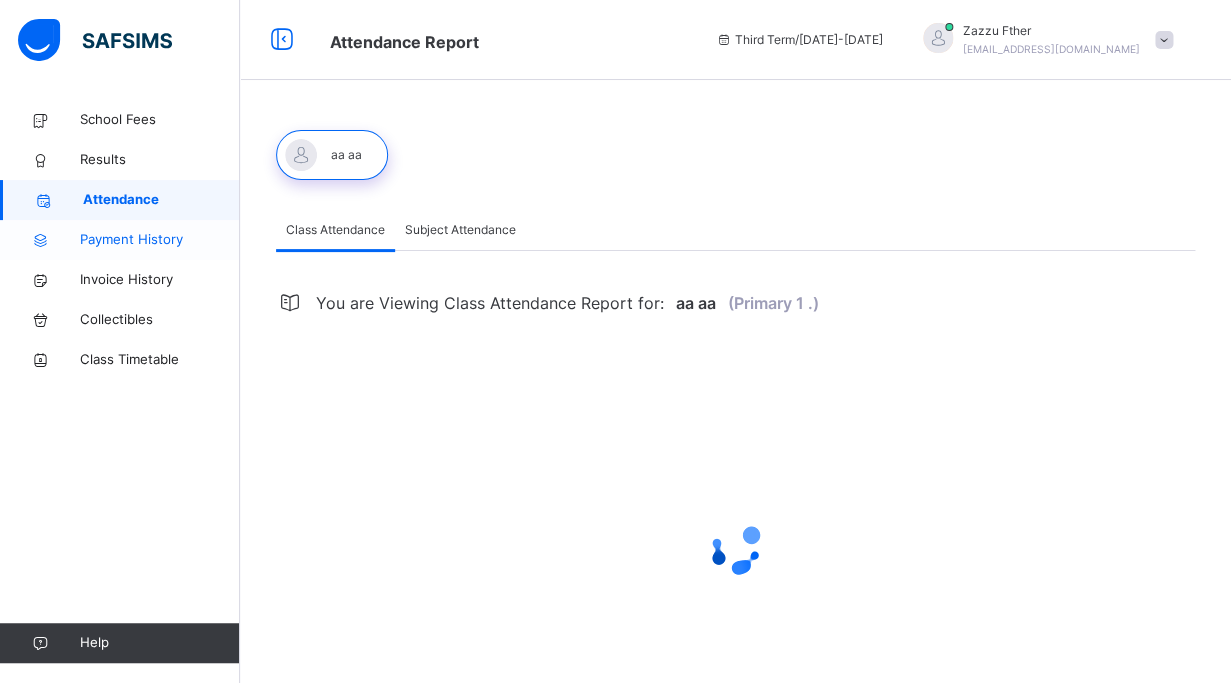 select on "****" 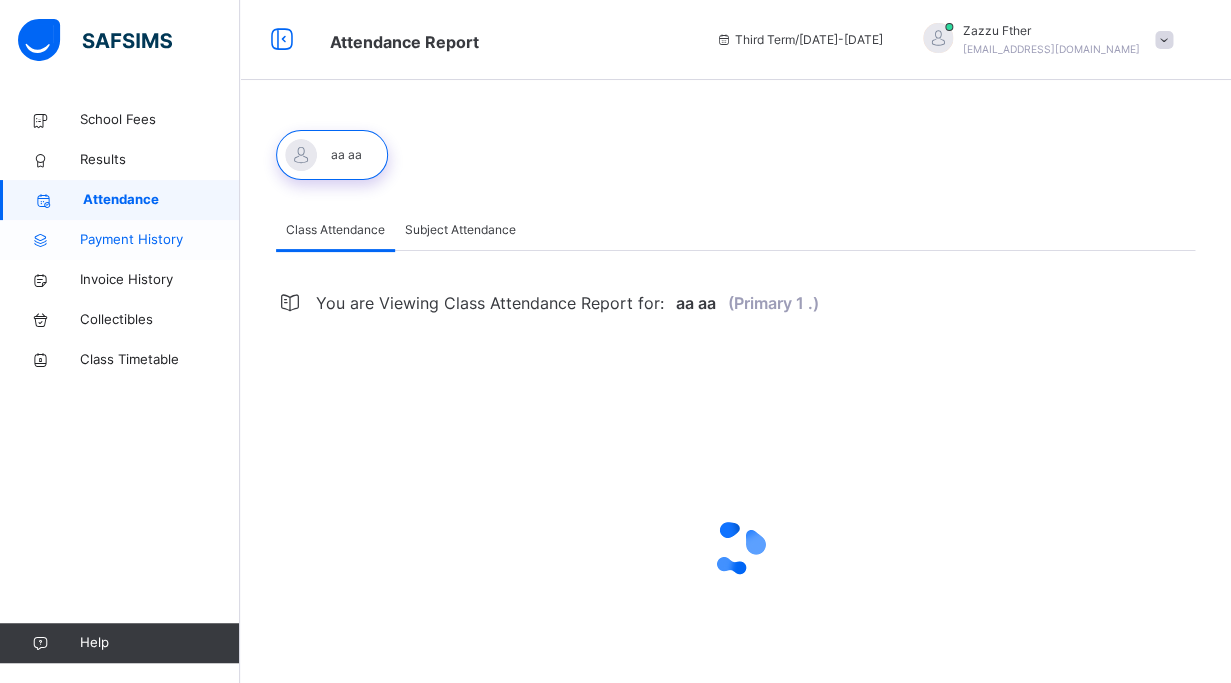 select on "*" 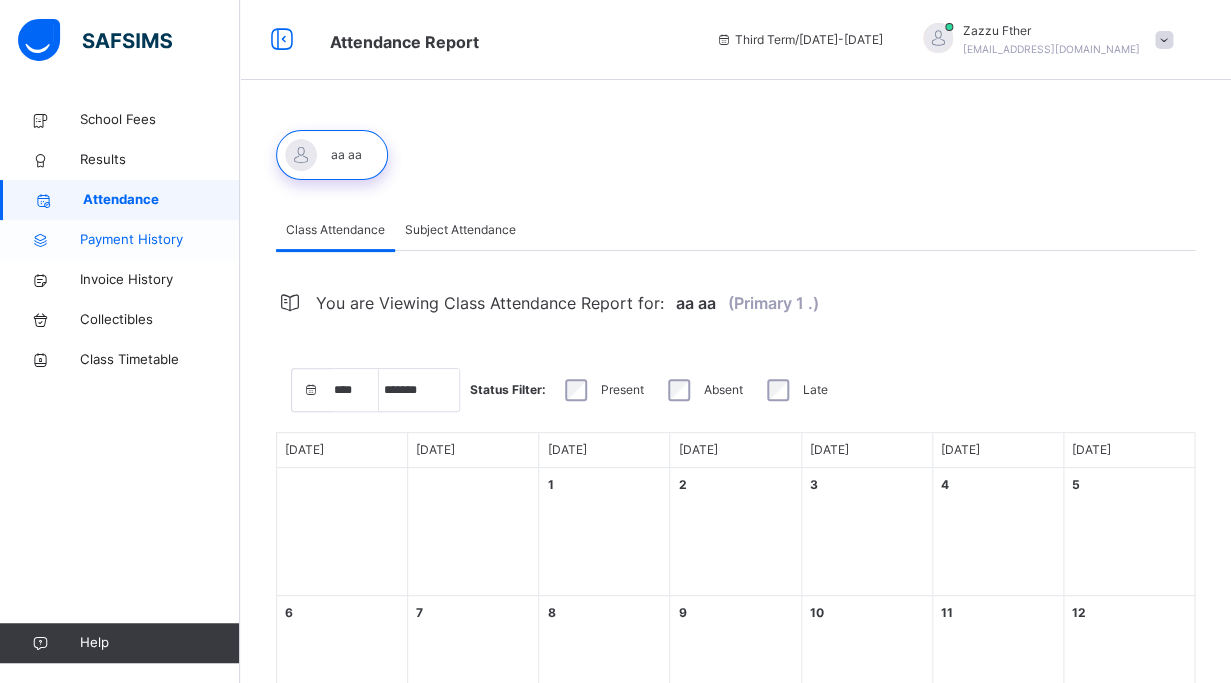 click on "Payment History" at bounding box center (160, 240) 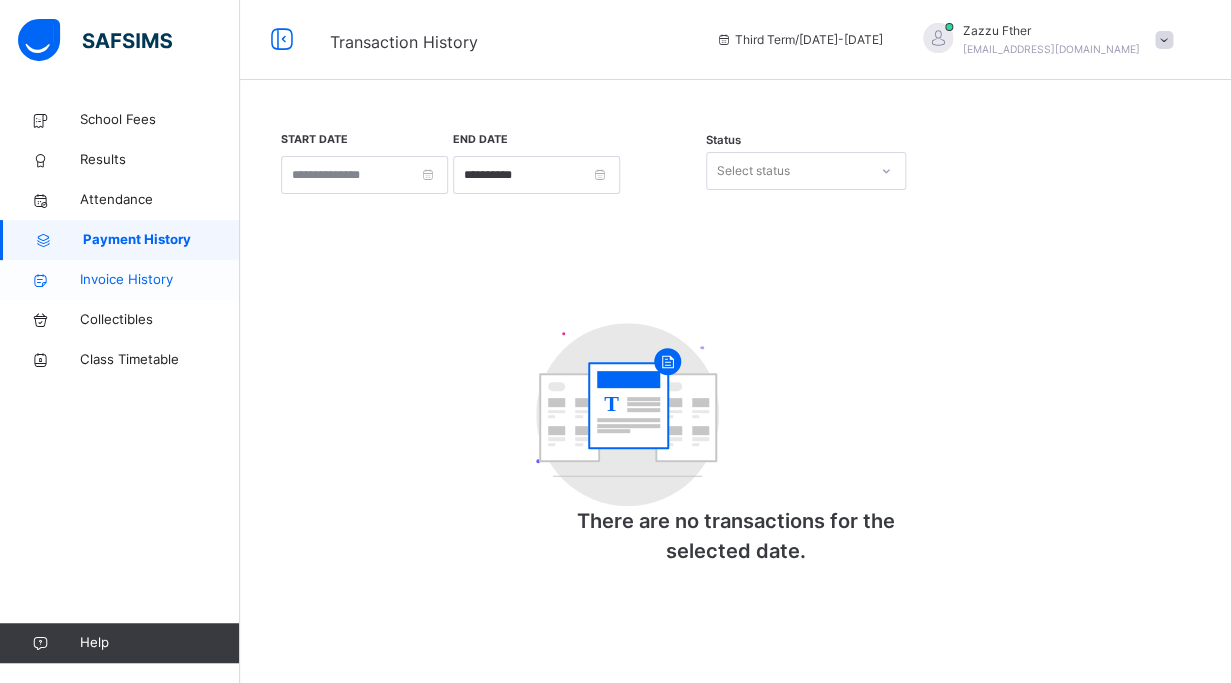 click on "Invoice History" at bounding box center (160, 280) 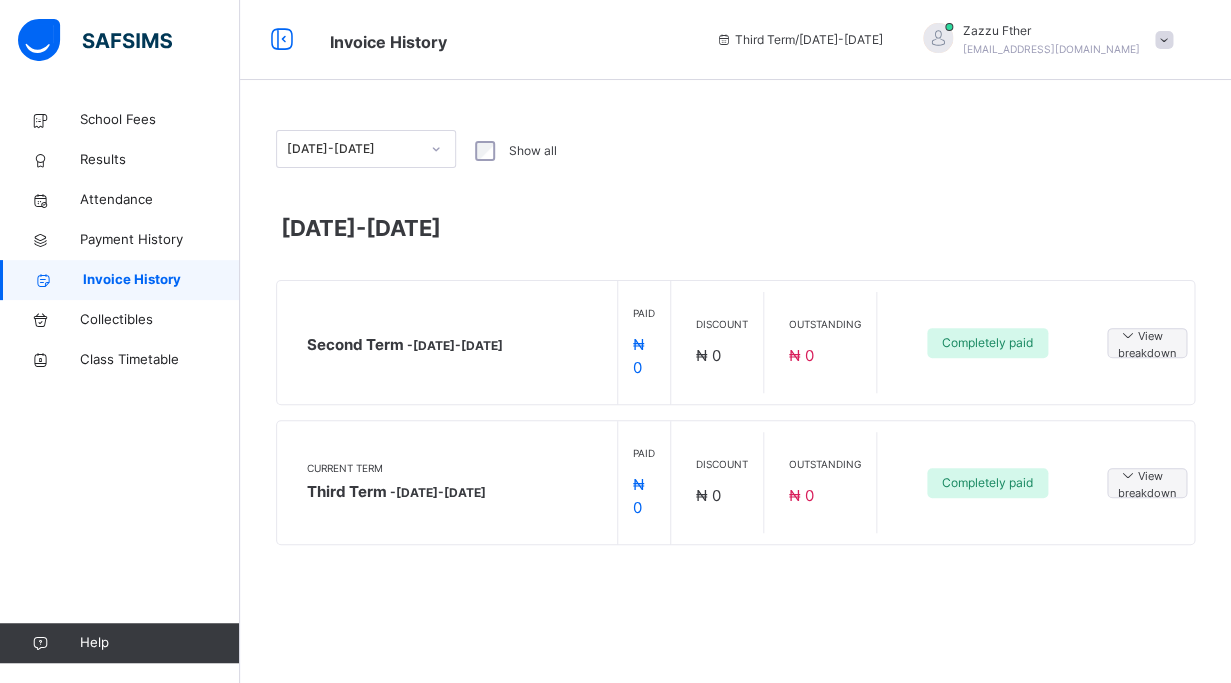 click on "Second Term    -  [DATE]-[DATE]" at bounding box center [457, 343] 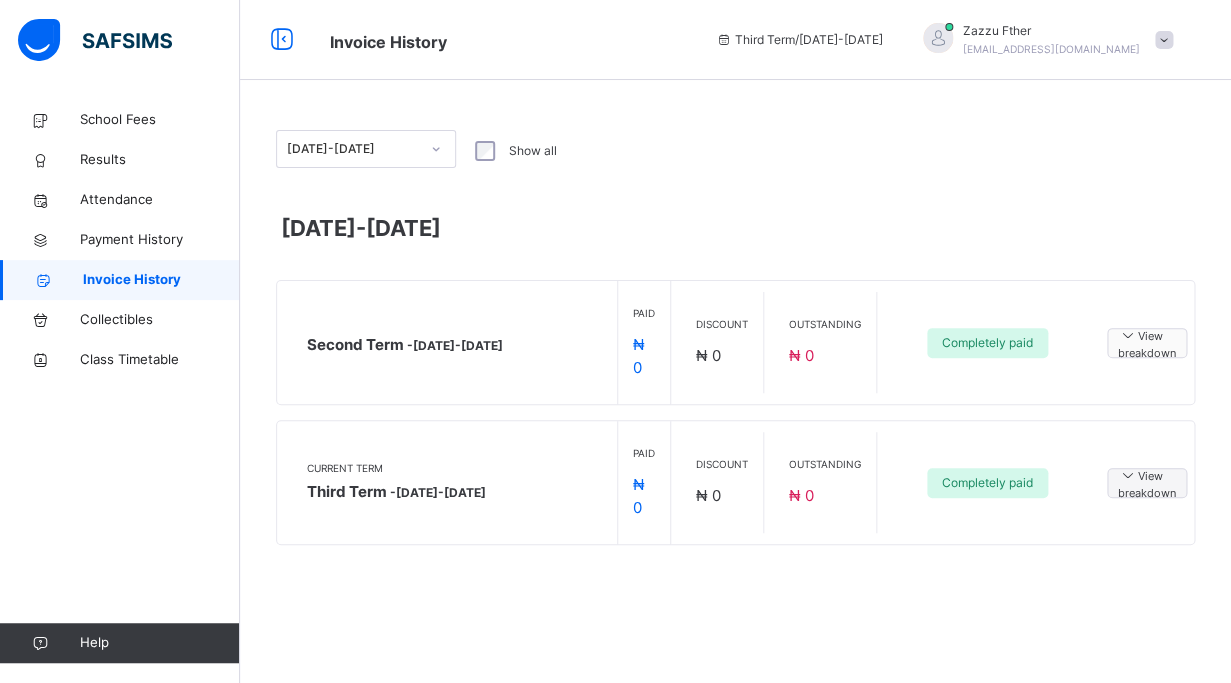 click on "View breakdown" at bounding box center (1147, 343) 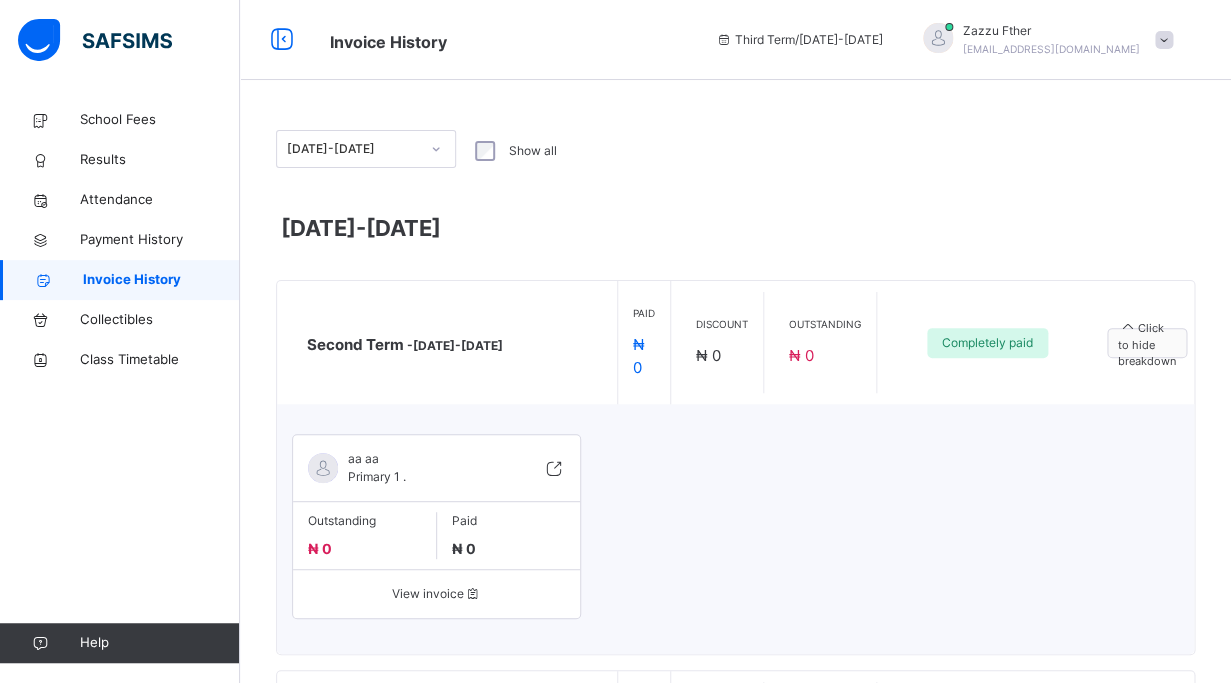click on "Click to hide breakdown" at bounding box center [1147, 343] 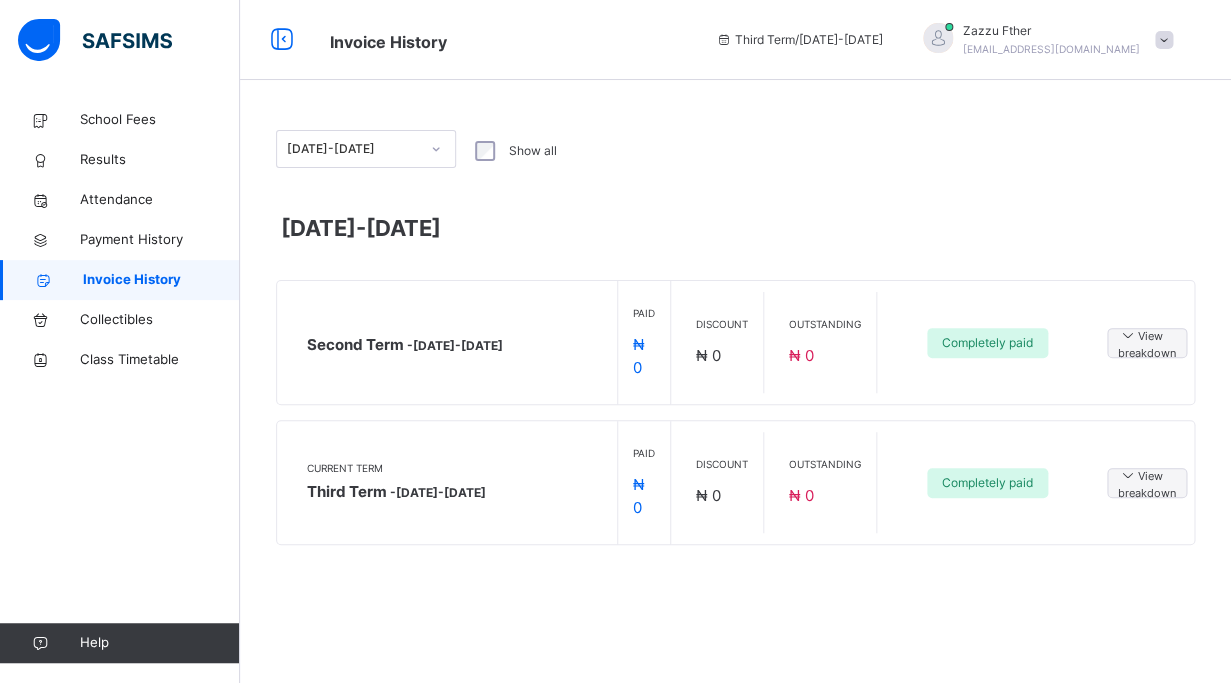 click on "Outstanding ₦ 0" at bounding box center (825, 342) 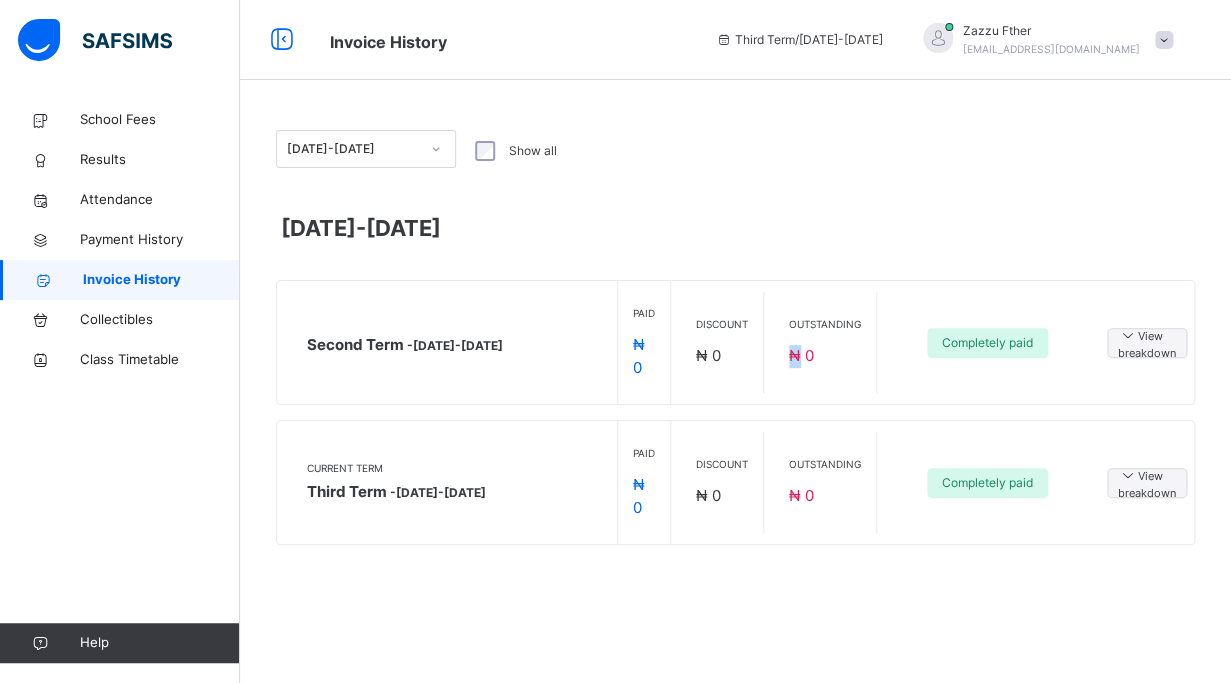 click on "₦ 0" at bounding box center [708, 355] 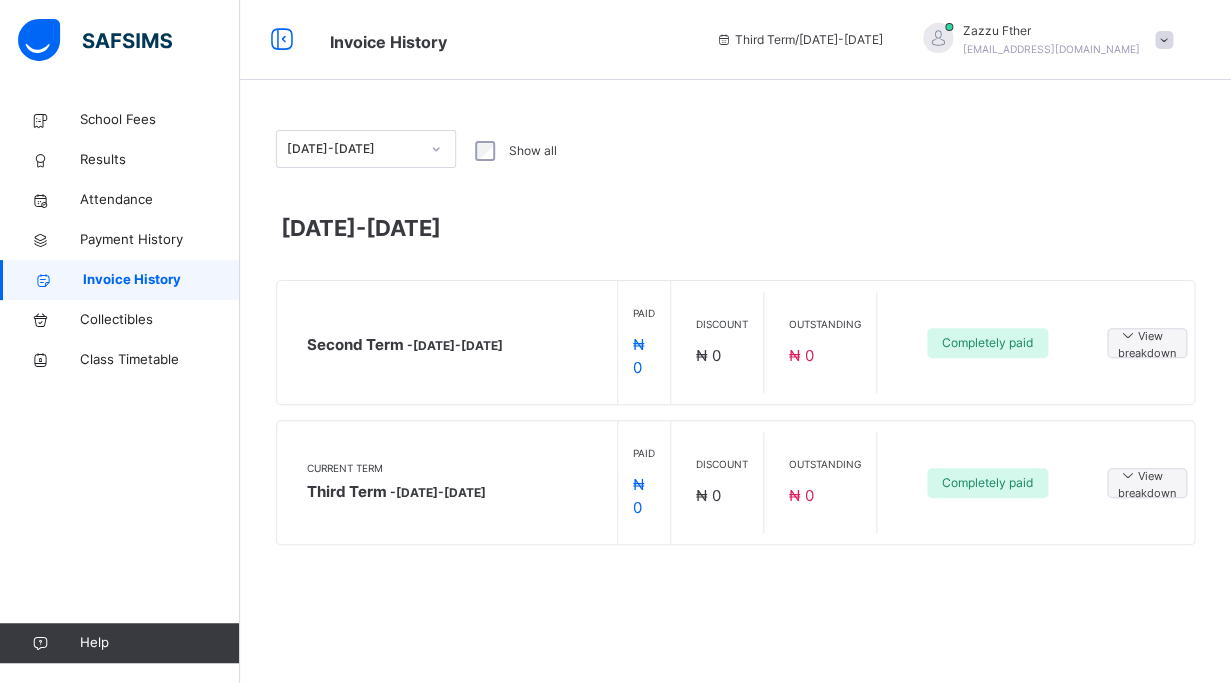 click on "₦ 0" at bounding box center (708, 355) 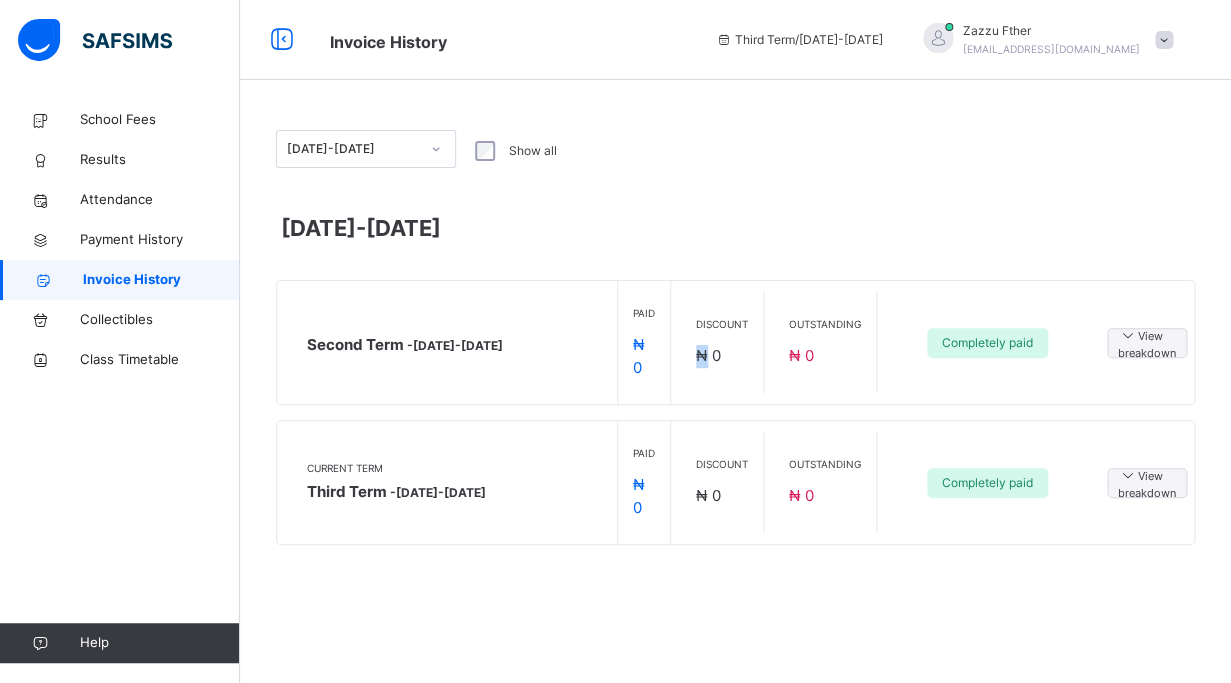 click on "Paid ₦ 0" at bounding box center [644, 342] 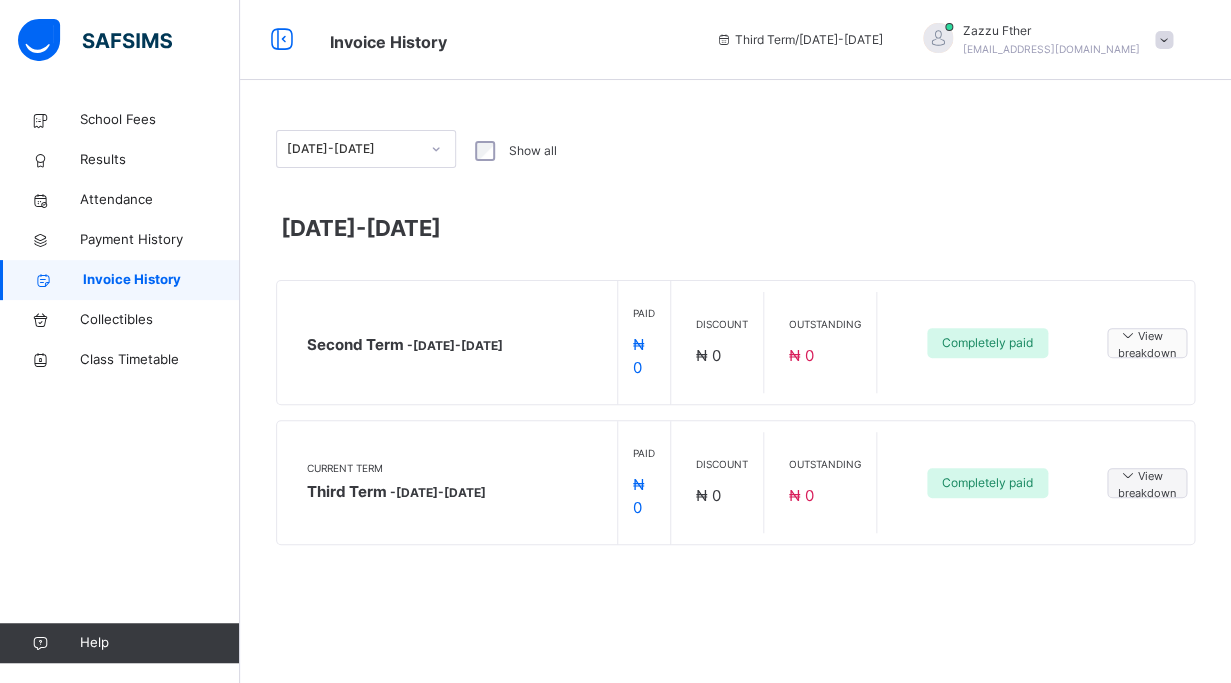 click at bounding box center [1128, 334] 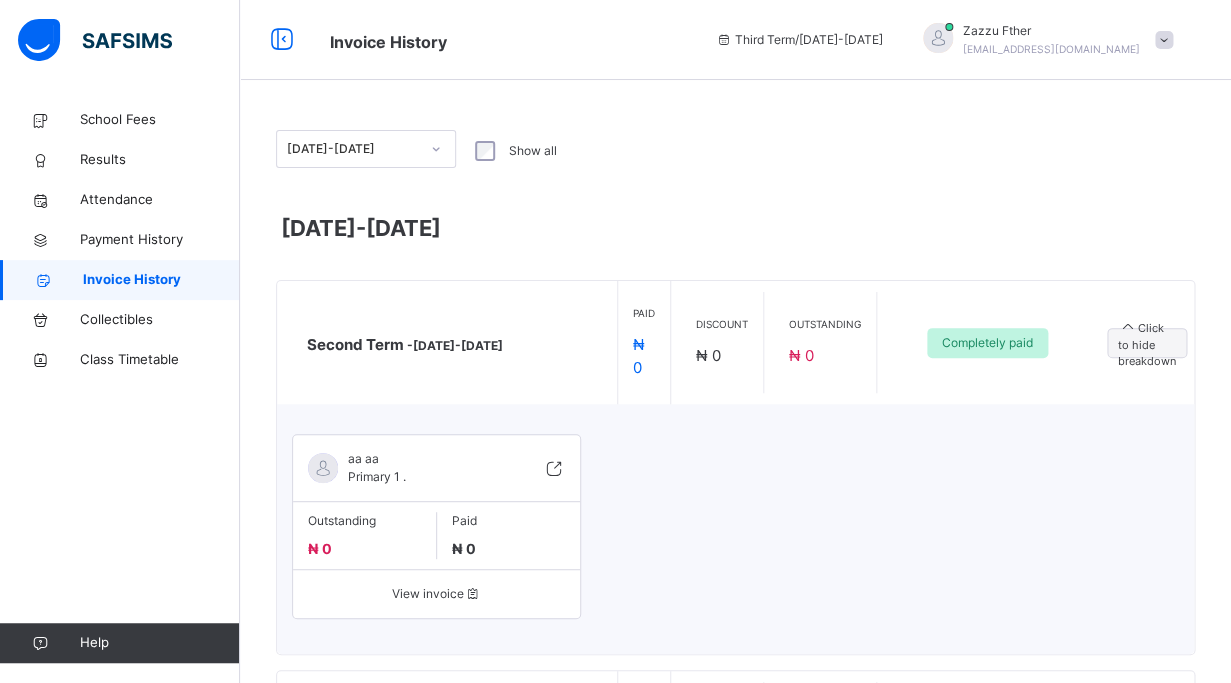 click on "Completely paid" at bounding box center [987, 343] 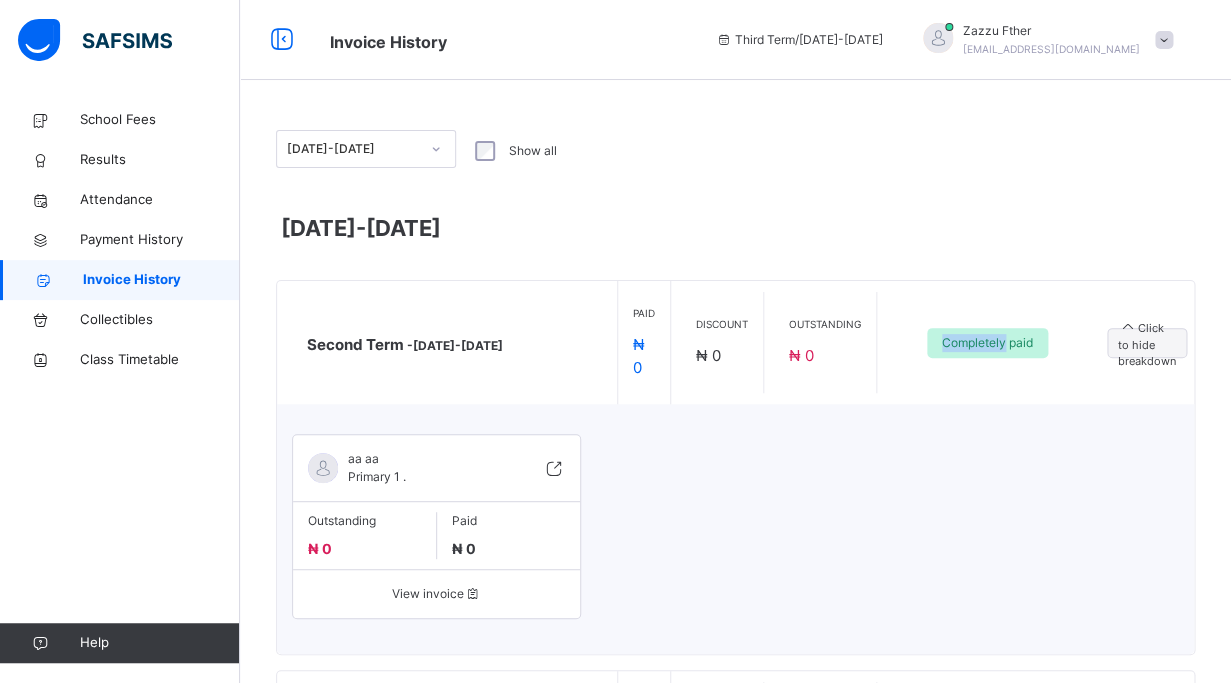 click on "Completely paid" at bounding box center (987, 343) 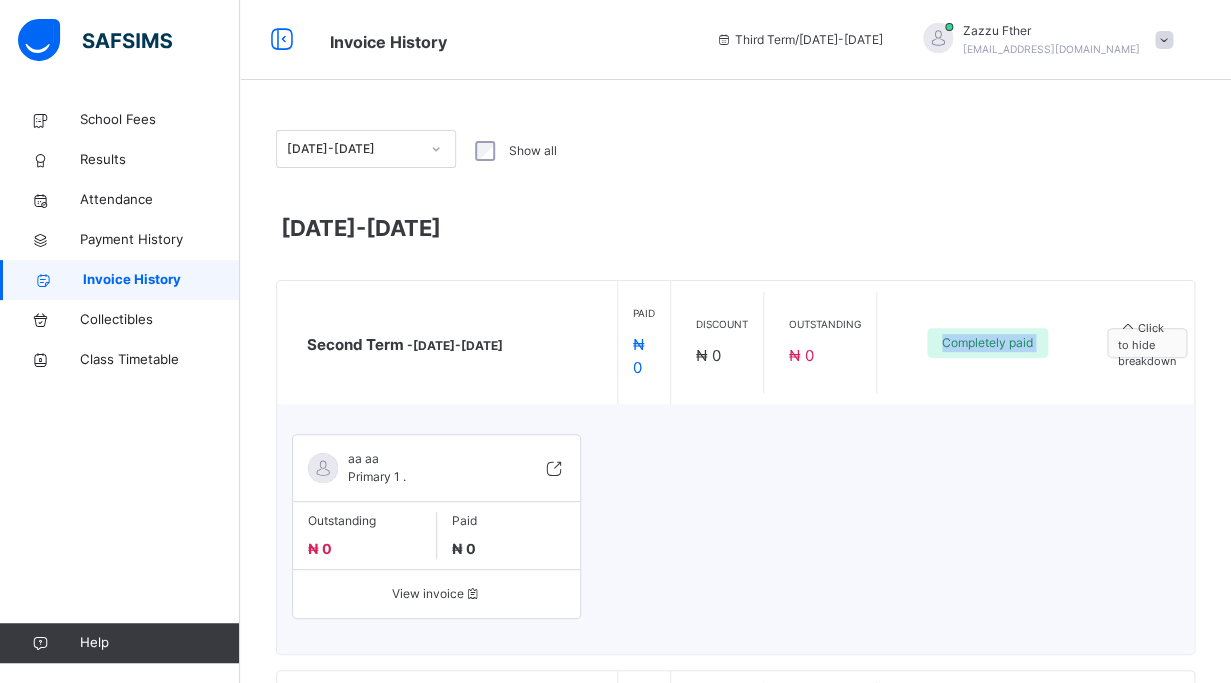 click on "Click to hide breakdown" at bounding box center [1147, 343] 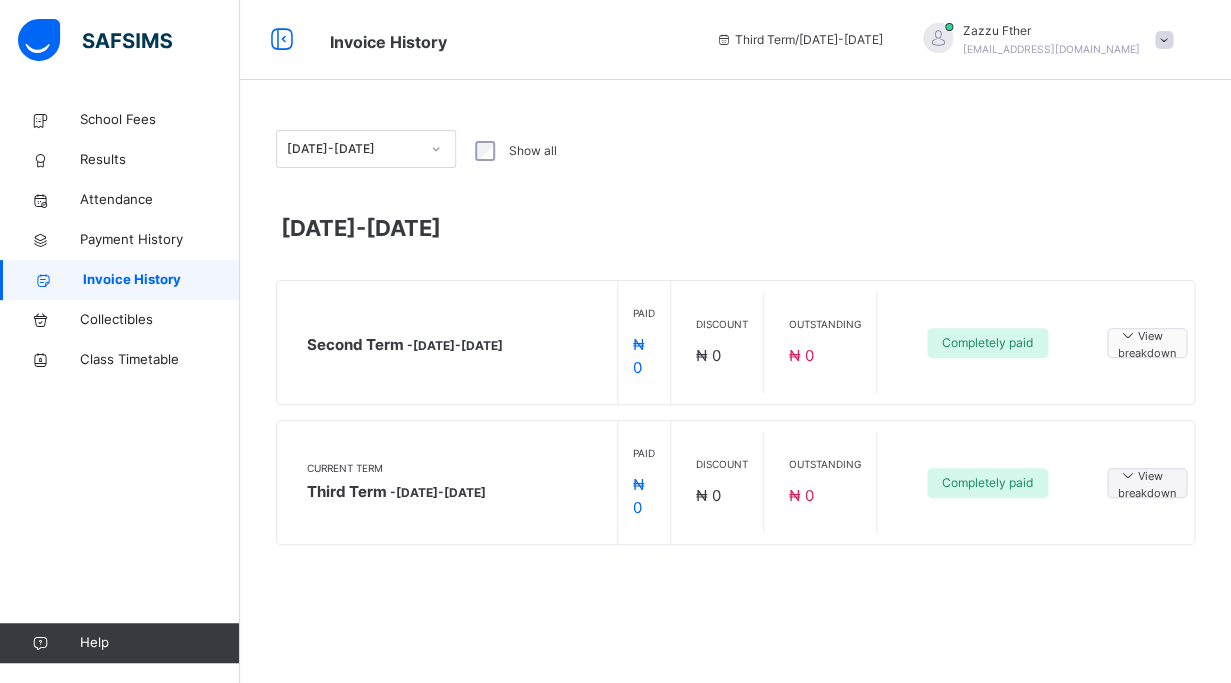 click on "View breakdown" at bounding box center [1147, 343] 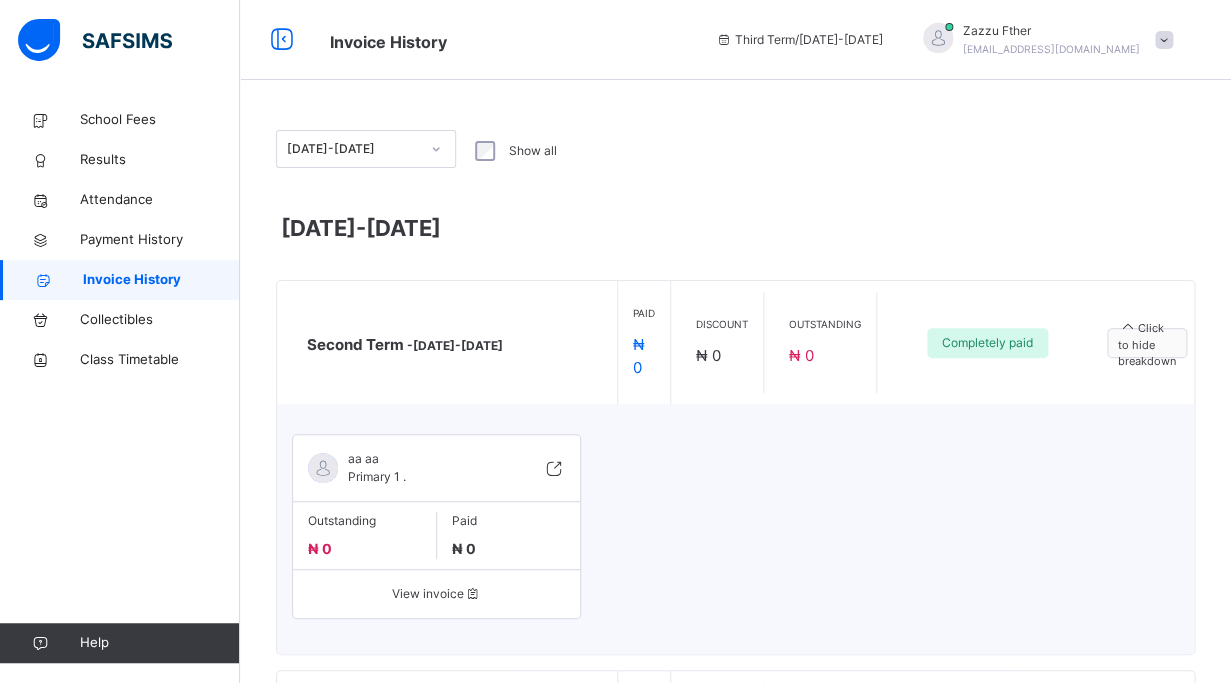 click on "Click to hide breakdown" at bounding box center (1147, 343) 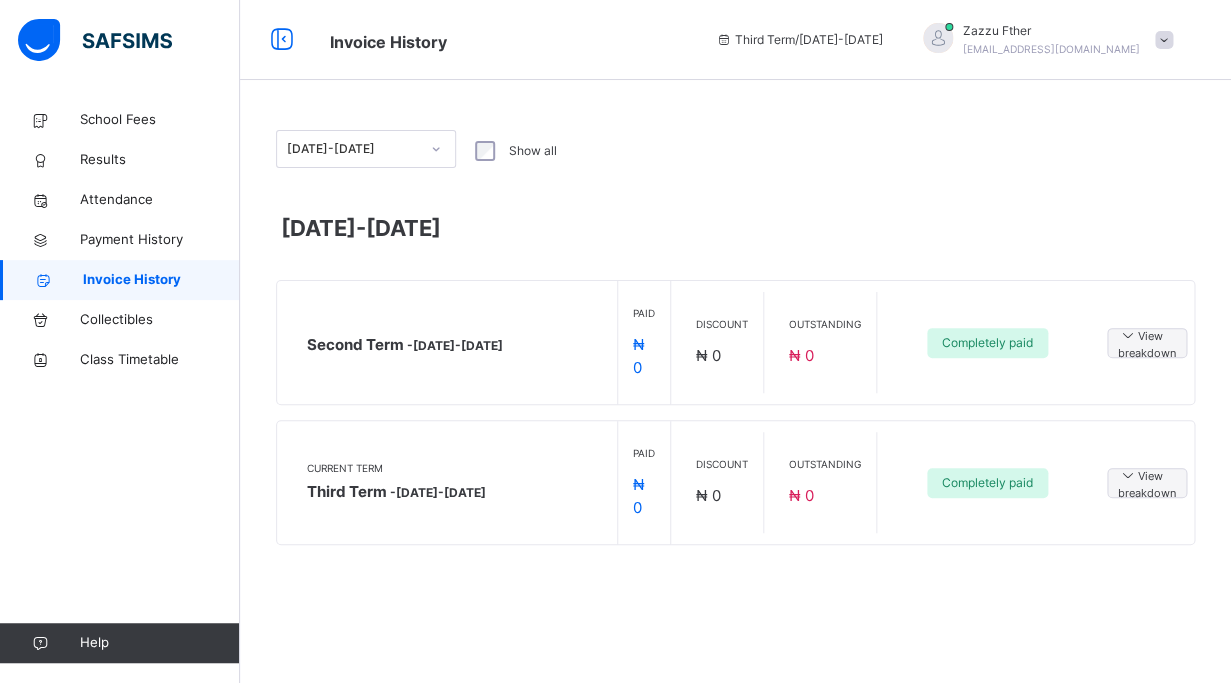 click on "Current Term Third Term    -  [DATE]-[DATE]   Paid ₦ 0 Discount ₦ 0 Outstanding ₦ 0   Completely paid    View breakdown" at bounding box center [735, 482] 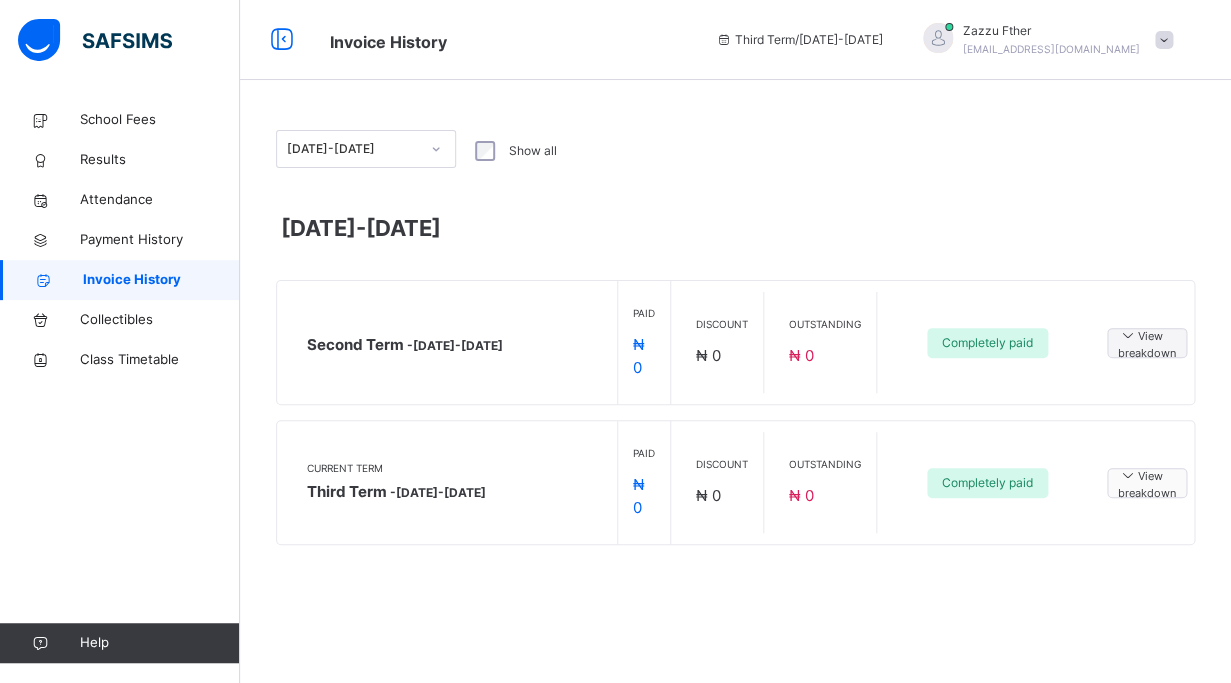 click at bounding box center [1128, 474] 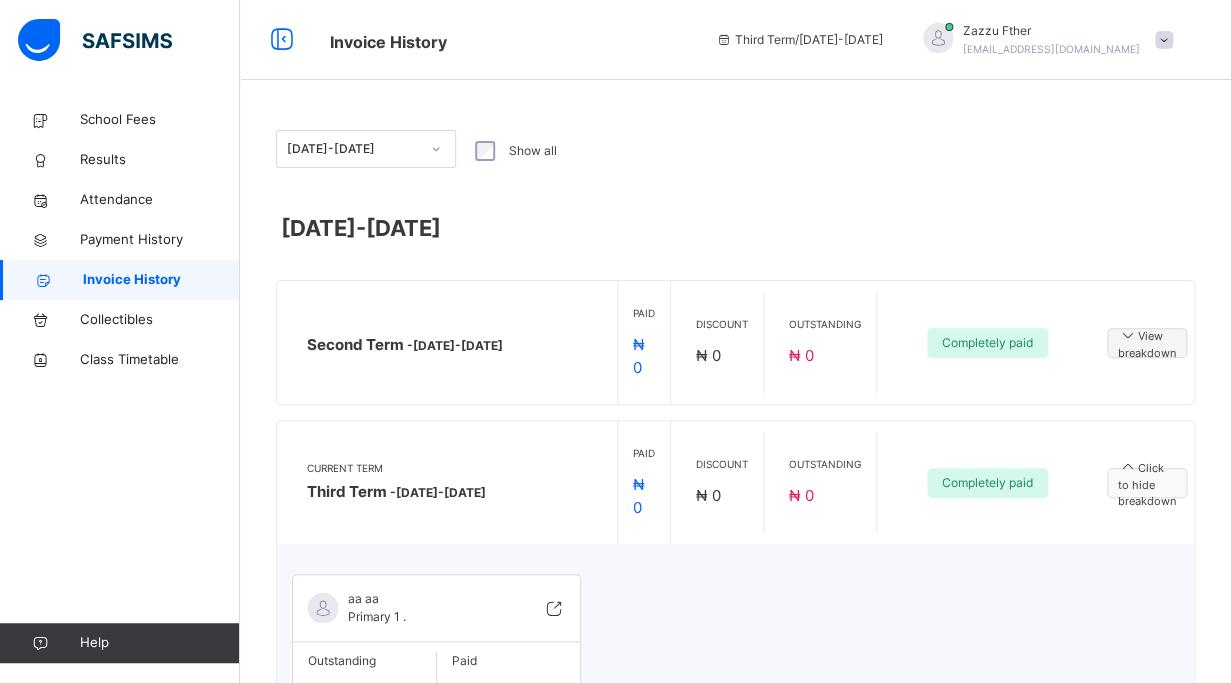 click at bounding box center (1128, 466) 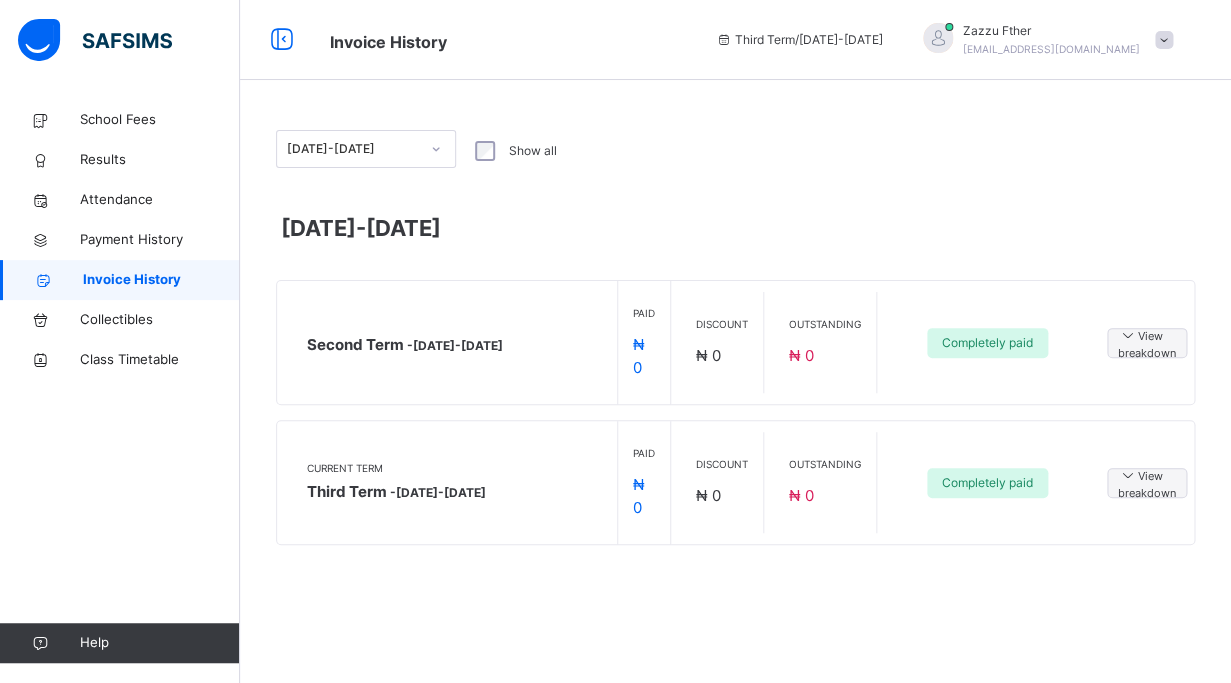 click on "Discount ₦ 0" at bounding box center (722, 482) 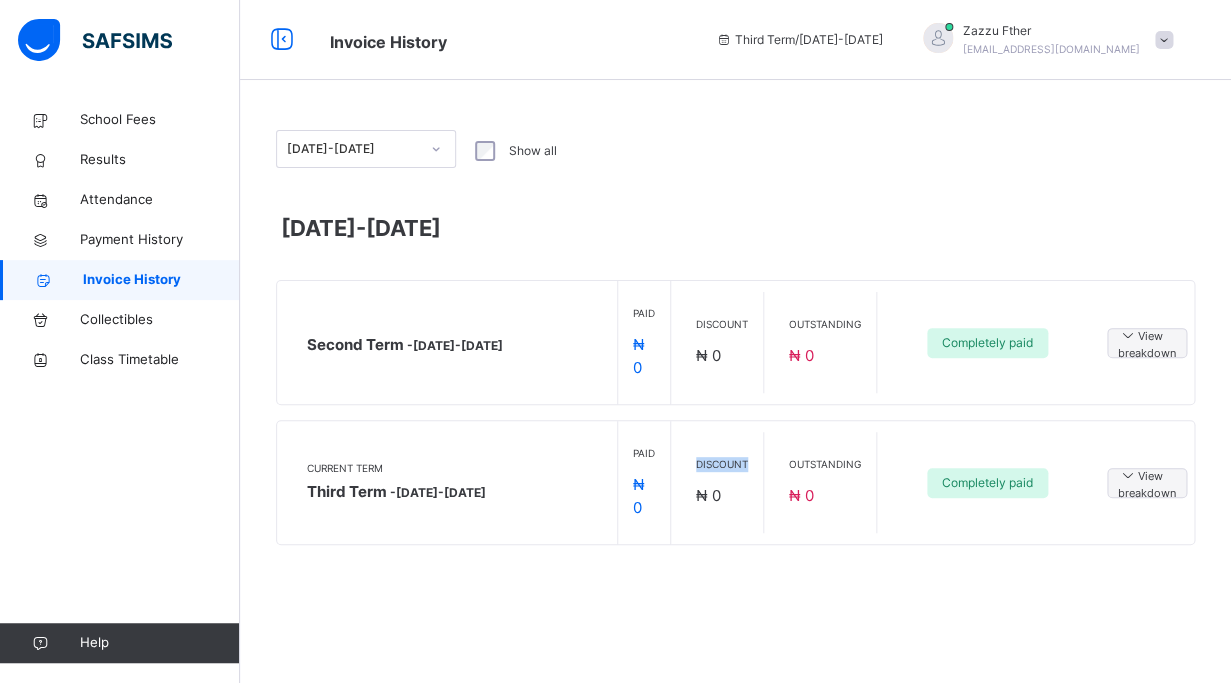 click at bounding box center [436, 149] 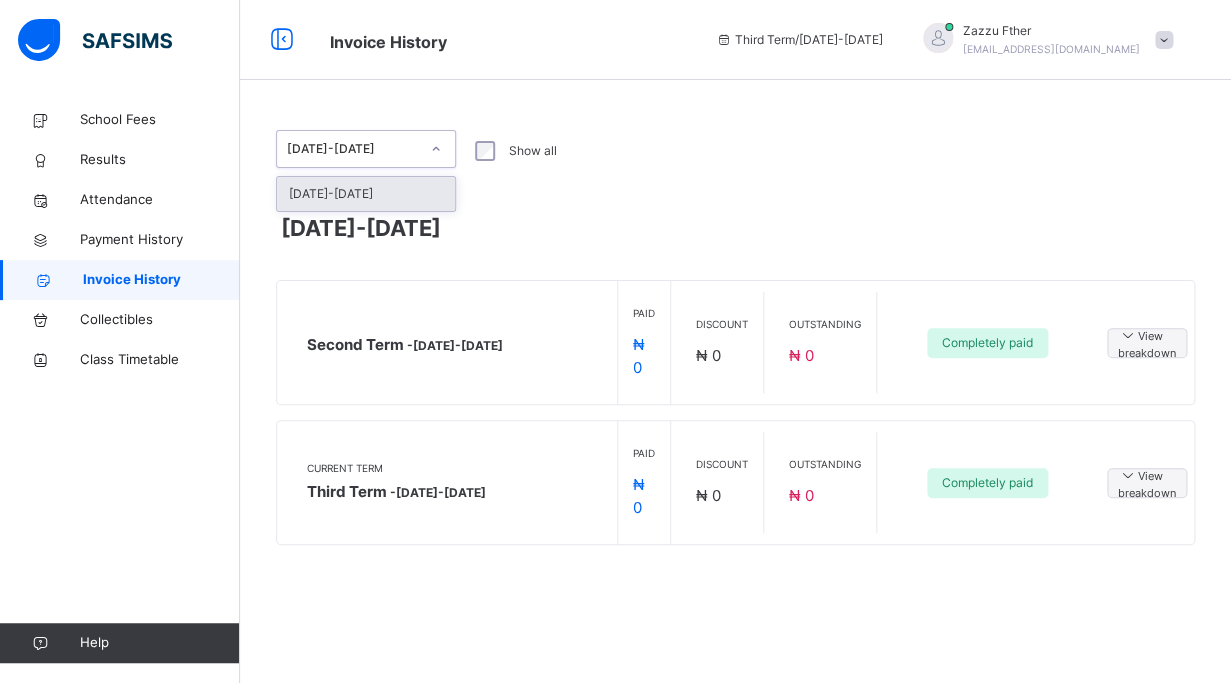 click 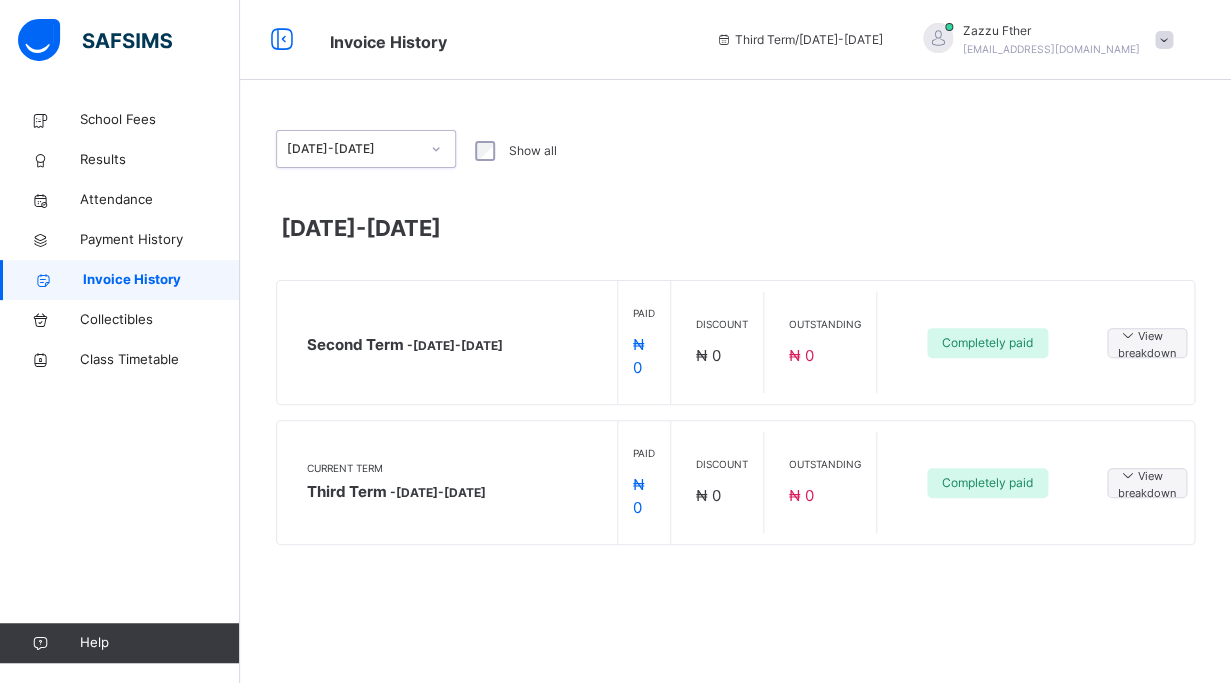click 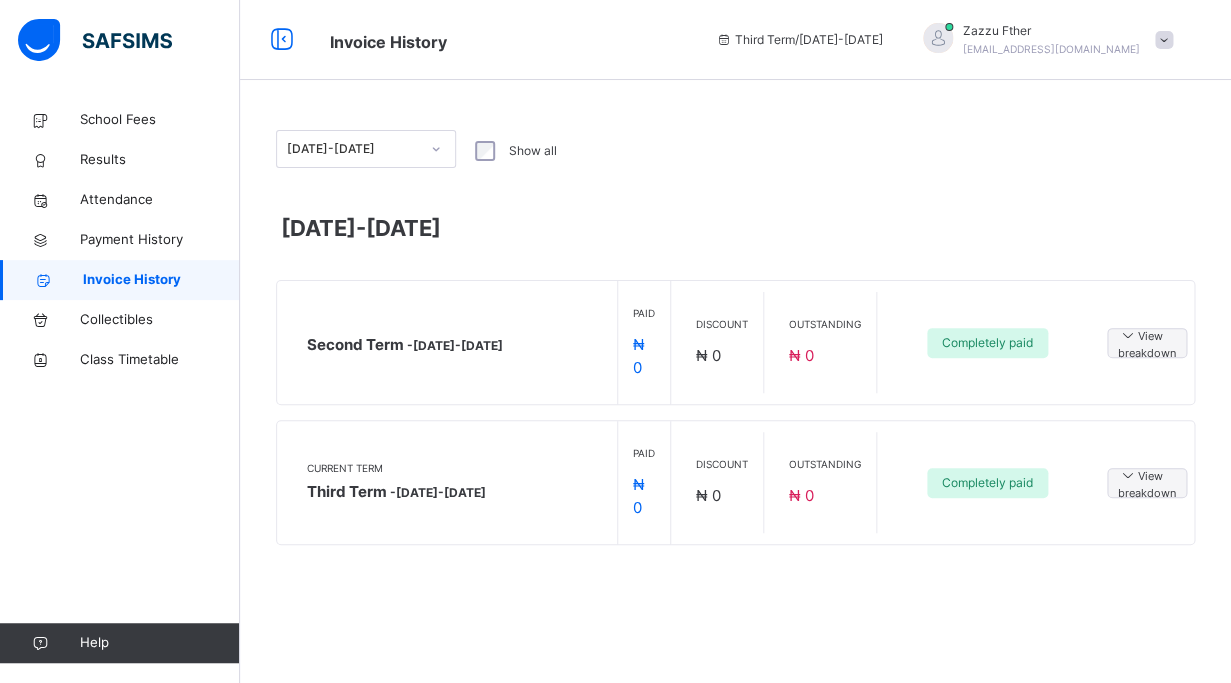 click on "Show all" at bounding box center (533, 151) 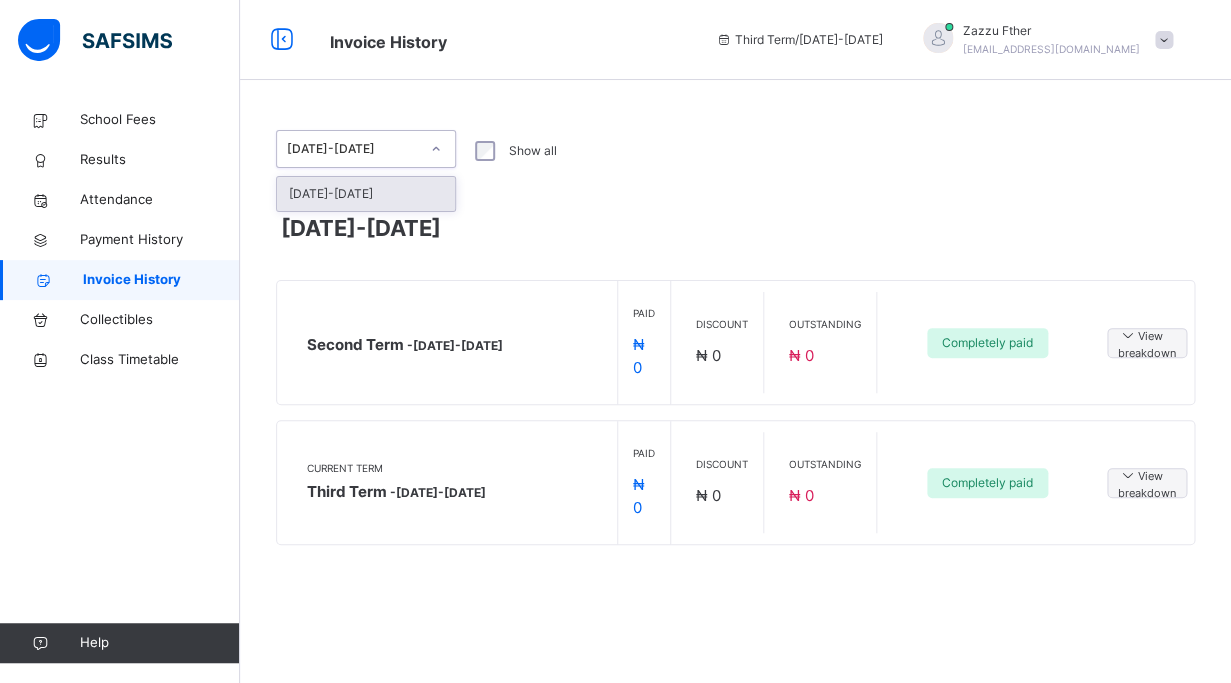 click on "[DATE]-[DATE]" at bounding box center (366, 194) 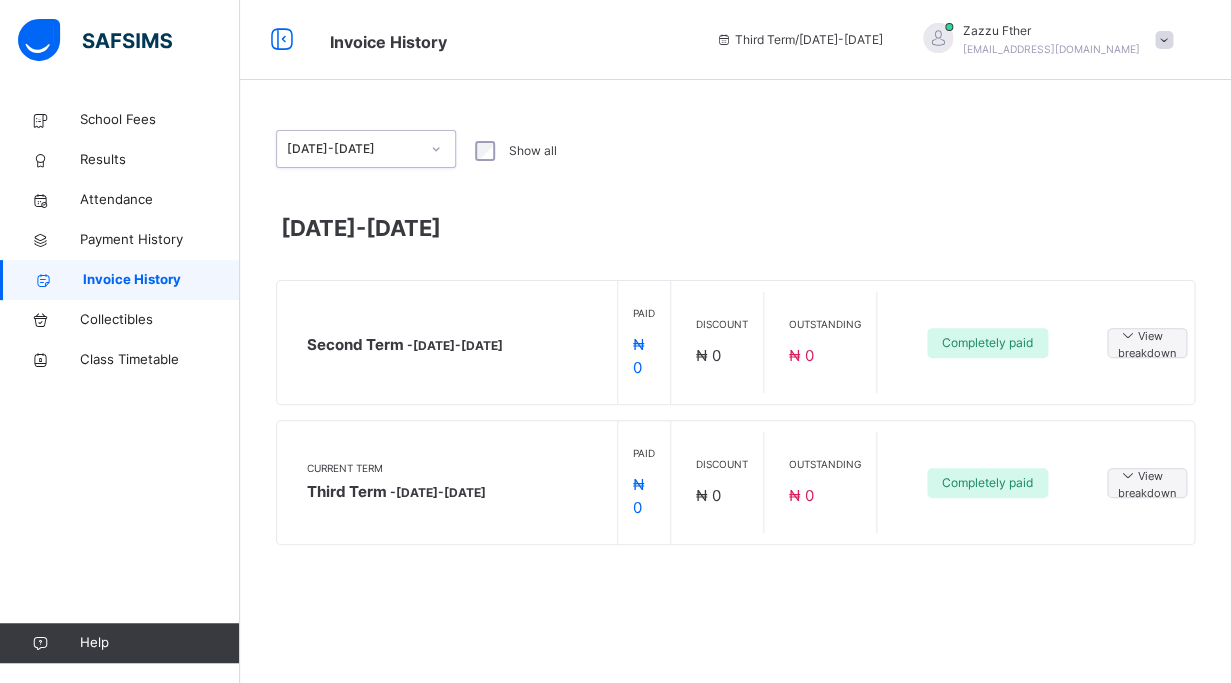 click on "option [DATE]-[DATE], selected.     0 results available. Select is focused ,type to refine list, press Down to open the menu,  [DATE]-[DATE] Show all" at bounding box center (735, 151) 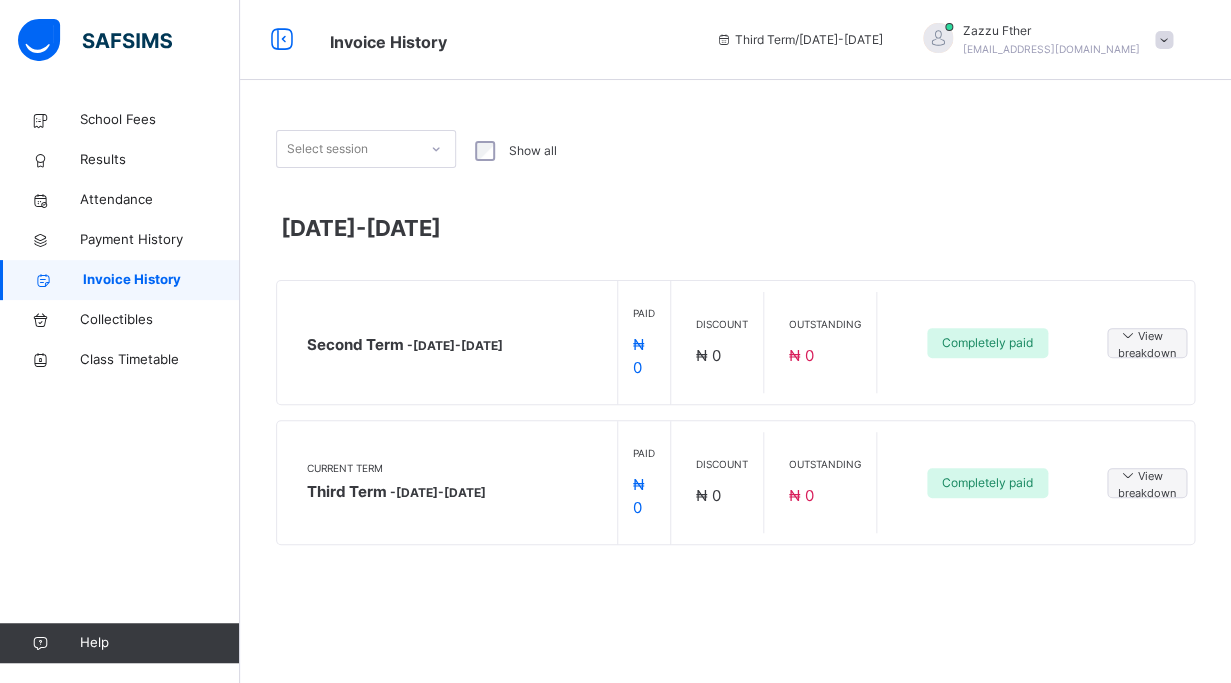 click on "Select session Show all [DATE]-[DATE] Second Term    -  [DATE]-[DATE]   Paid ₦ 0 Discount ₦ 0 Outstanding ₦ 0   Completely paid    View breakdown   Current Term Third Term    -  [DATE]-[DATE]   Paid ₦ 0 Discount ₦ 0 Outstanding ₦ 0   Completely paid    View breakdown" at bounding box center (735, 347) 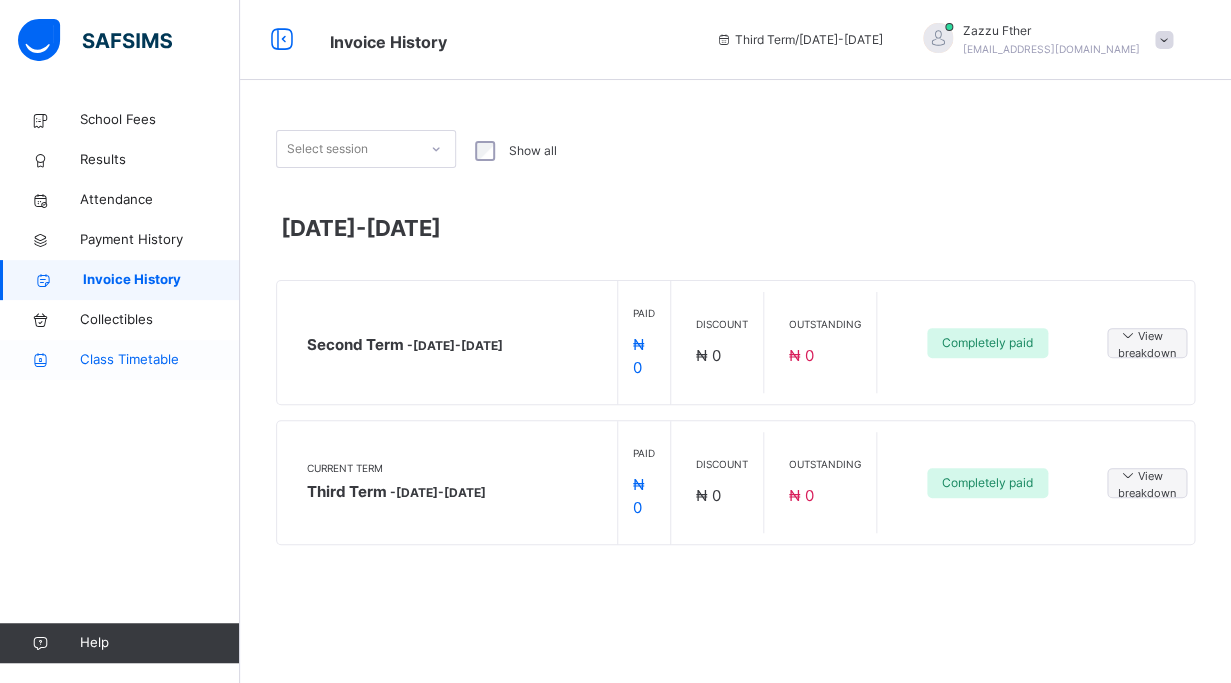 click on "Class Timetable" at bounding box center (120, 360) 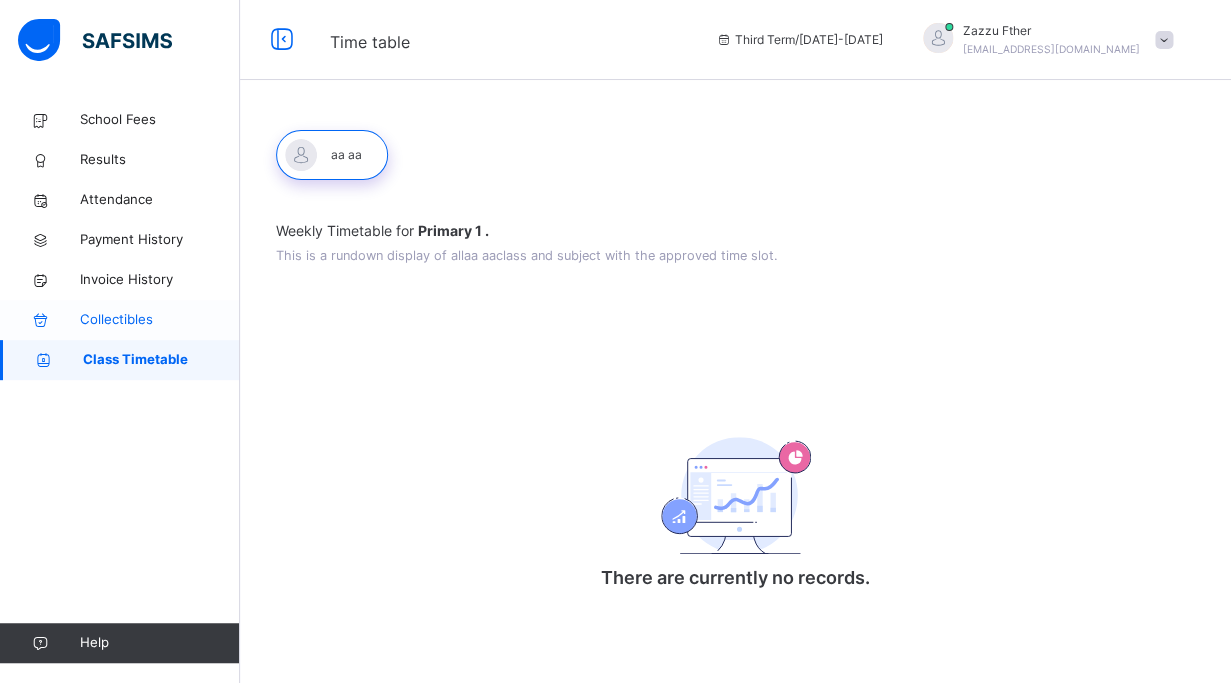 click on "Collectibles" at bounding box center (160, 320) 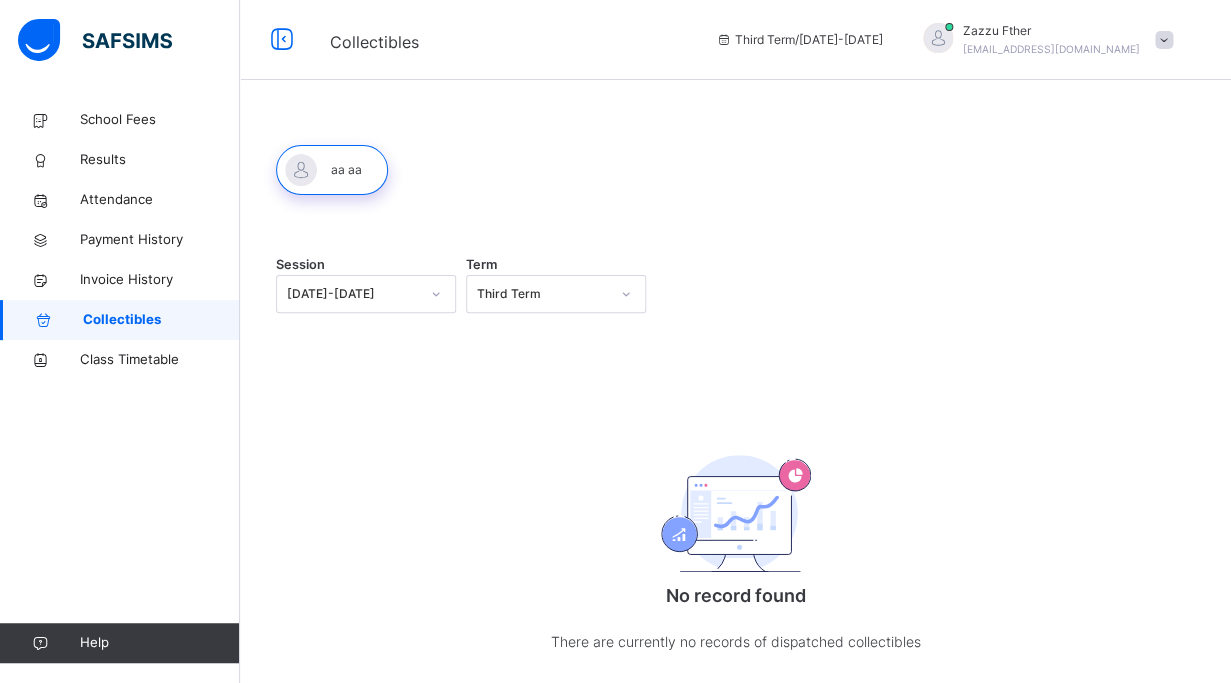 click on "Collectibles" at bounding box center (120, 320) 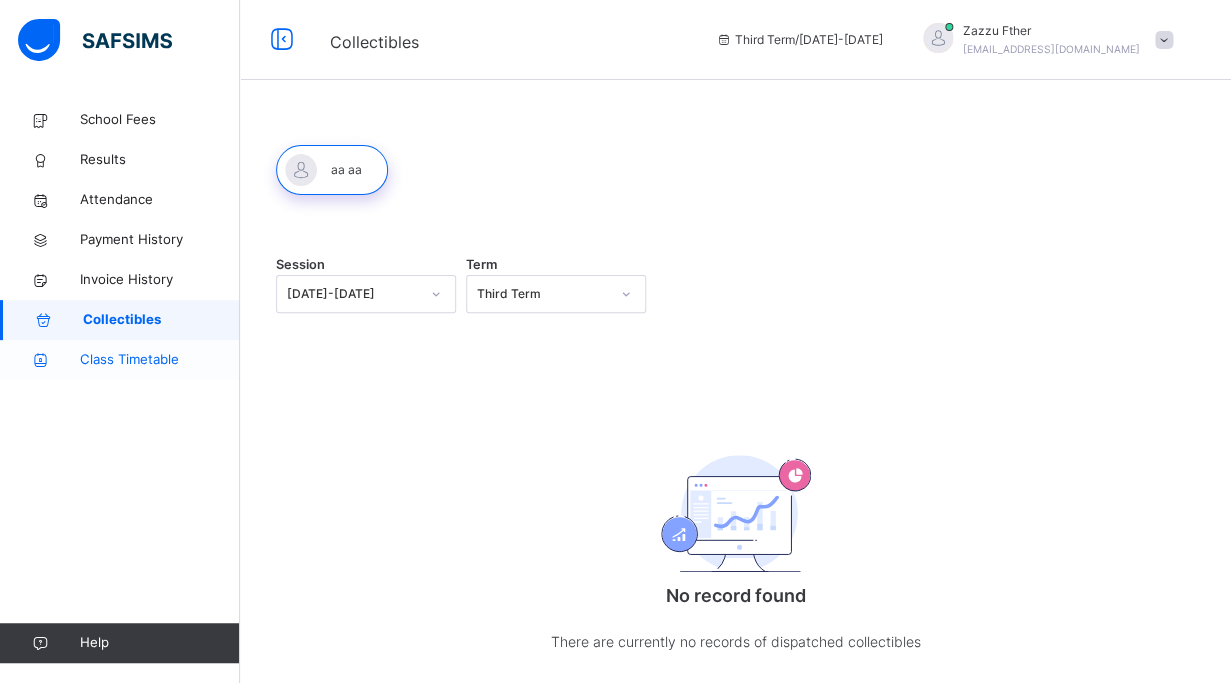 click on "Class Timetable" at bounding box center (160, 360) 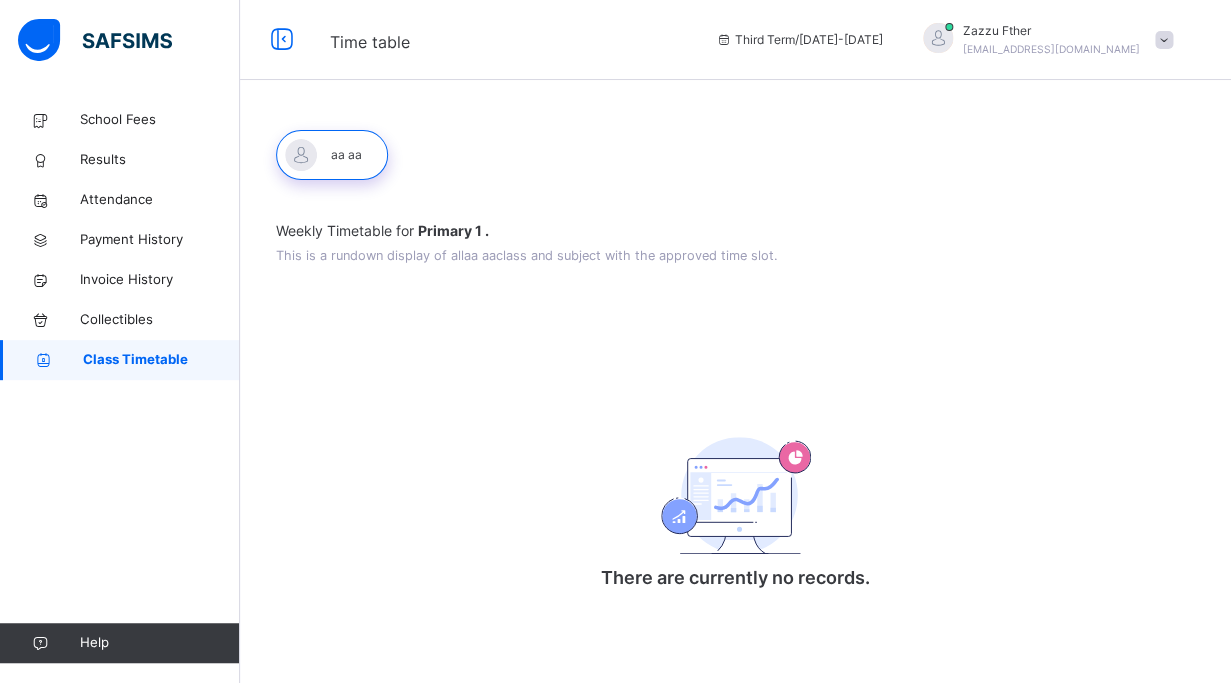 click at bounding box center (332, 155) 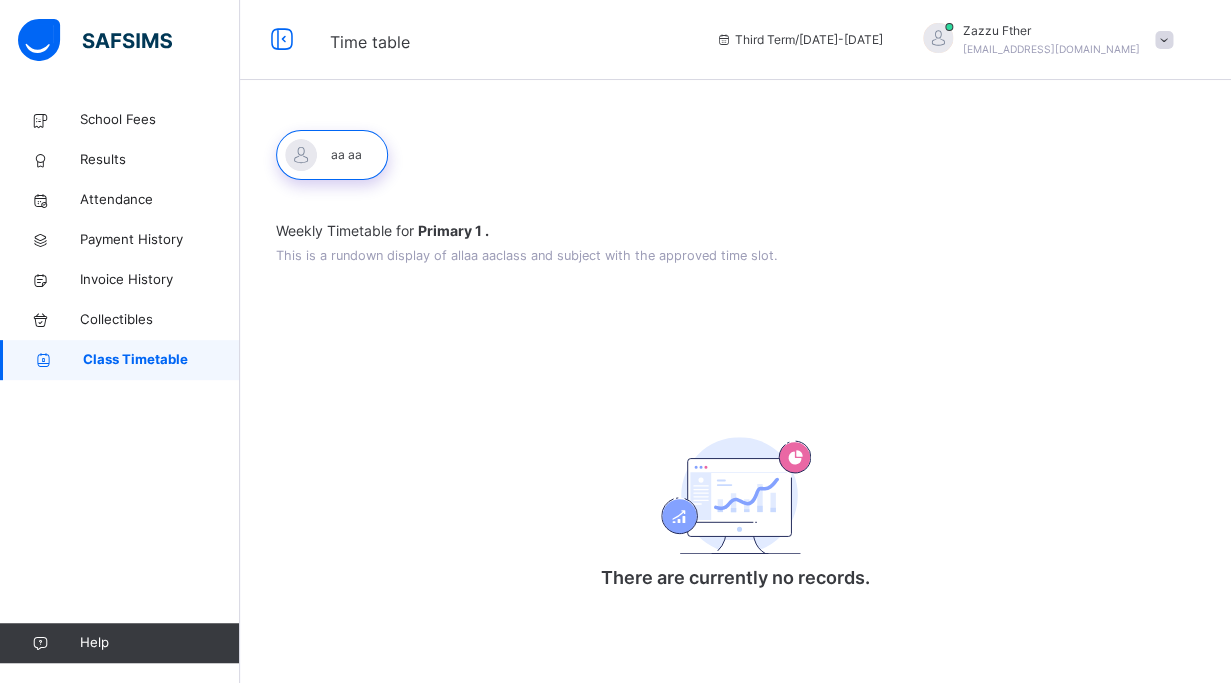 click at bounding box center [332, 155] 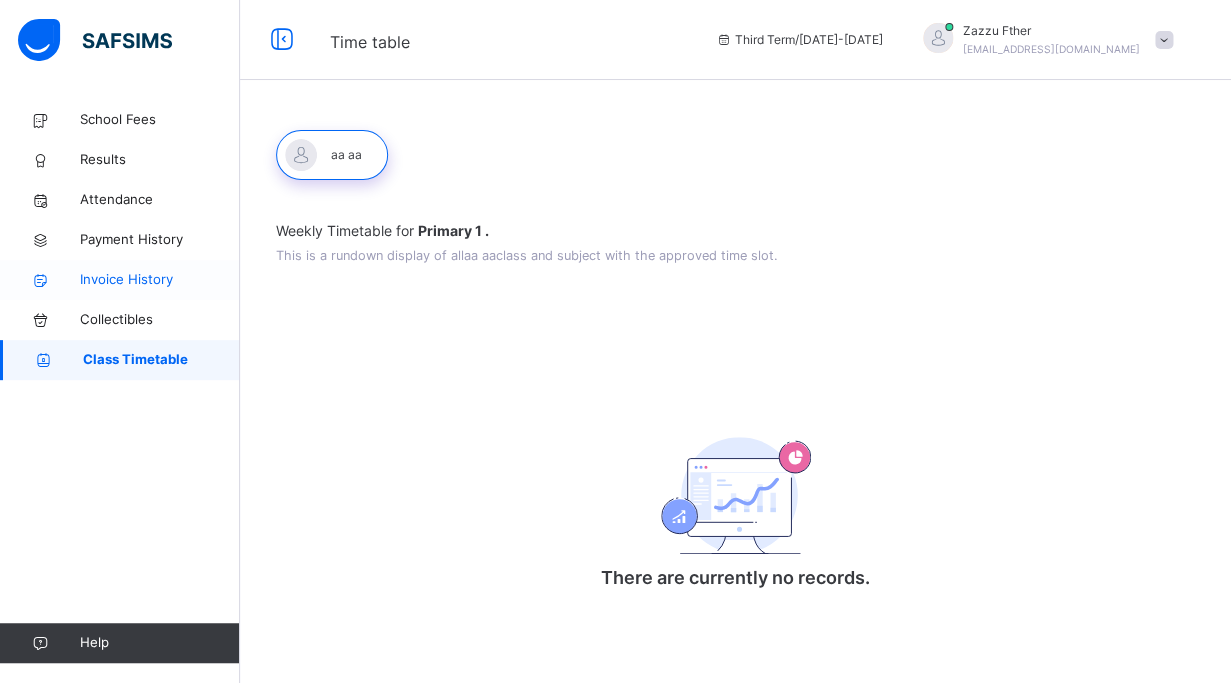click on "Invoice History" at bounding box center [120, 280] 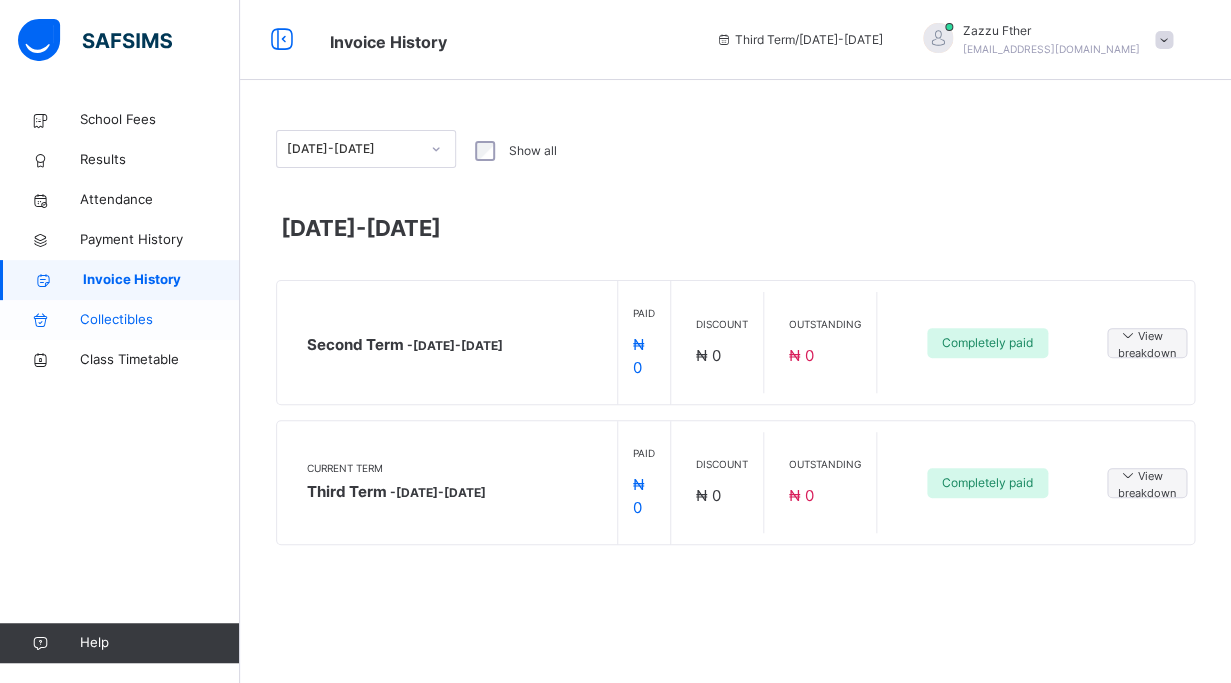 click on "Collectibles" at bounding box center (160, 320) 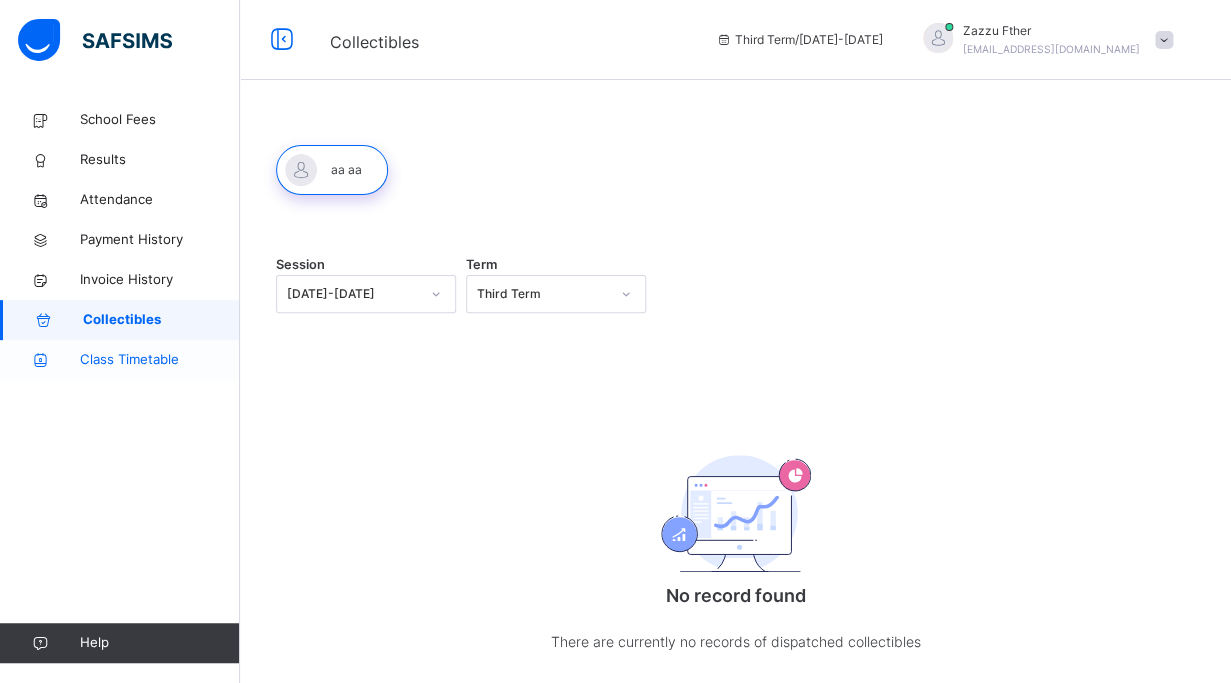 click on "Class Timetable" at bounding box center [160, 360] 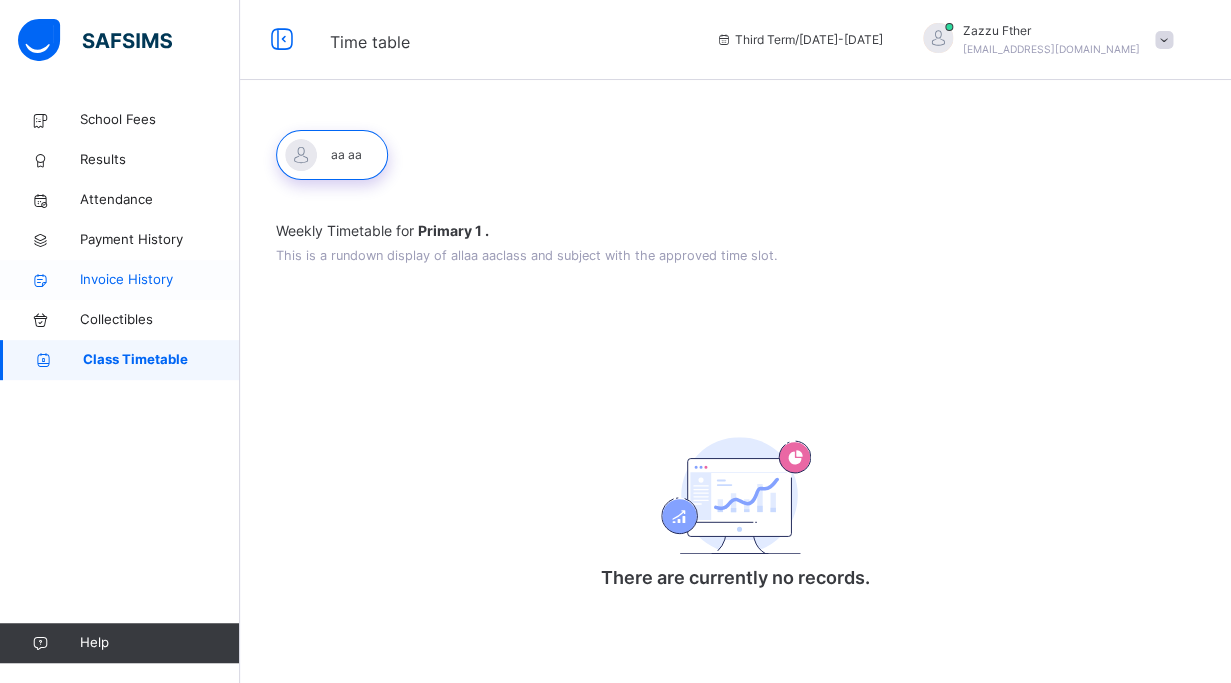 click on "Invoice History" at bounding box center [160, 280] 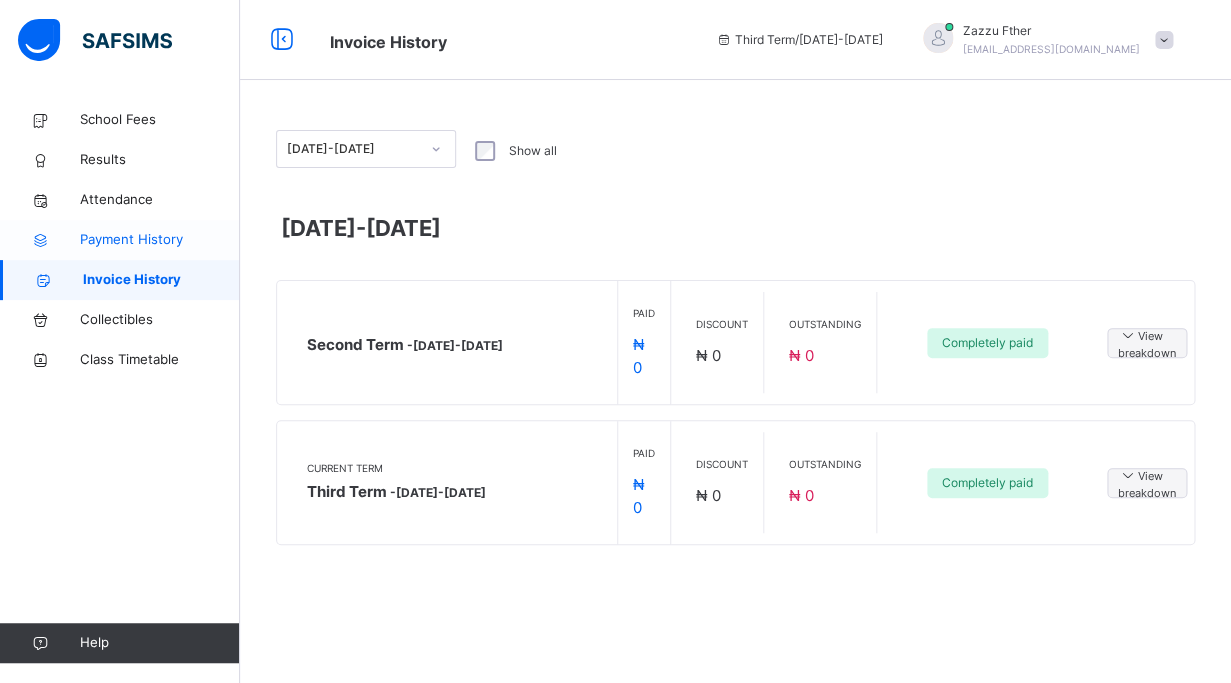 click on "Payment History" at bounding box center (160, 240) 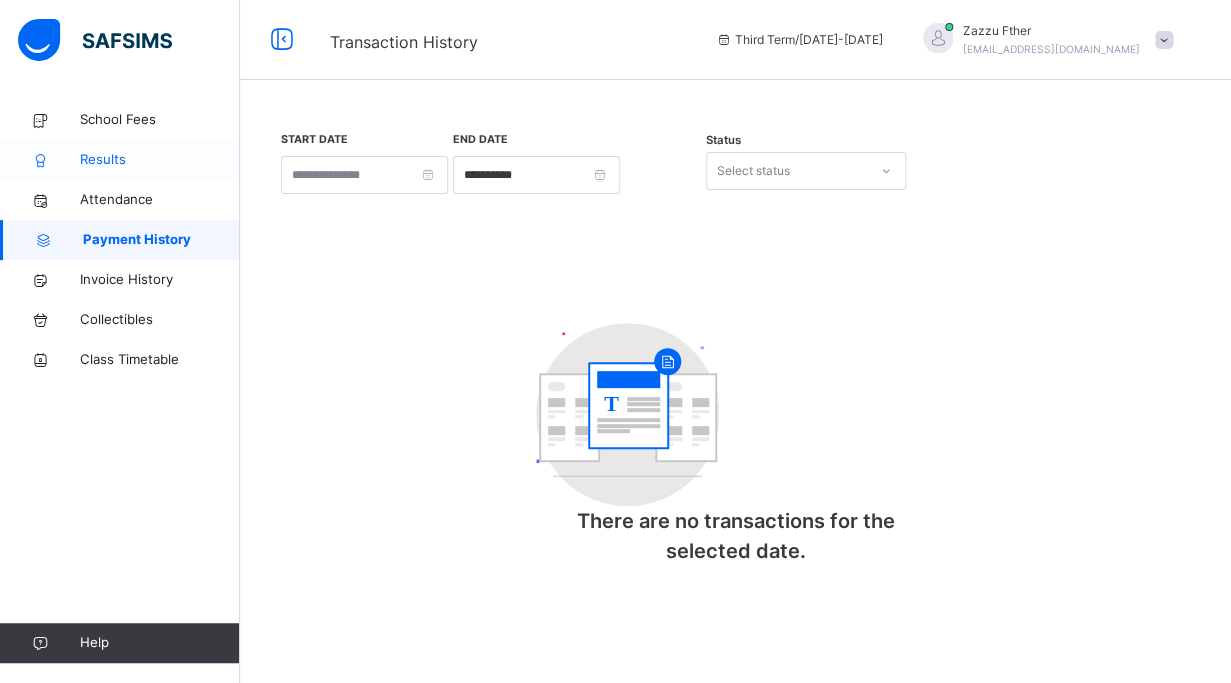 click on "Results" at bounding box center [120, 160] 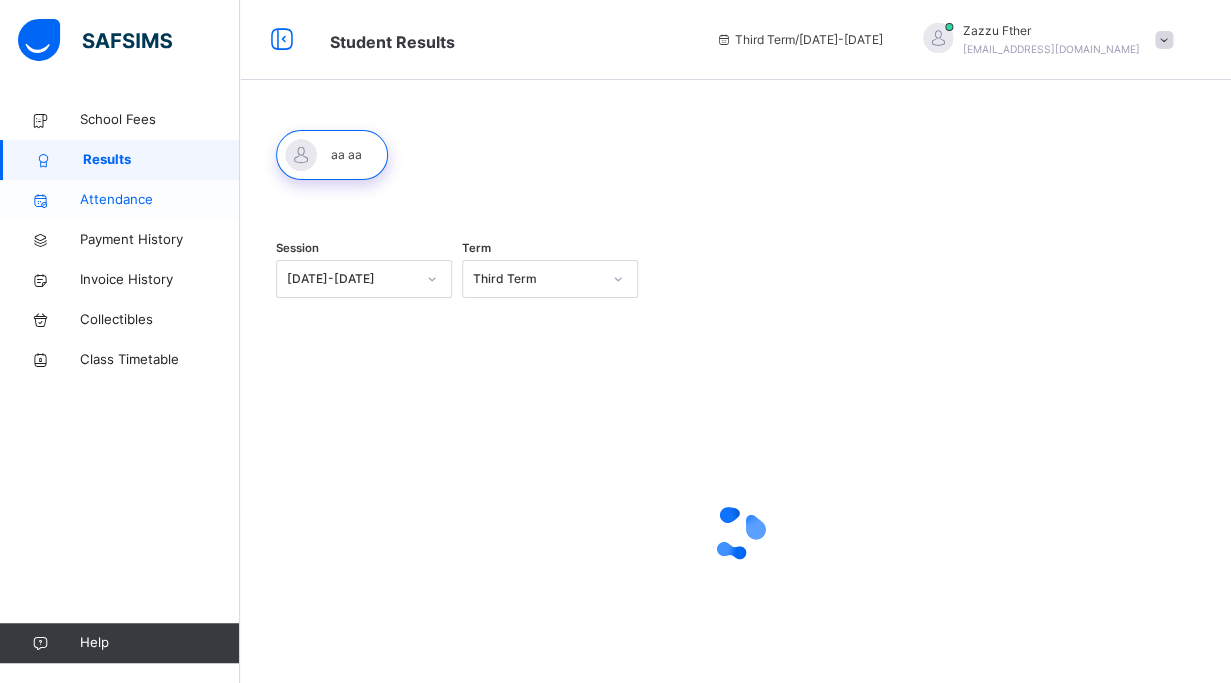click on "Attendance" at bounding box center (160, 200) 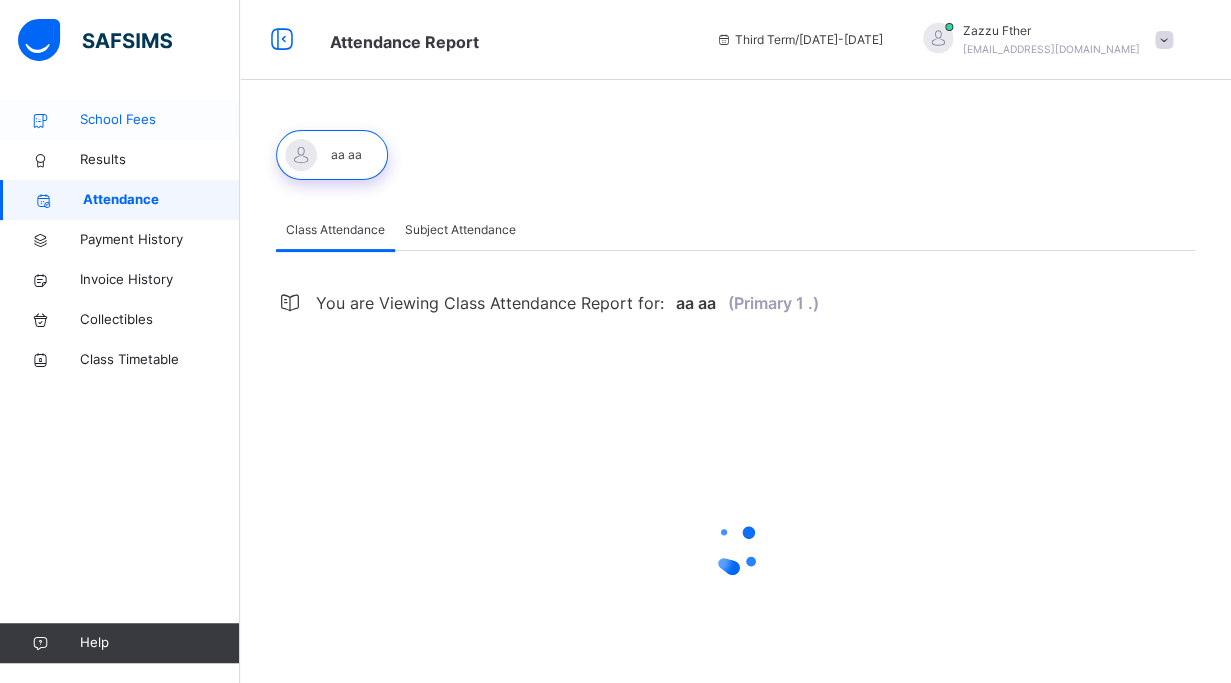 click on "School Fees" at bounding box center (160, 120) 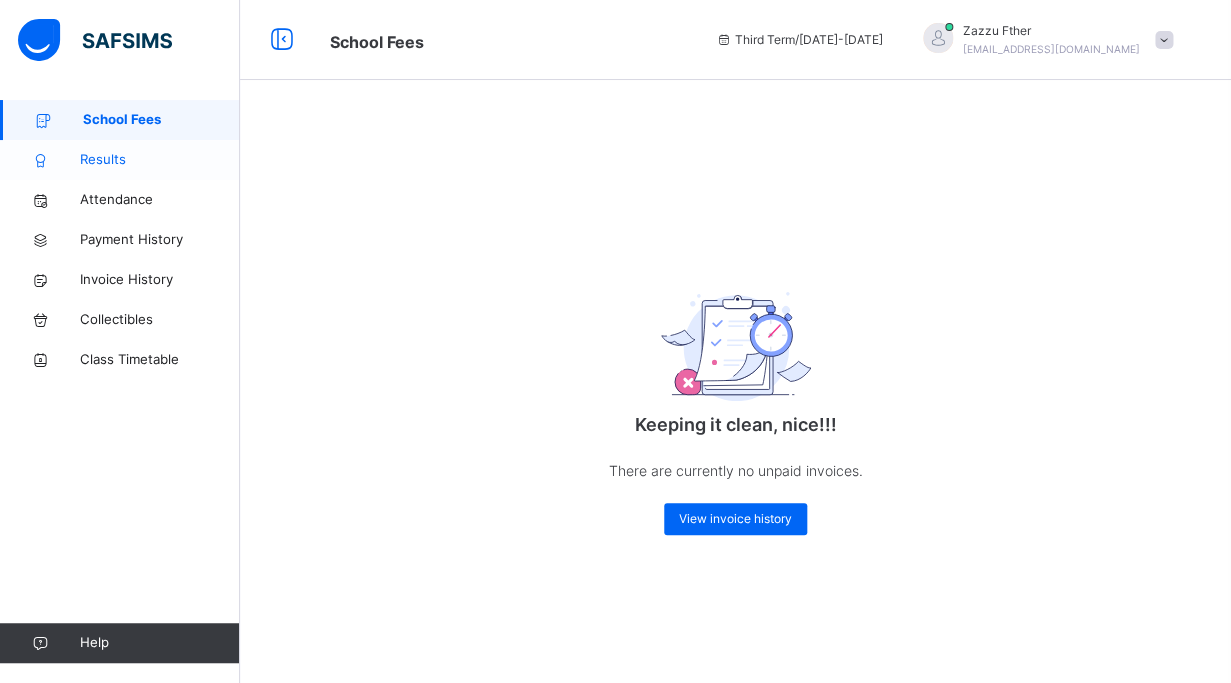 click on "Results" at bounding box center [160, 160] 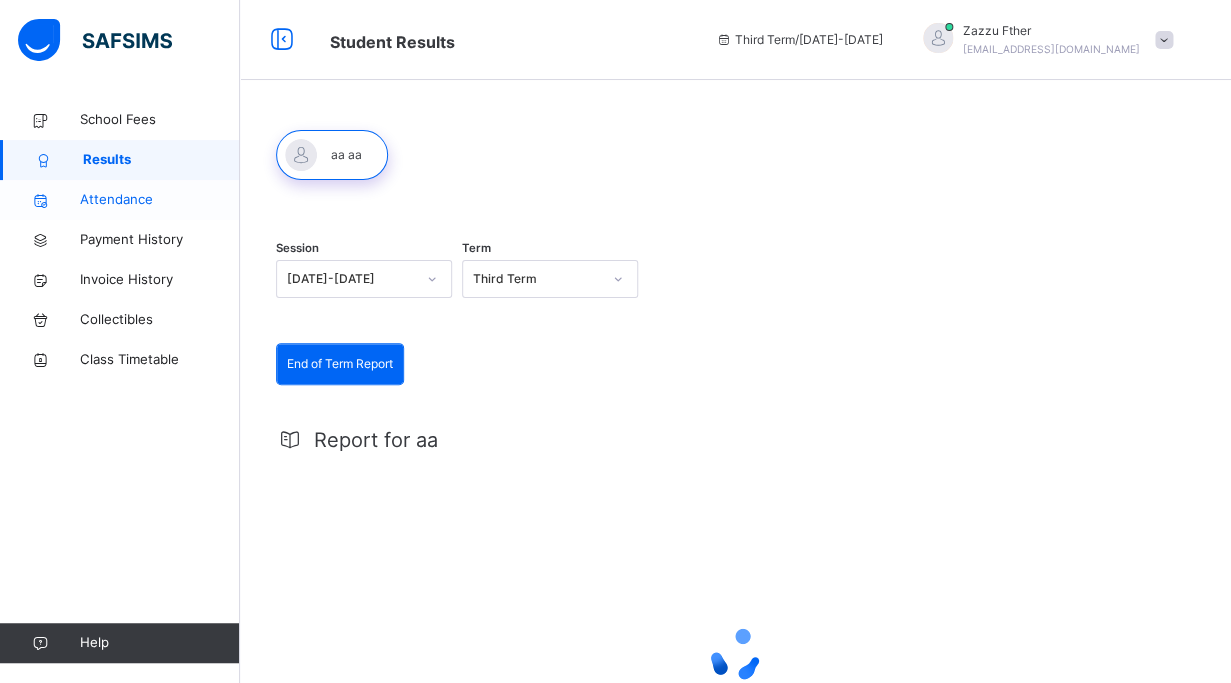 click on "Attendance" at bounding box center (160, 200) 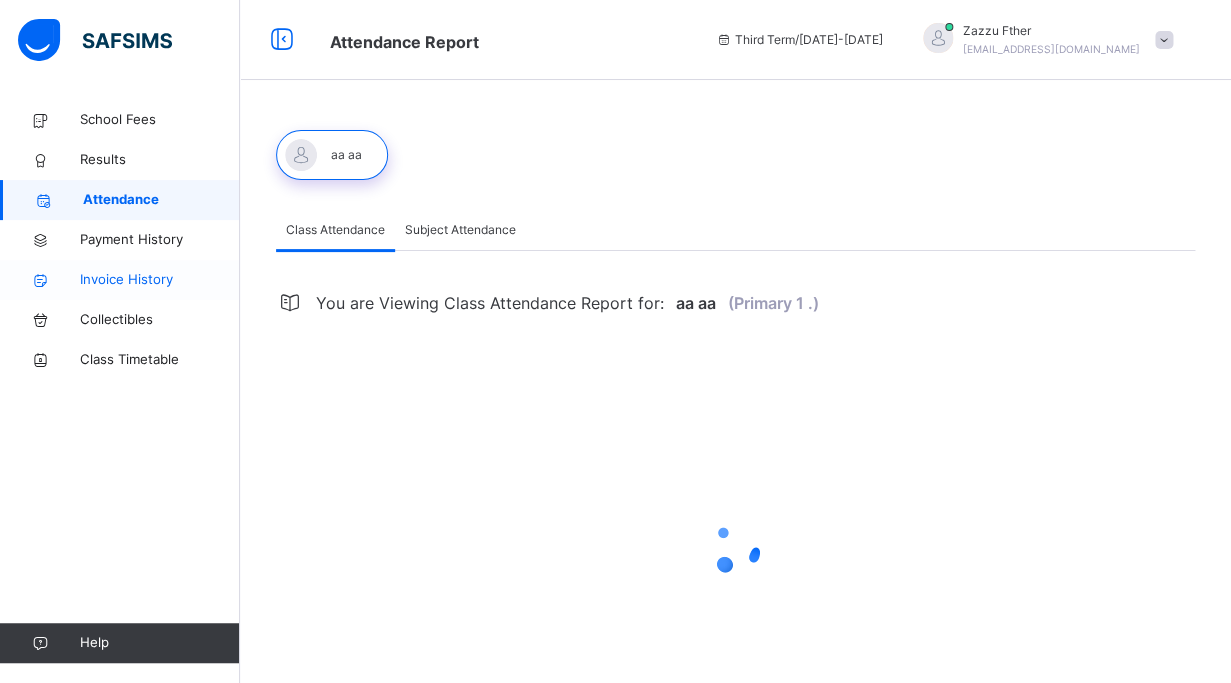 select on "****" 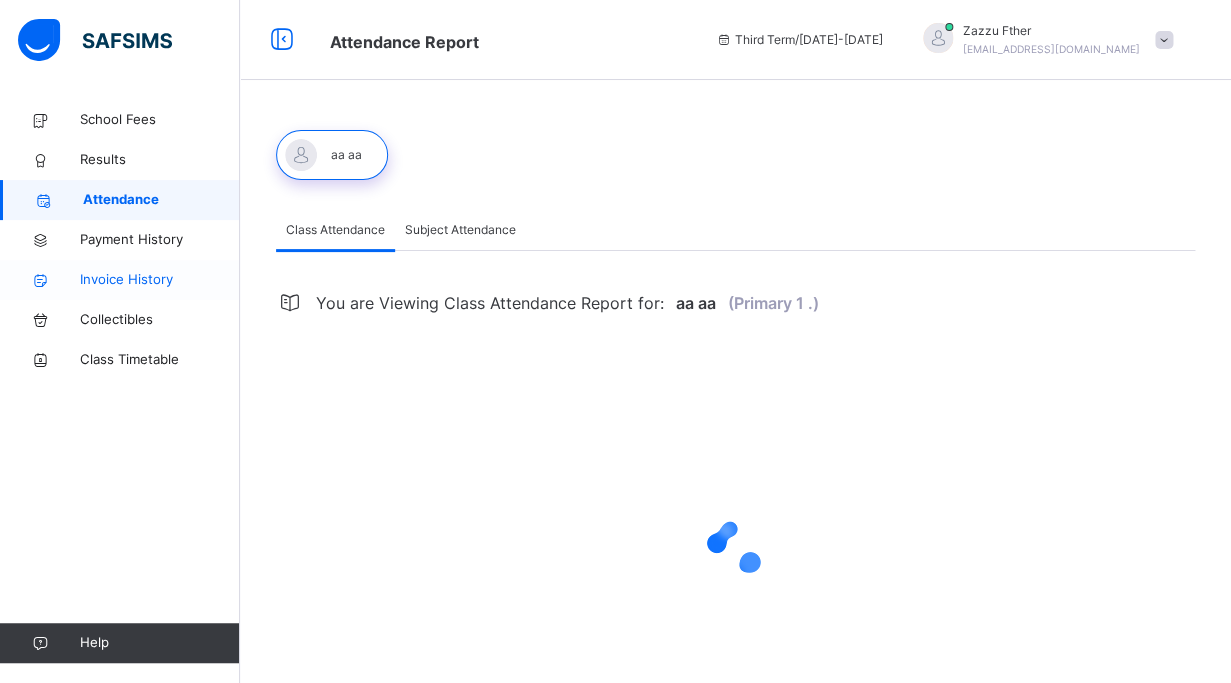 select on "*" 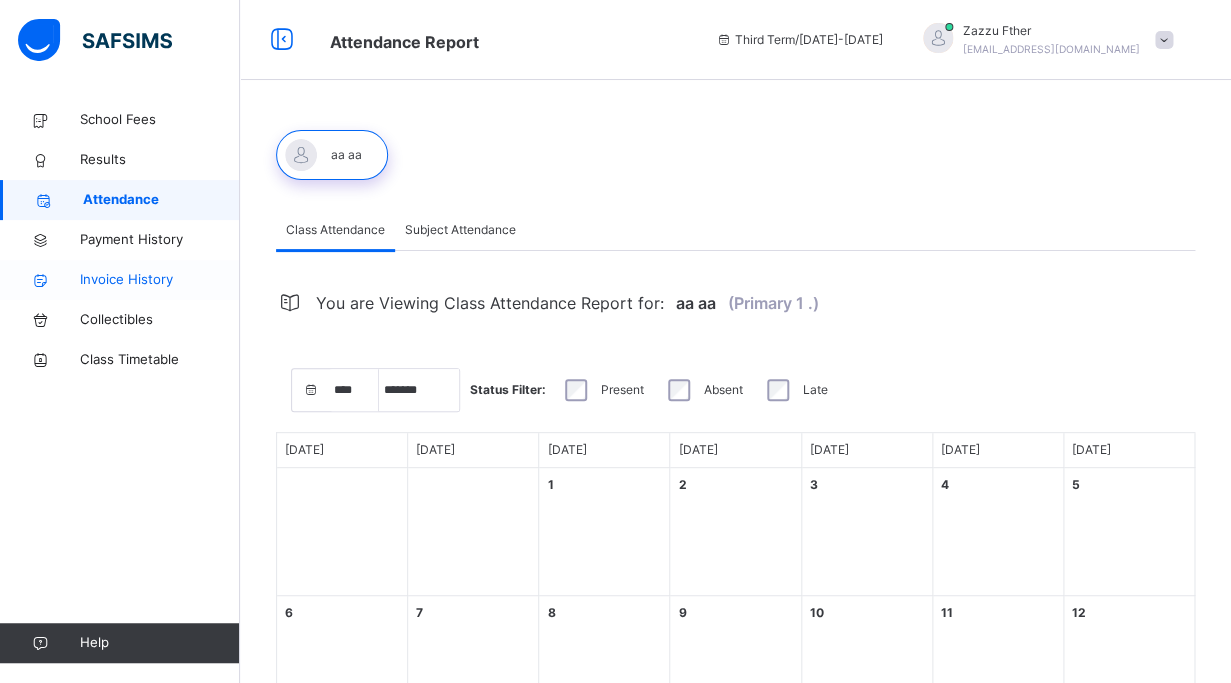 click on "Invoice History" at bounding box center (160, 280) 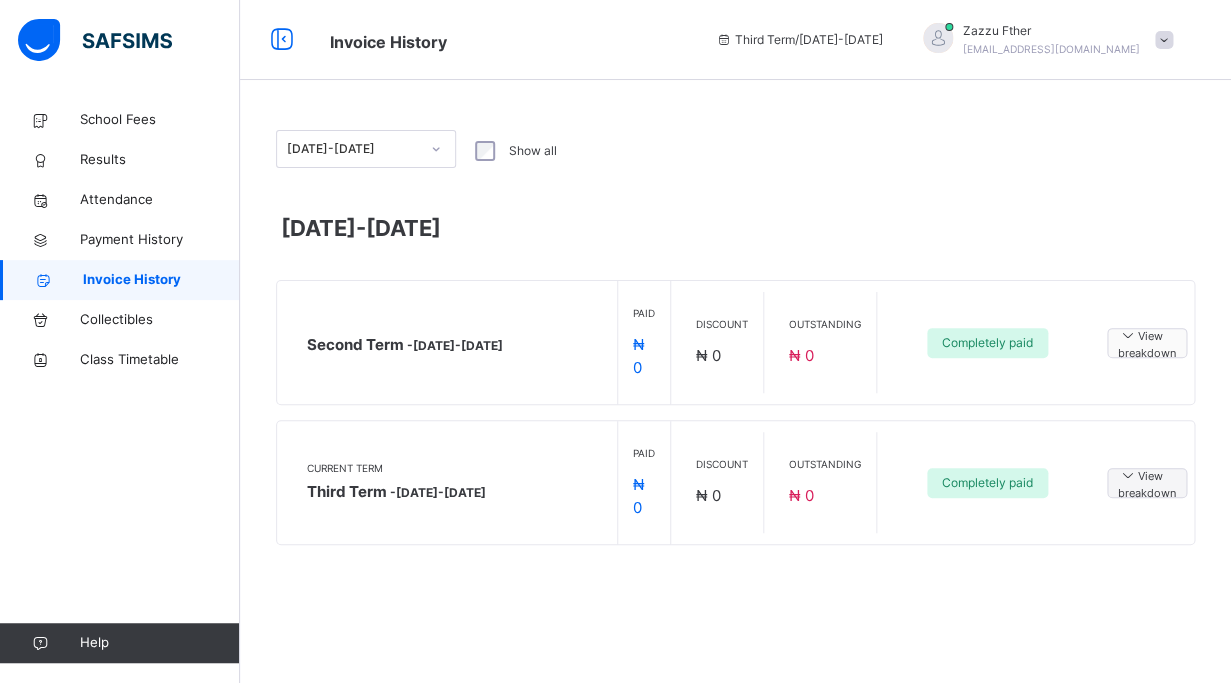 click on "View breakdown" at bounding box center (1147, 343) 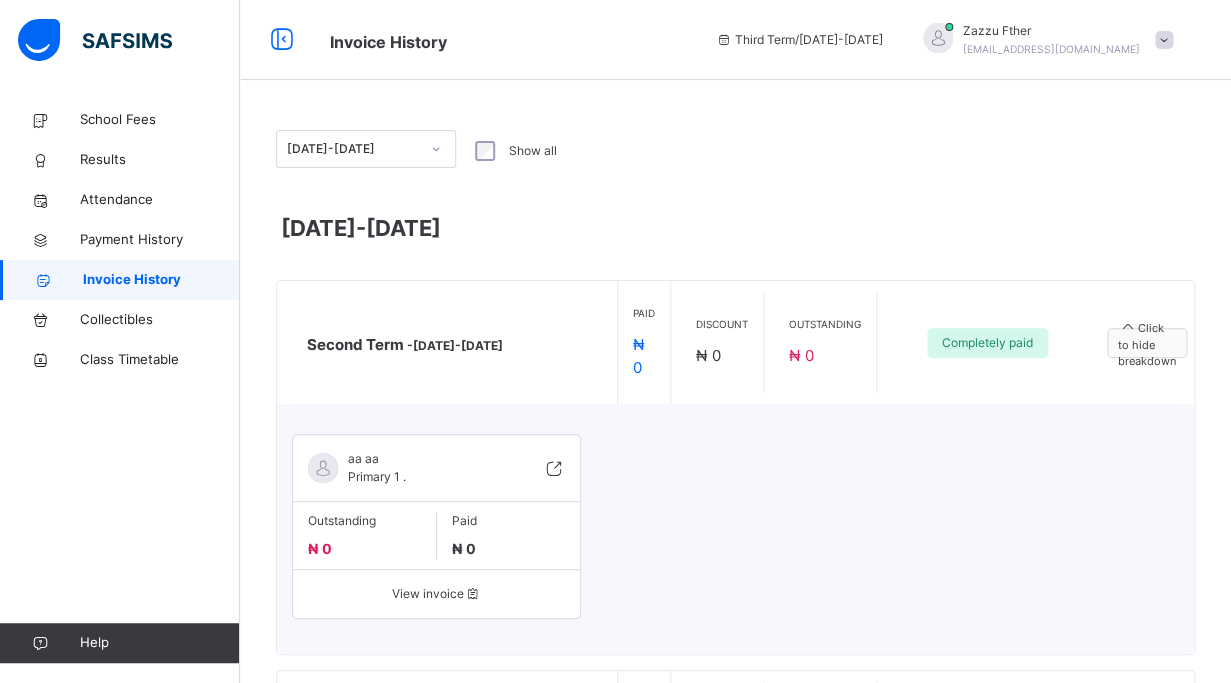 click on "Click to hide breakdown" at bounding box center (1147, 343) 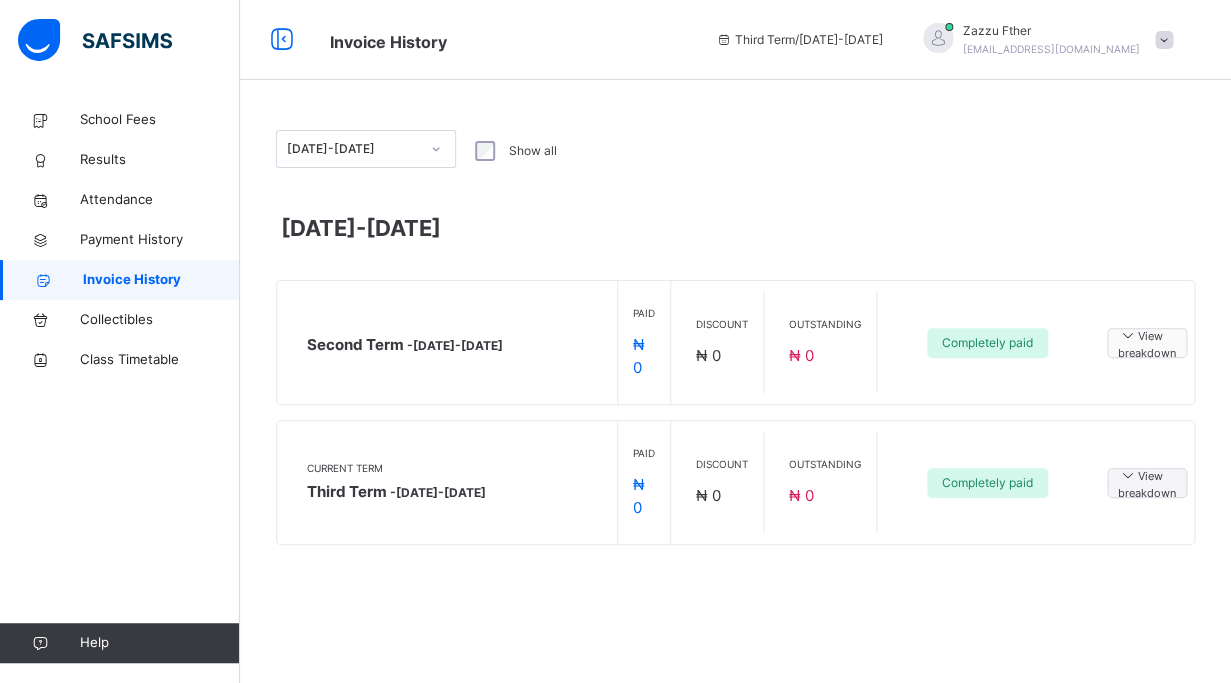 click on "View breakdown" at bounding box center [1147, 343] 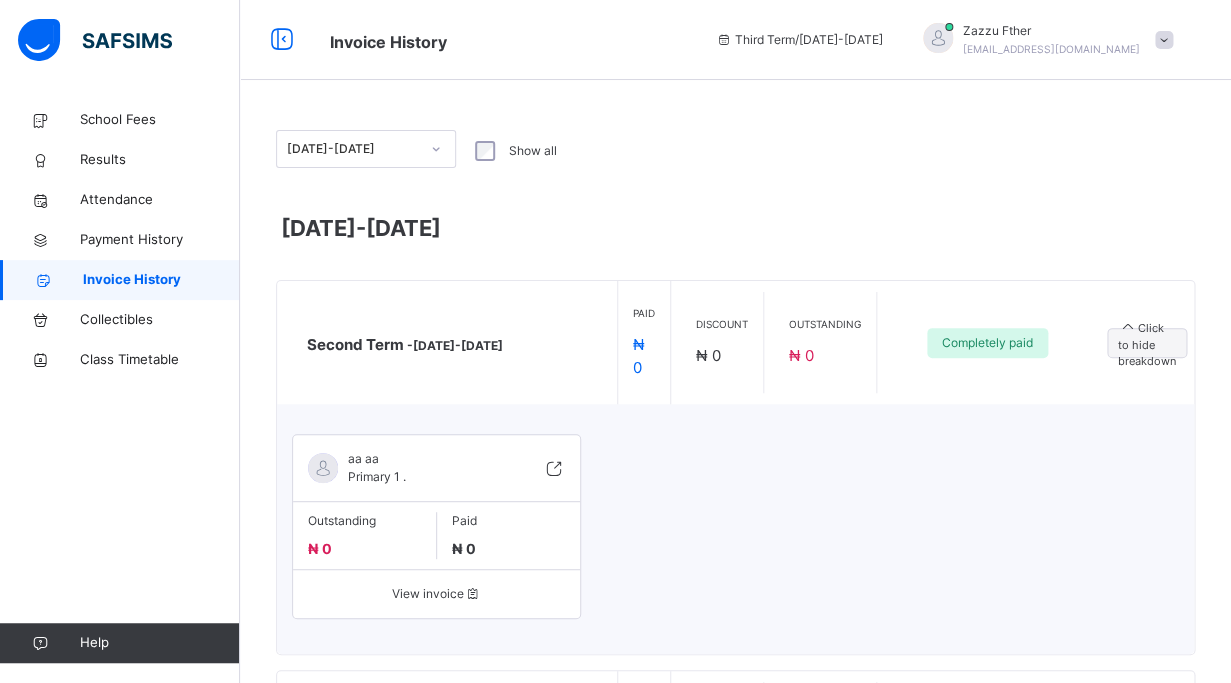 click on "View invoice" at bounding box center (436, 594) 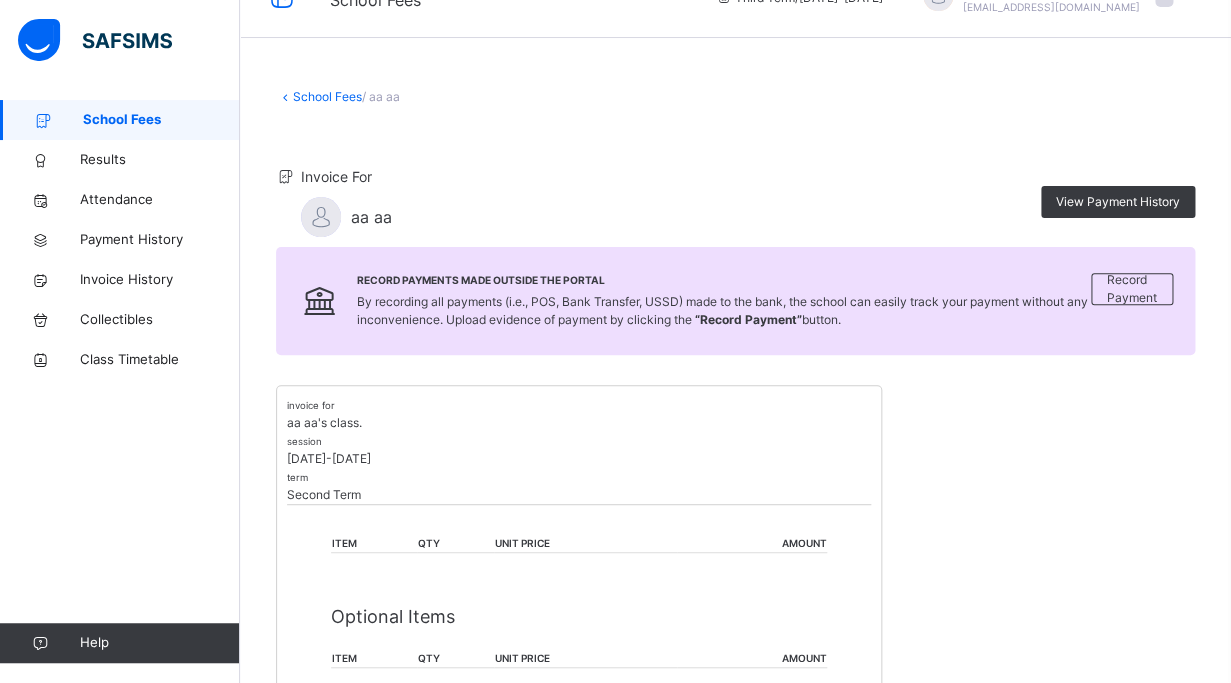 scroll, scrollTop: 0, scrollLeft: 0, axis: both 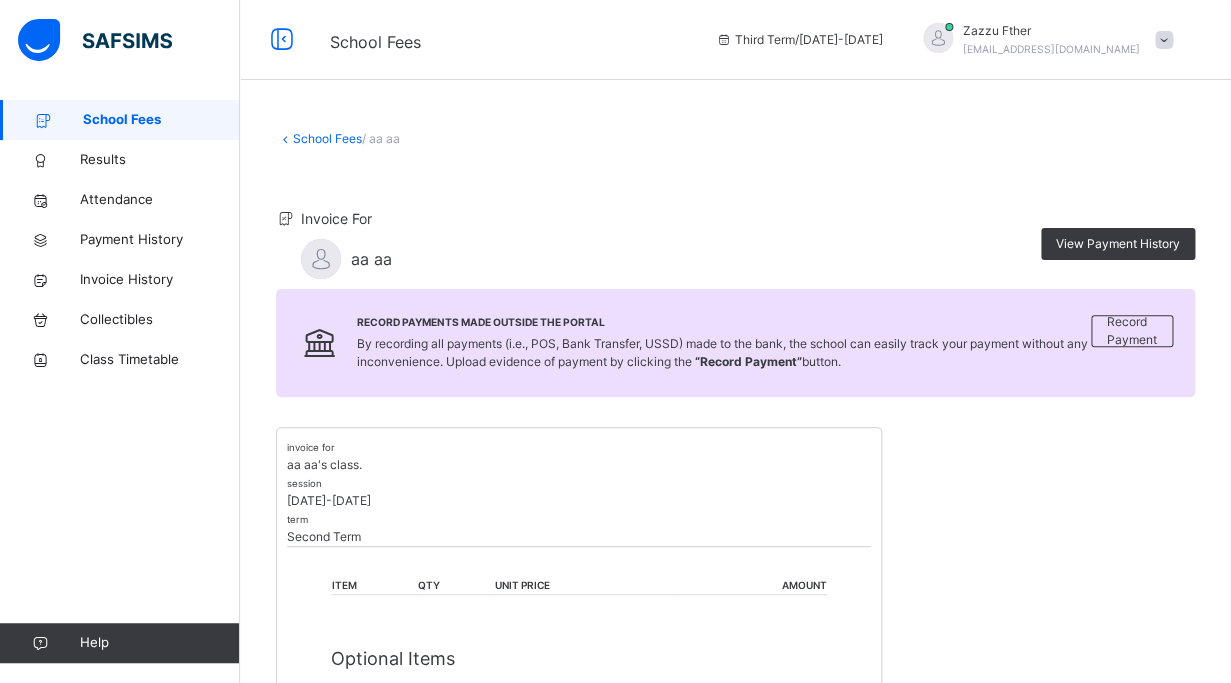 click on "School Fees" at bounding box center [327, 138] 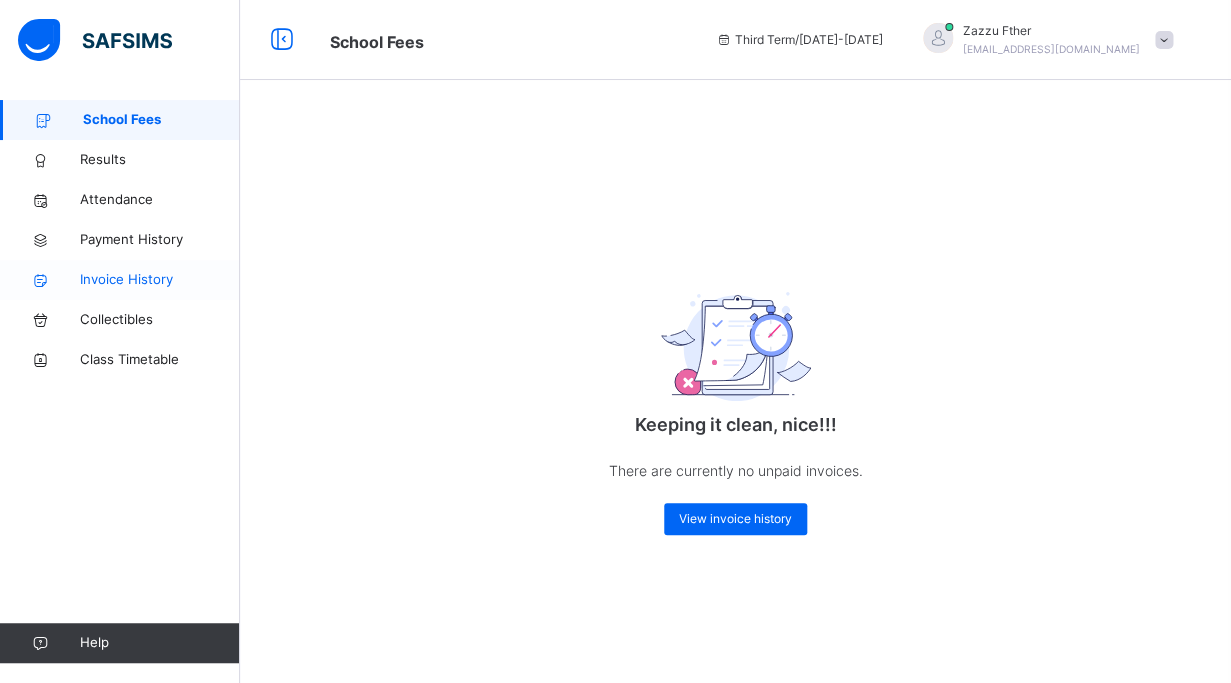 click on "Invoice History" at bounding box center [160, 280] 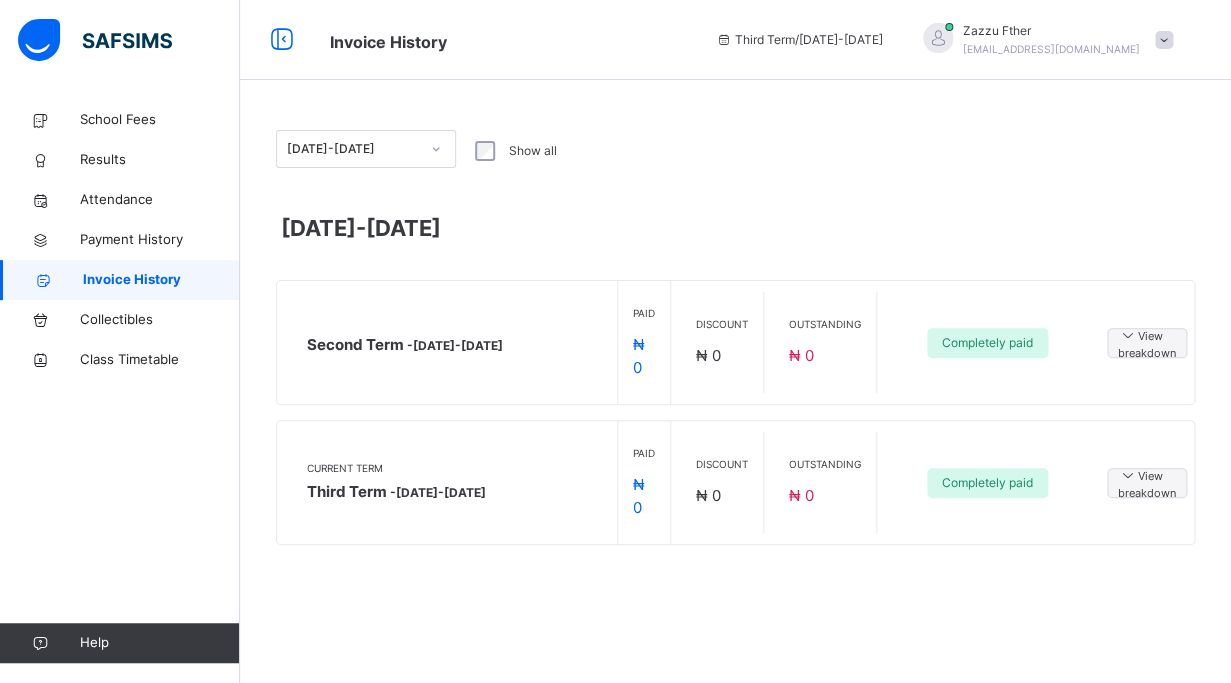 click on "-  [DATE]-[DATE]" at bounding box center (438, 492) 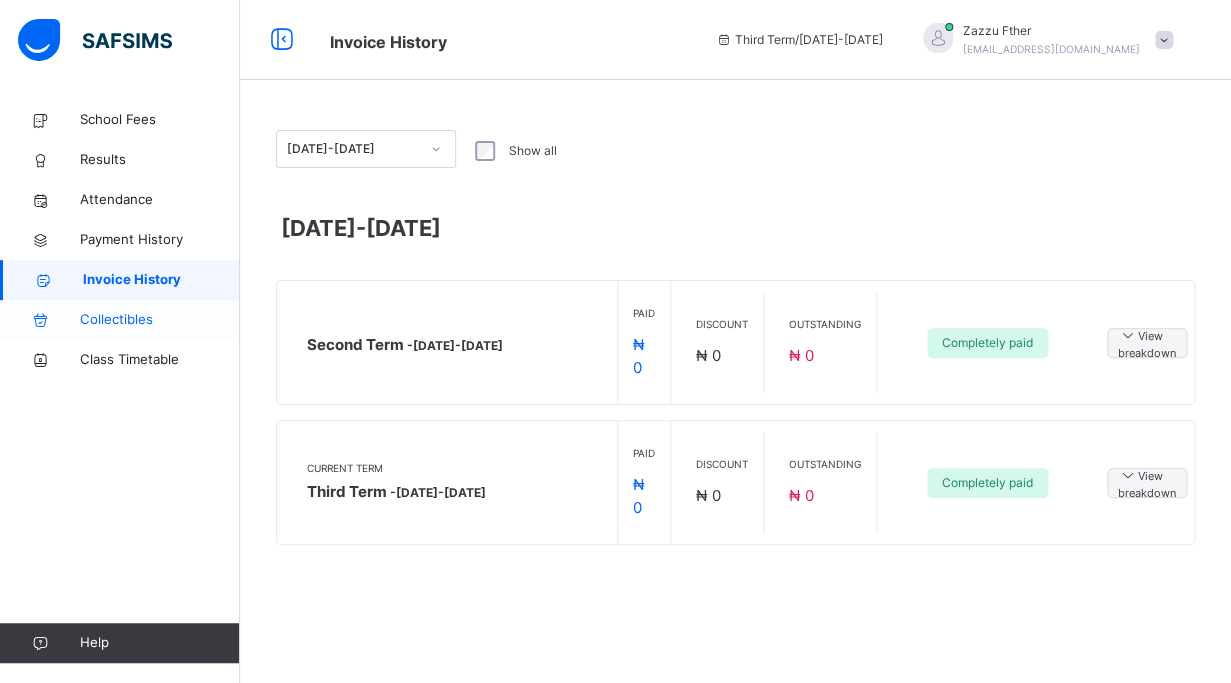 click on "Collectibles" at bounding box center [120, 320] 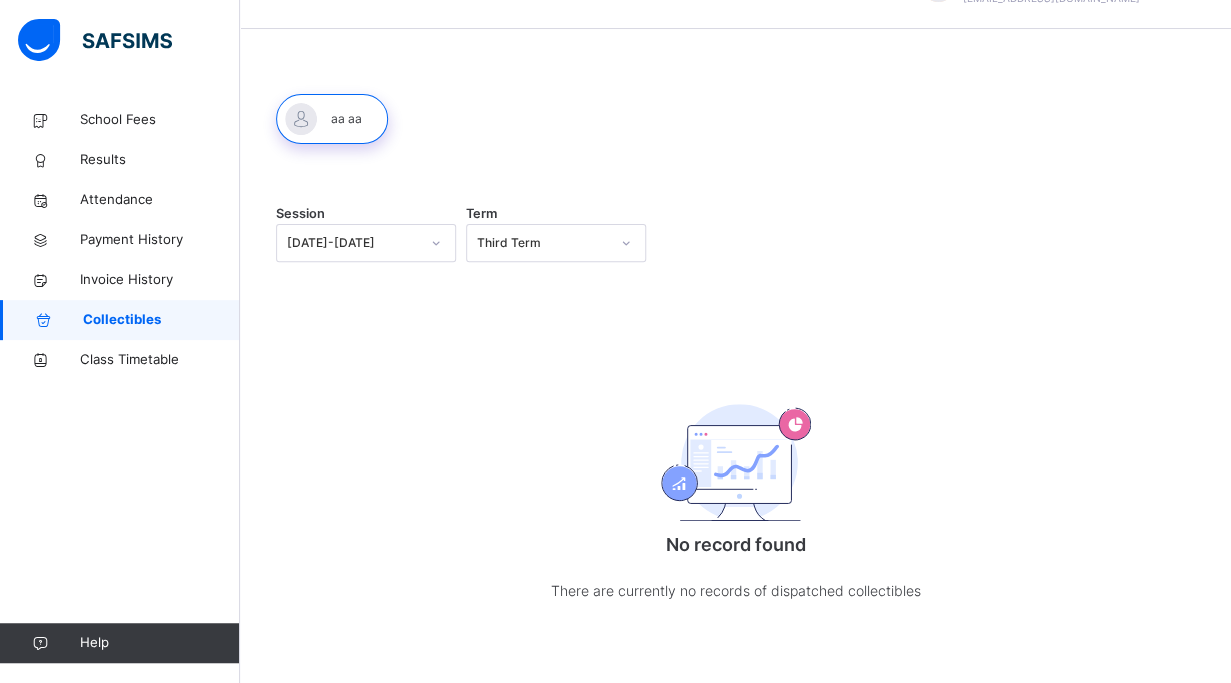 scroll, scrollTop: 46, scrollLeft: 0, axis: vertical 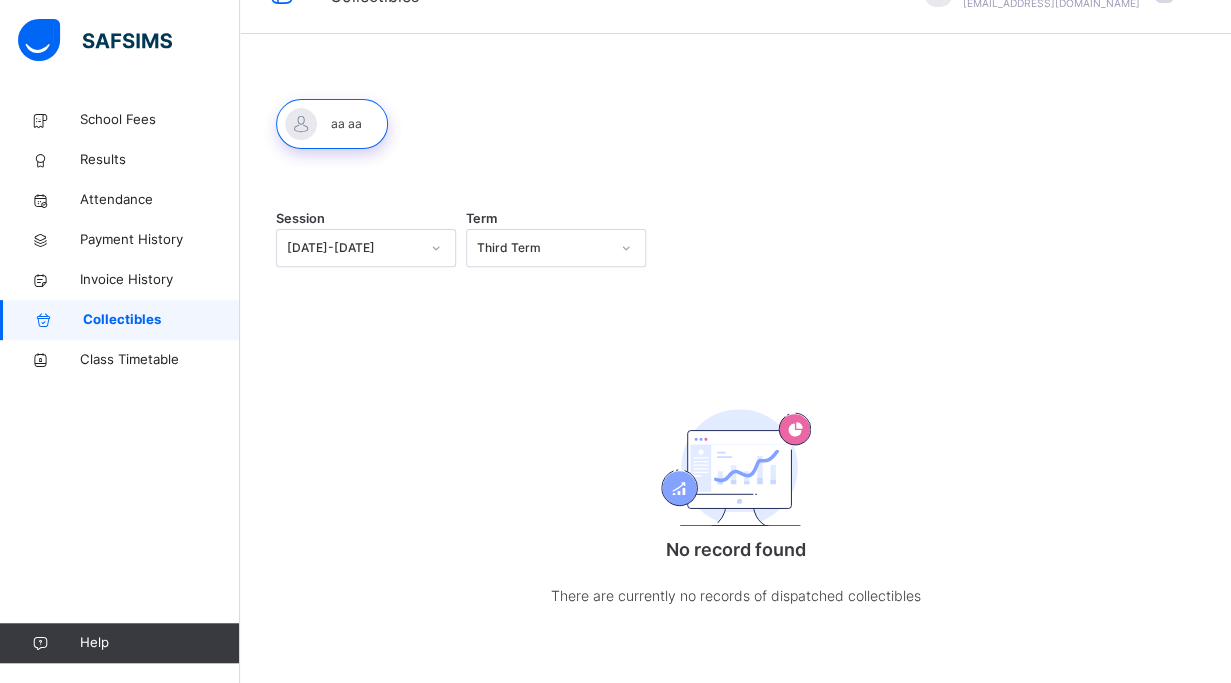 click on "Collectibles" at bounding box center [120, 320] 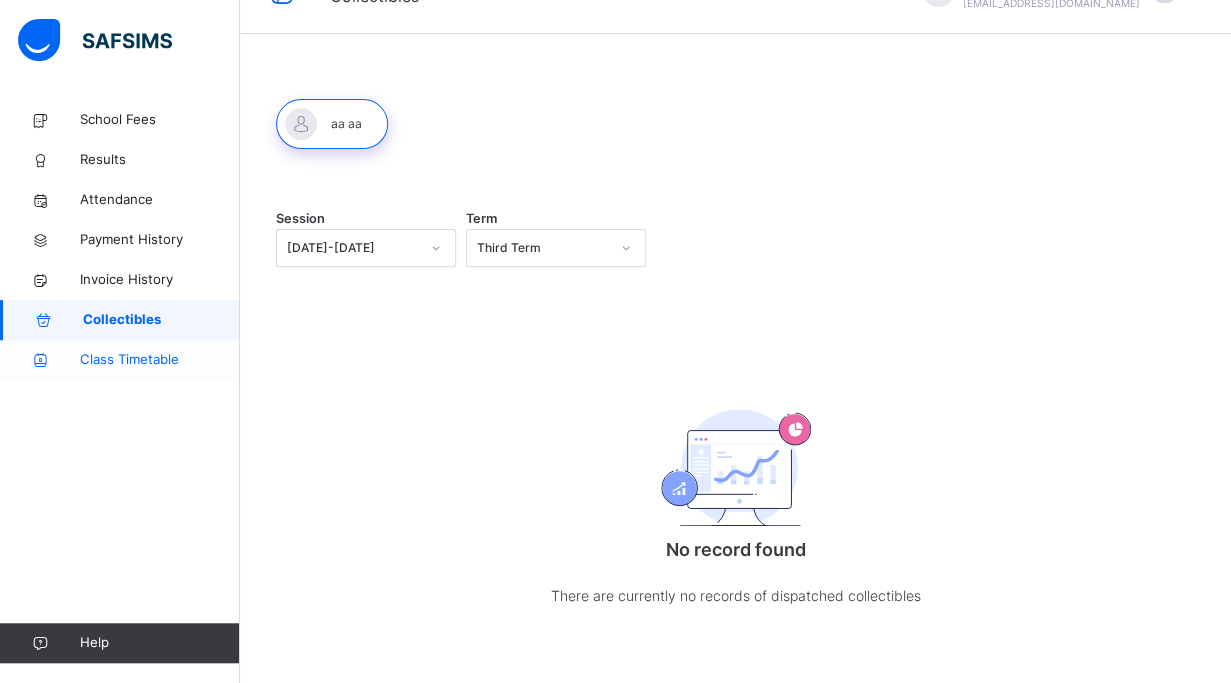 click on "Class Timetable" at bounding box center [160, 360] 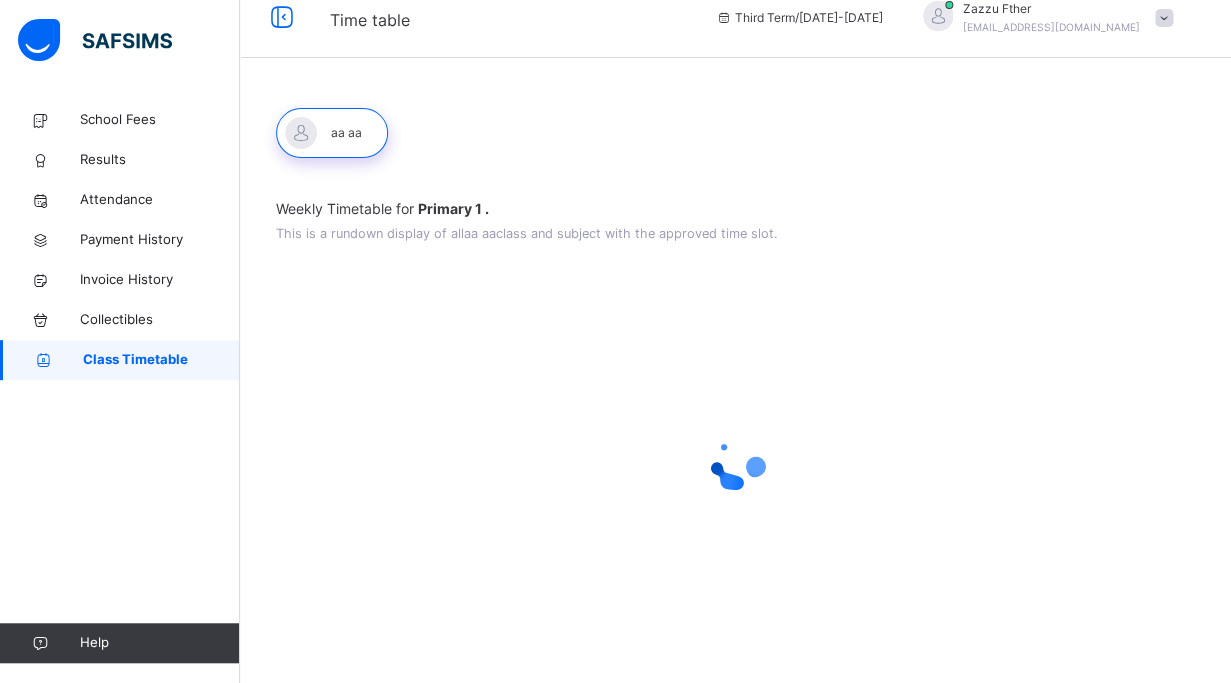 scroll, scrollTop: 0, scrollLeft: 0, axis: both 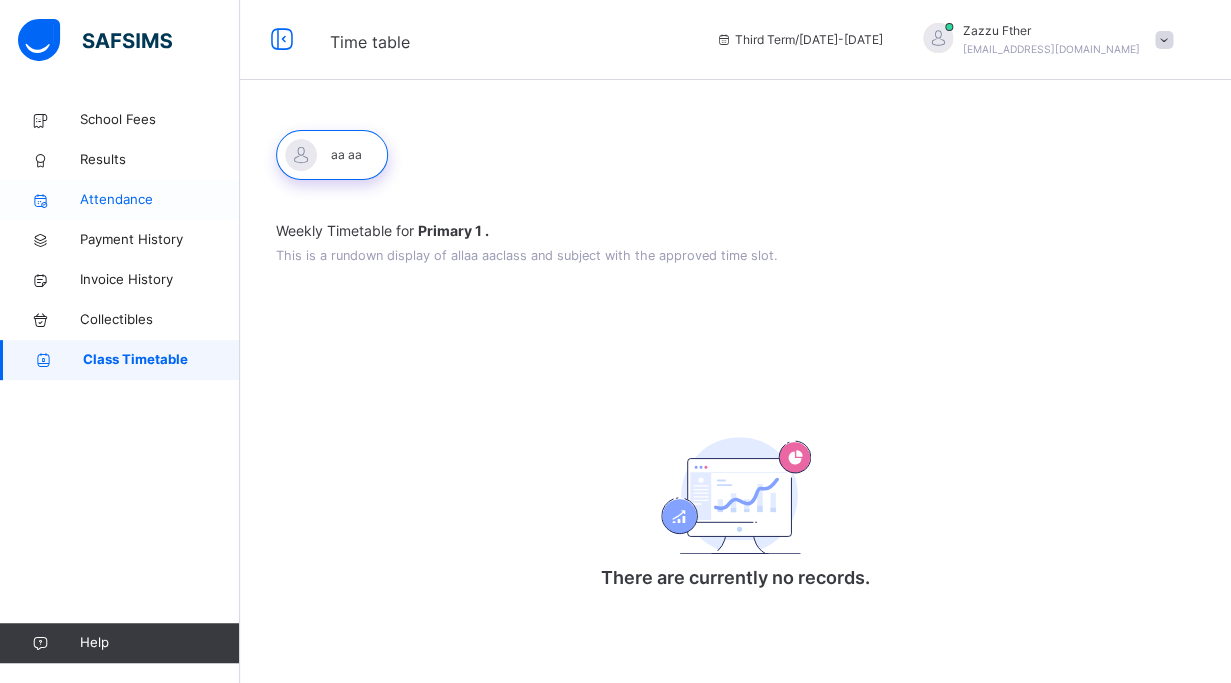 click on "Attendance" at bounding box center (120, 200) 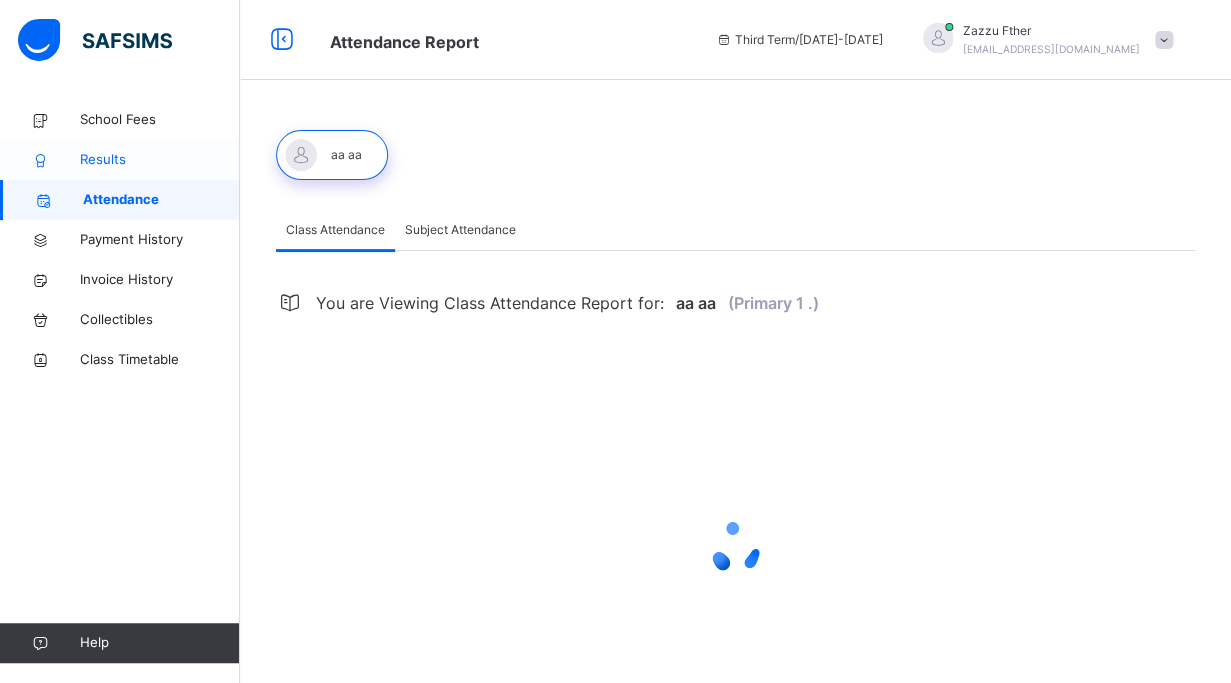 select on "****" 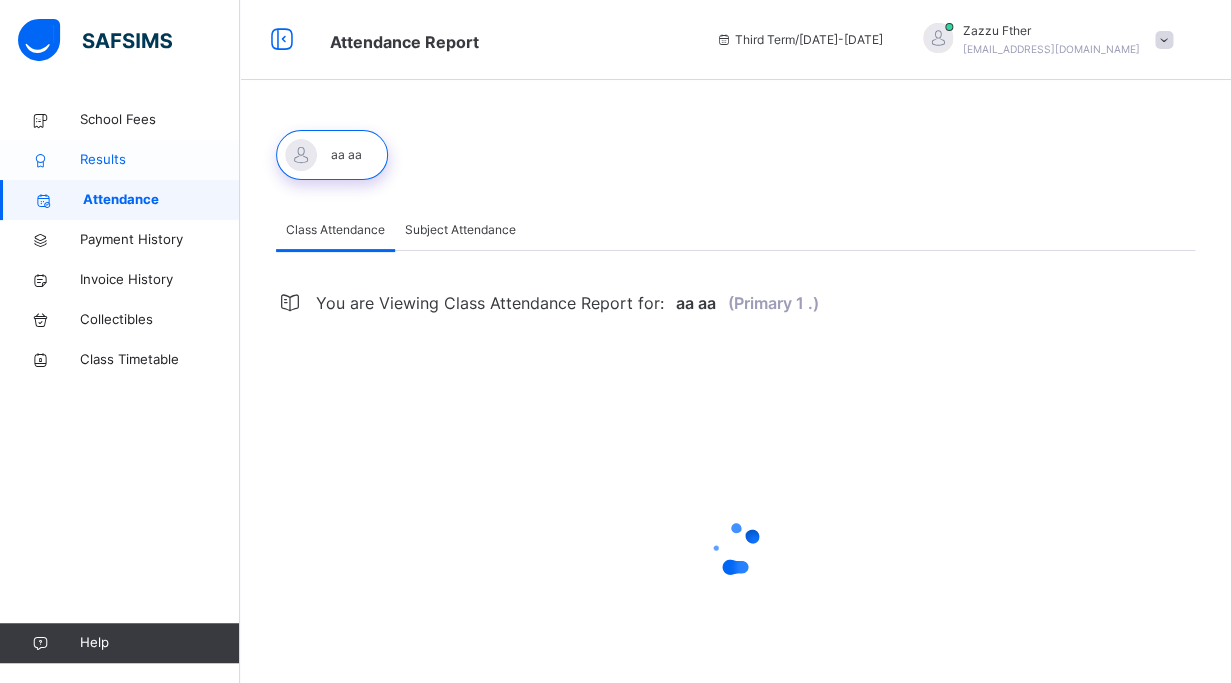 select on "*" 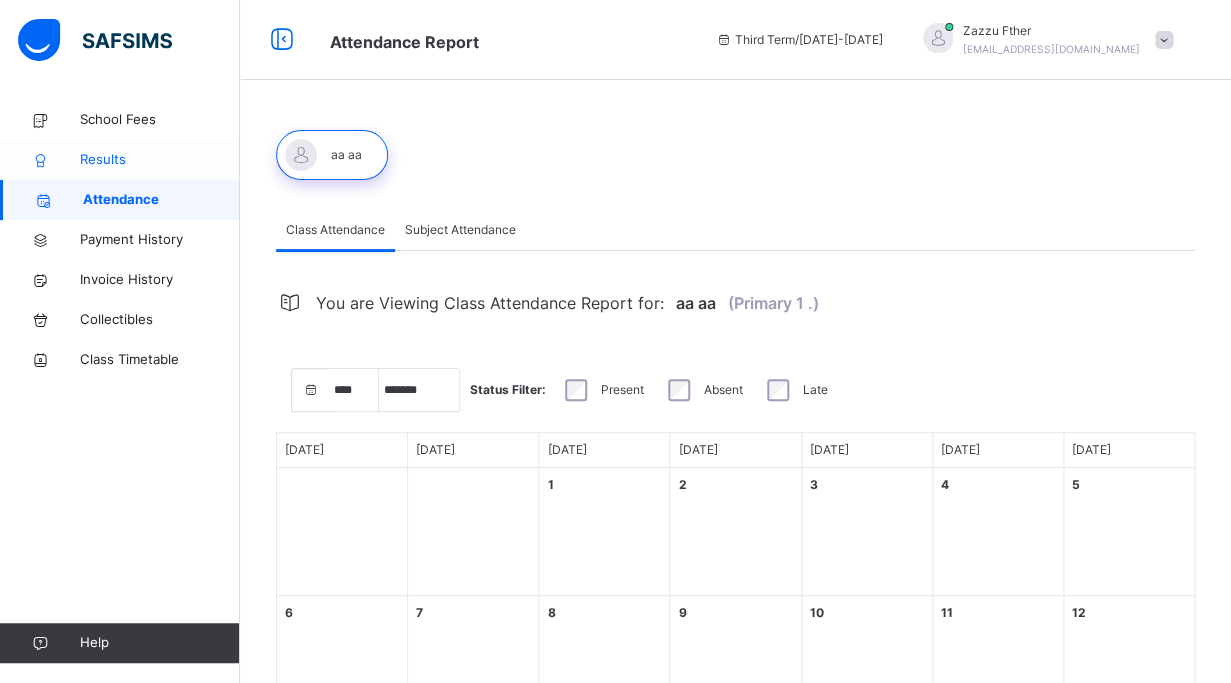 click on "Results" at bounding box center [160, 160] 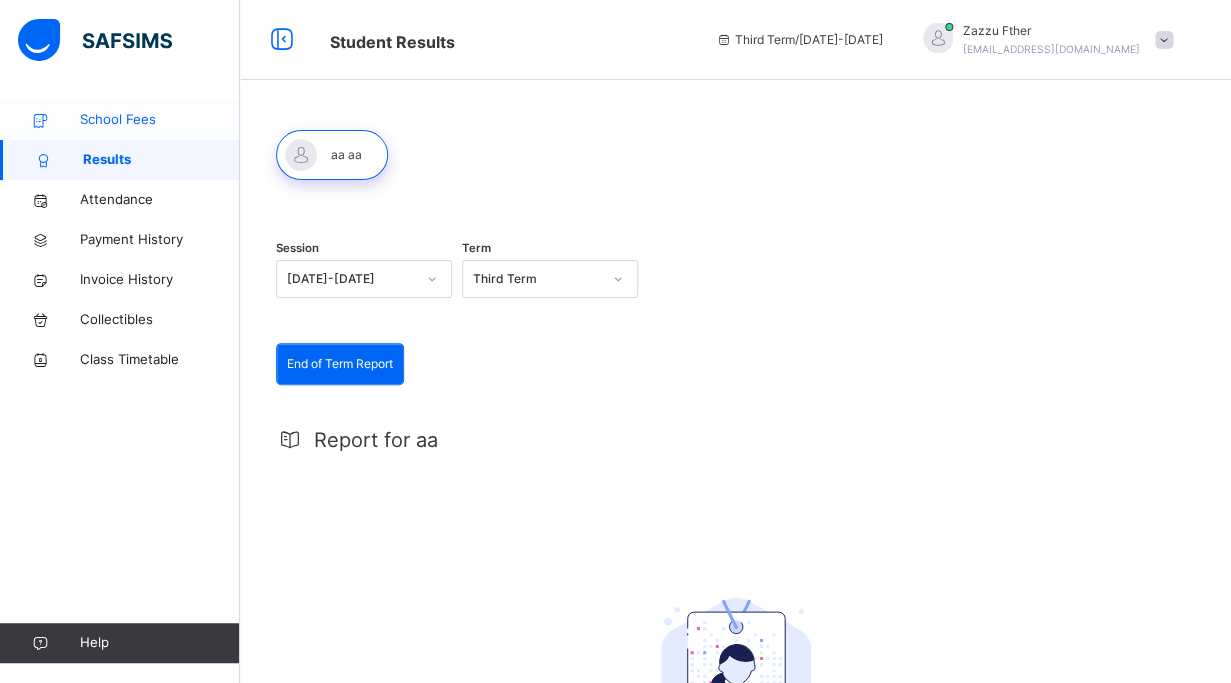 click on "School Fees" at bounding box center (120, 120) 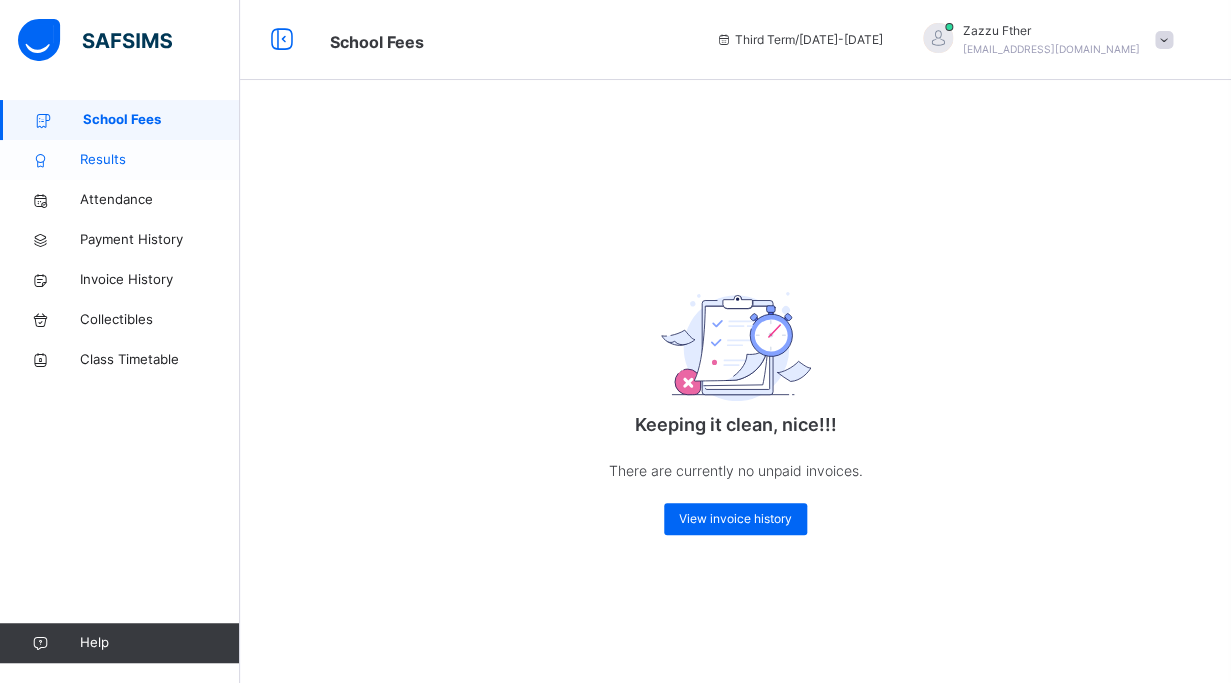 click on "Results" at bounding box center (160, 160) 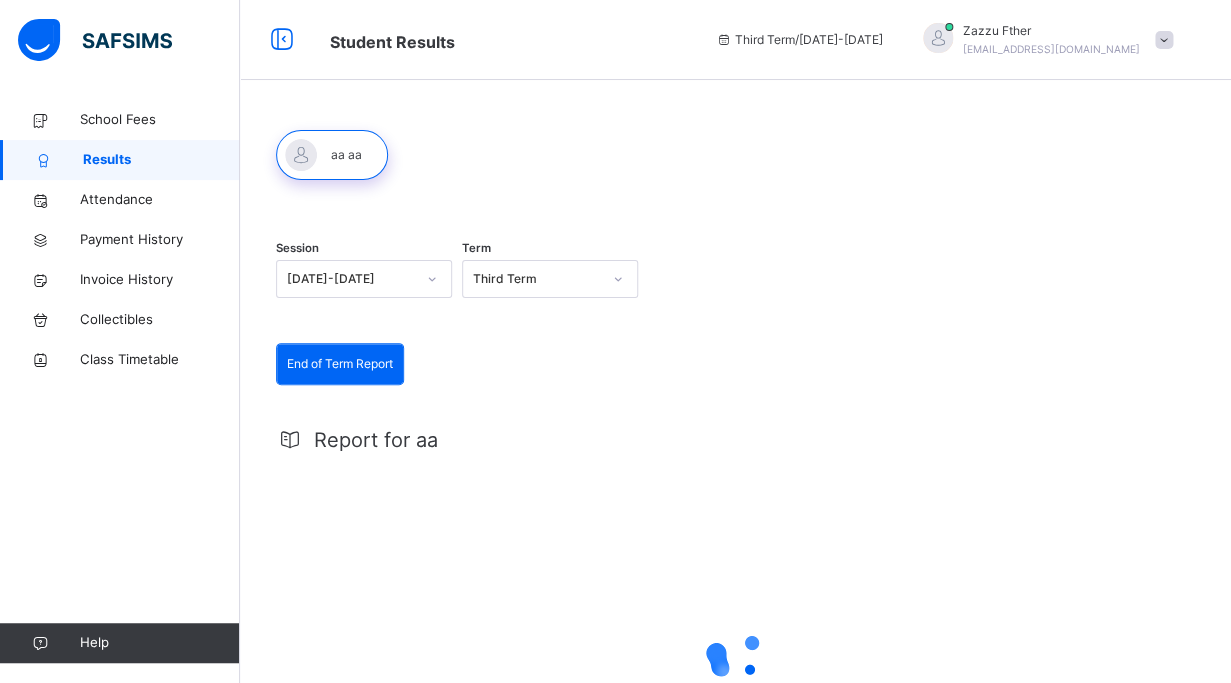 click on "End of Term Report" at bounding box center [340, 364] 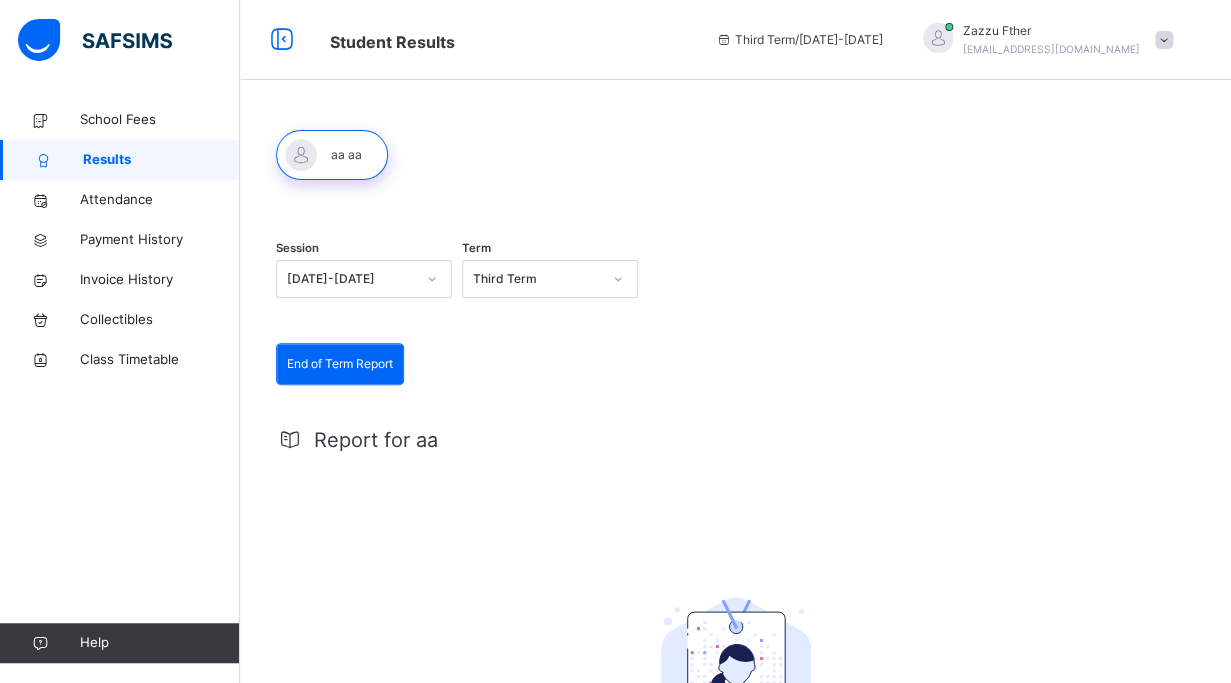click on "End of Term Report" at bounding box center [340, 364] 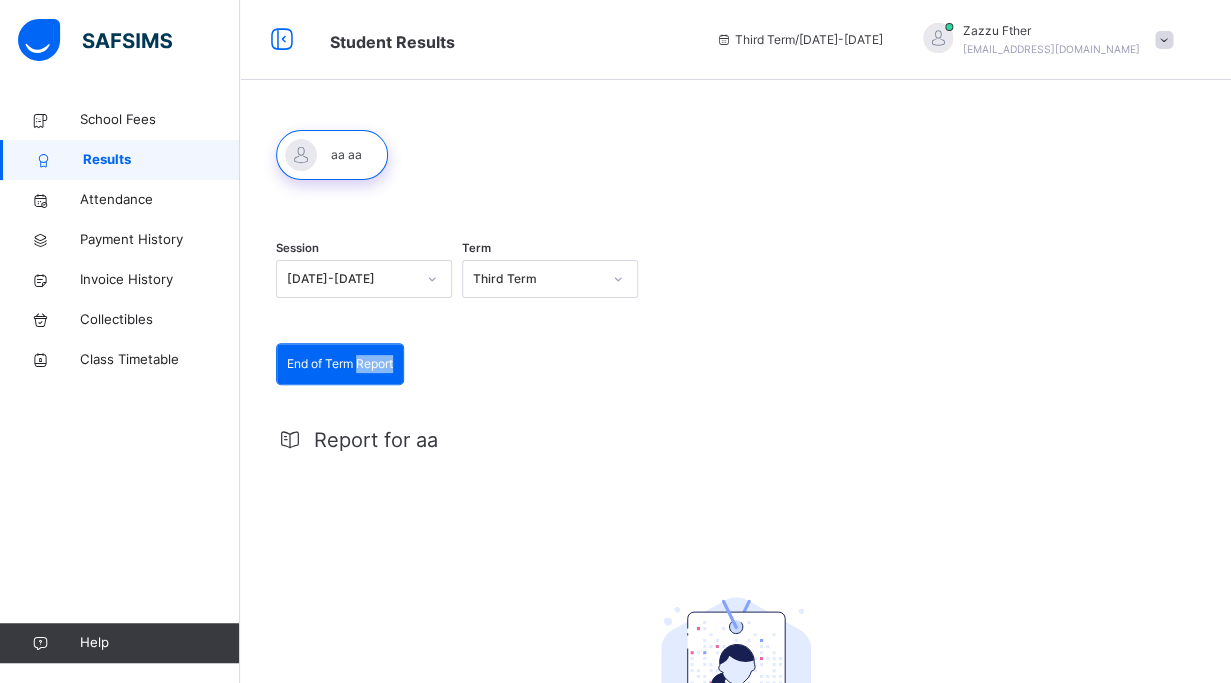 click on "End of Term Report" at bounding box center (340, 364) 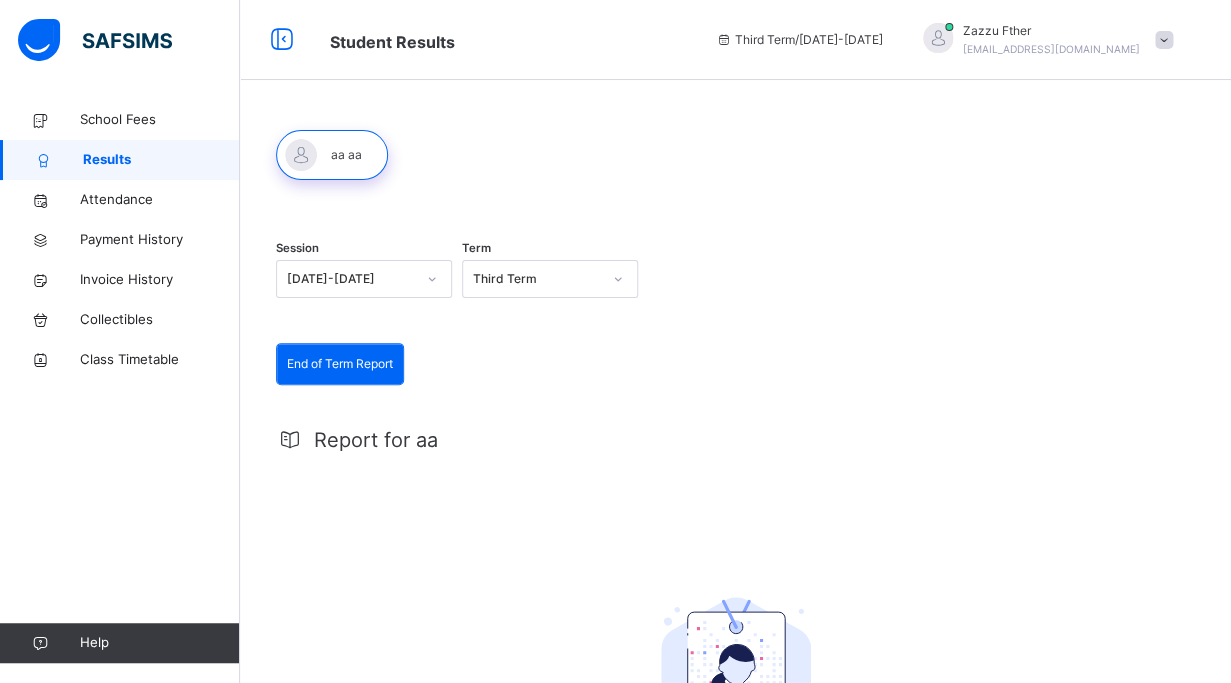 click on "End of Term Report" at bounding box center [340, 364] 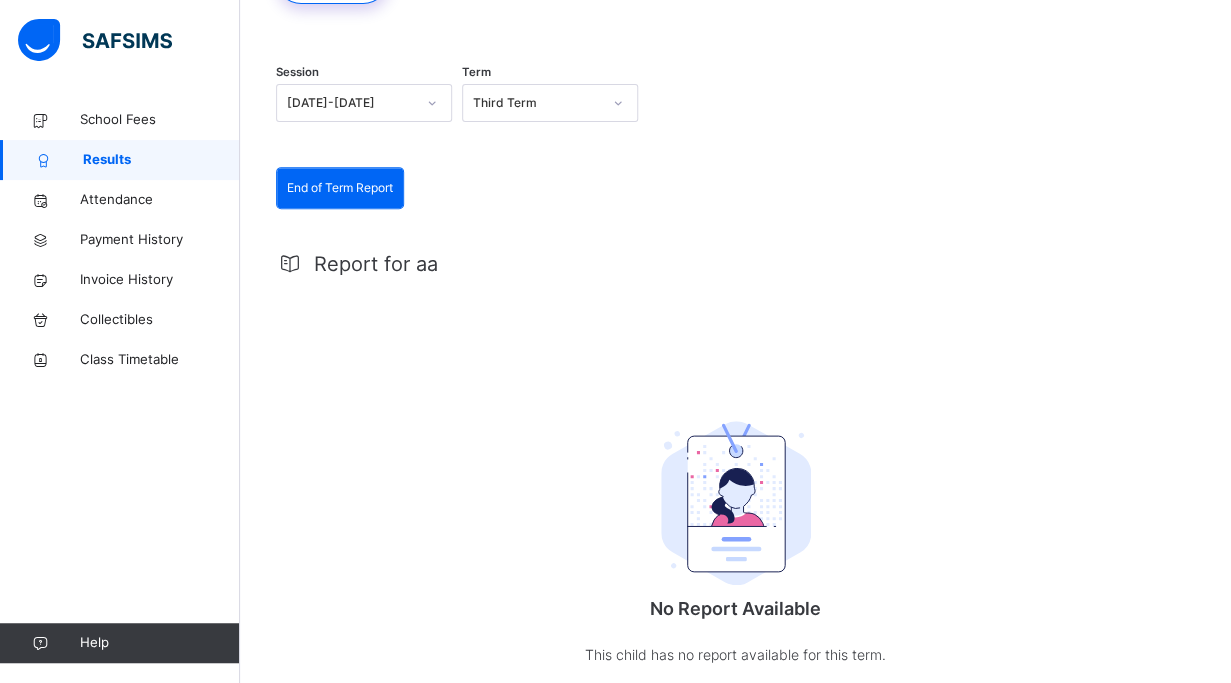 scroll, scrollTop: 272, scrollLeft: 0, axis: vertical 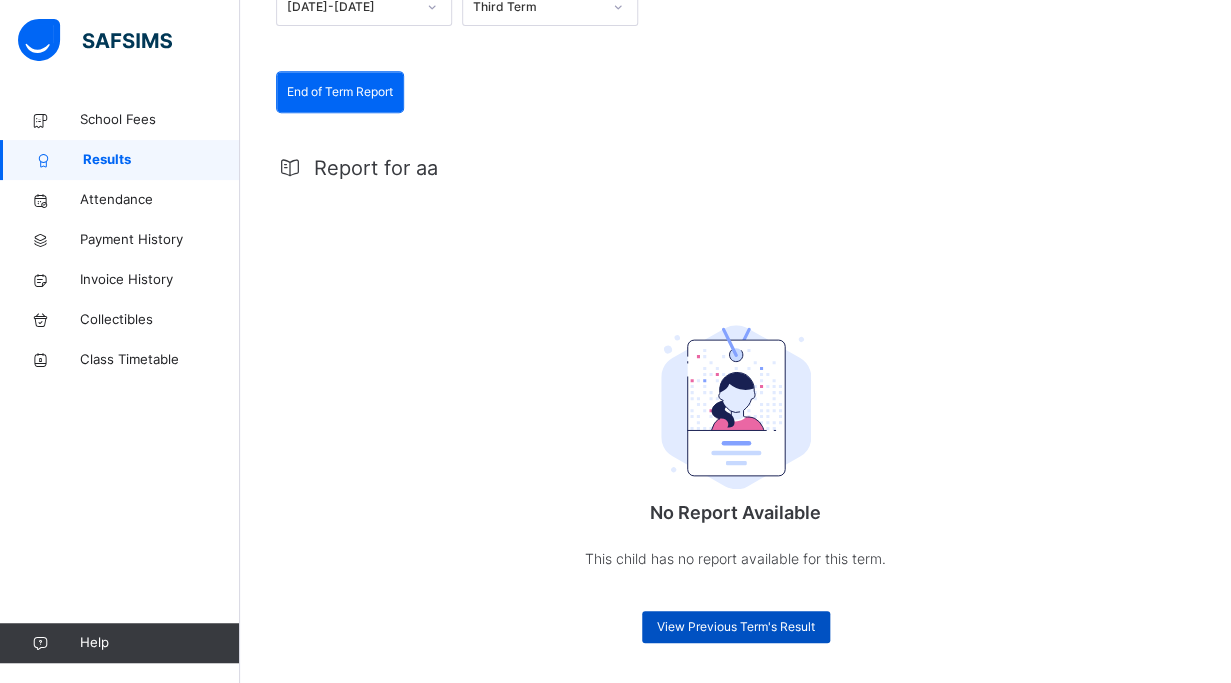 click on "View Previous Term's Result" at bounding box center [736, 627] 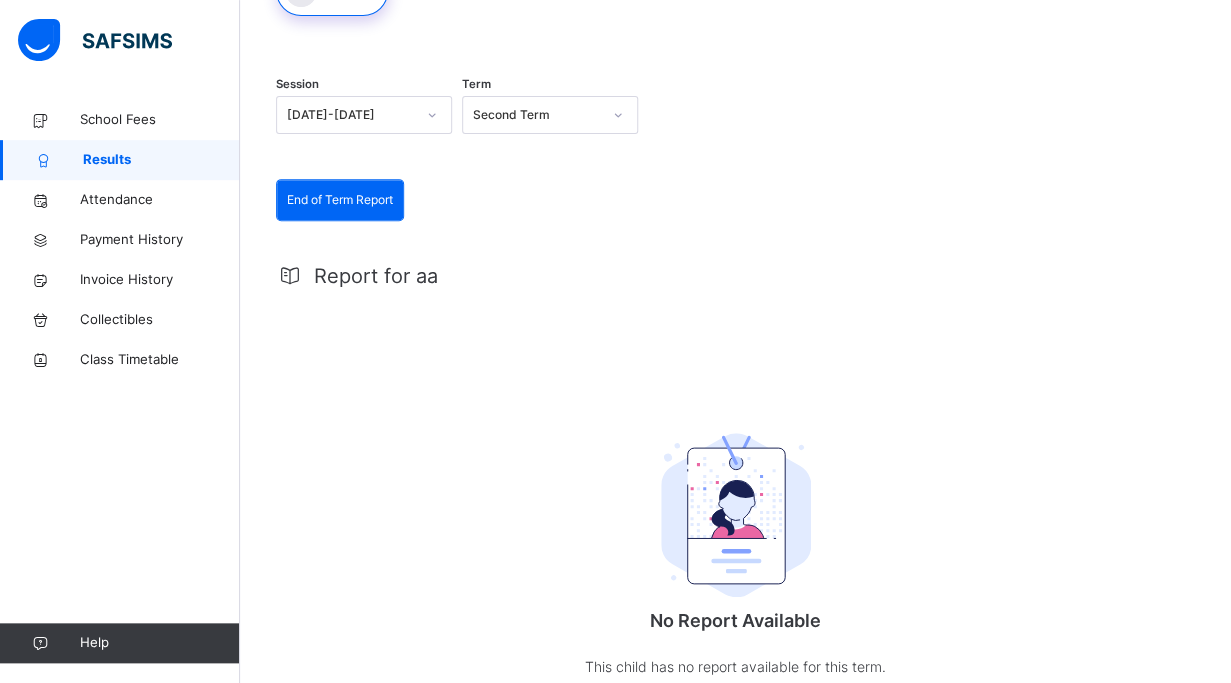 scroll, scrollTop: 80, scrollLeft: 0, axis: vertical 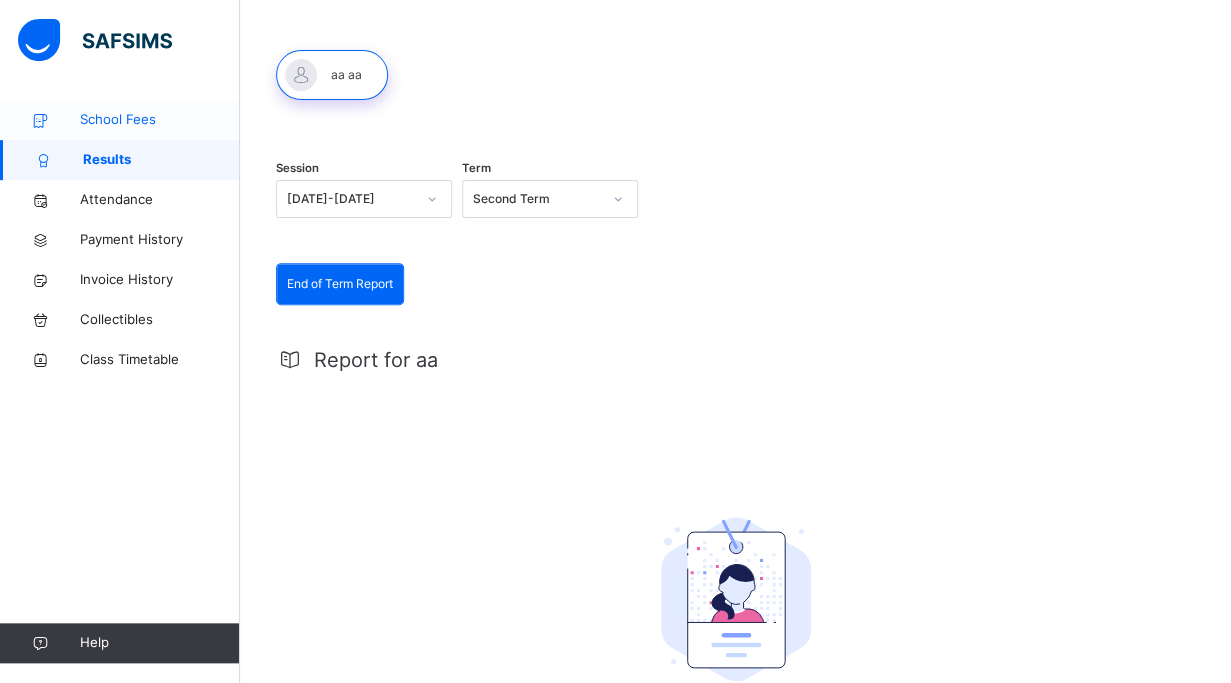 click on "School Fees" at bounding box center (120, 120) 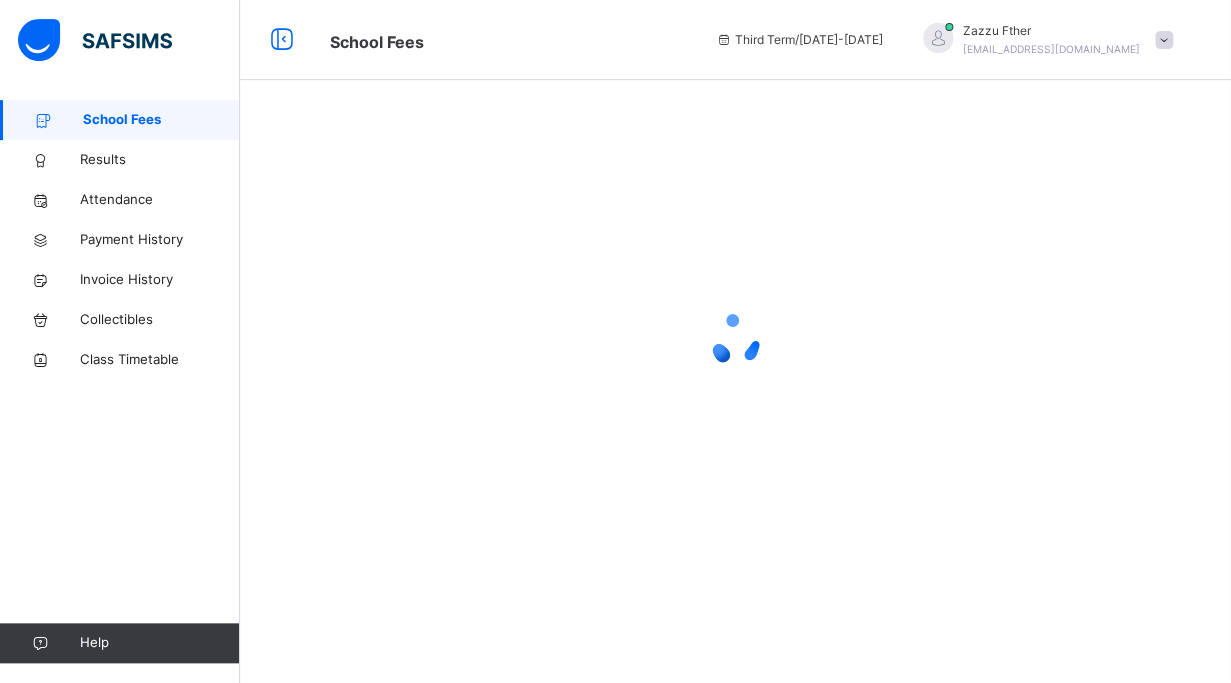 scroll, scrollTop: 0, scrollLeft: 0, axis: both 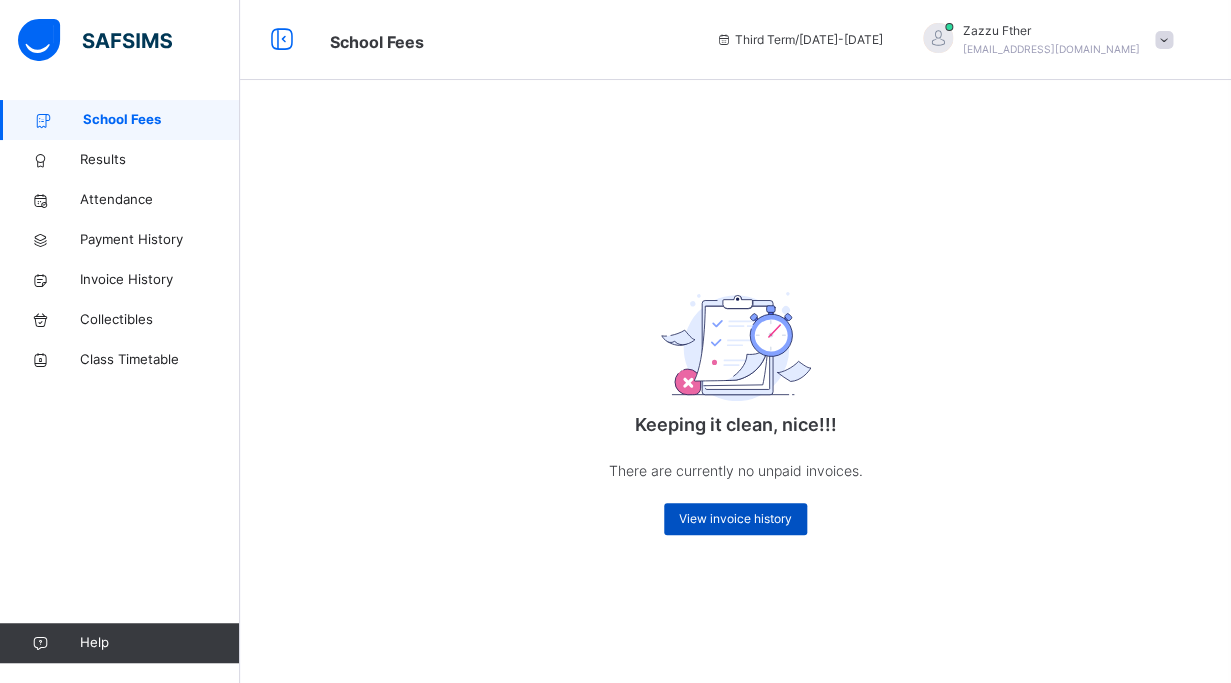 click on "View invoice history" at bounding box center [735, 519] 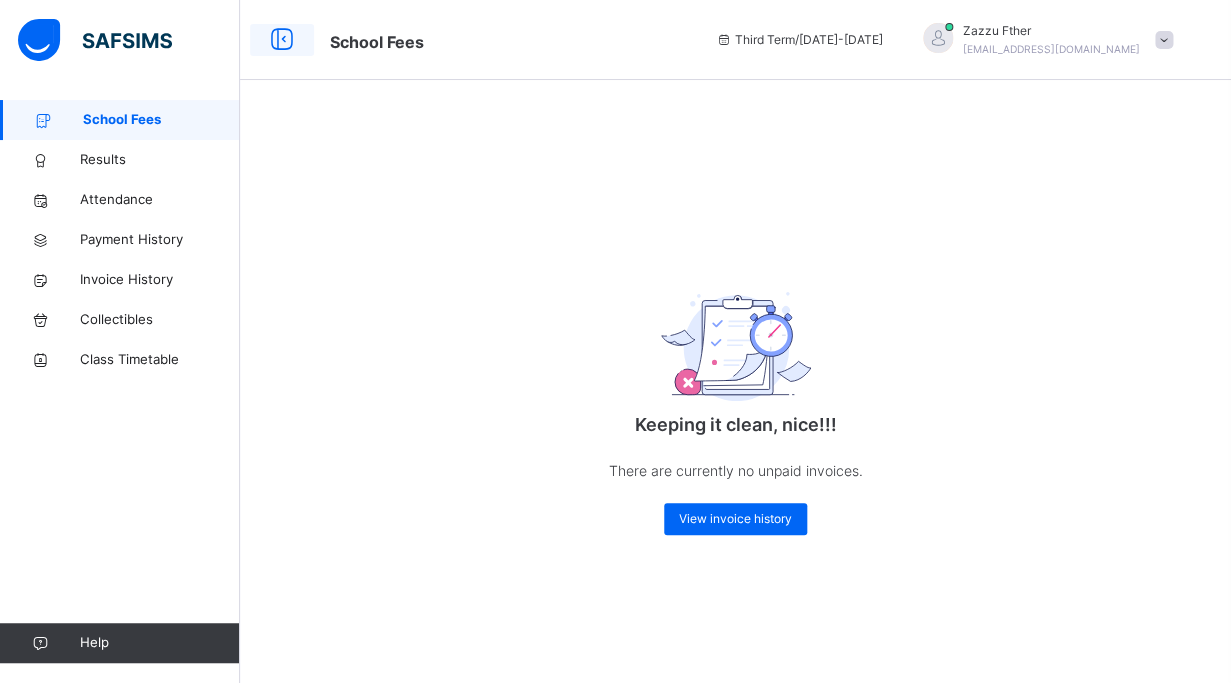 click at bounding box center [282, 40] 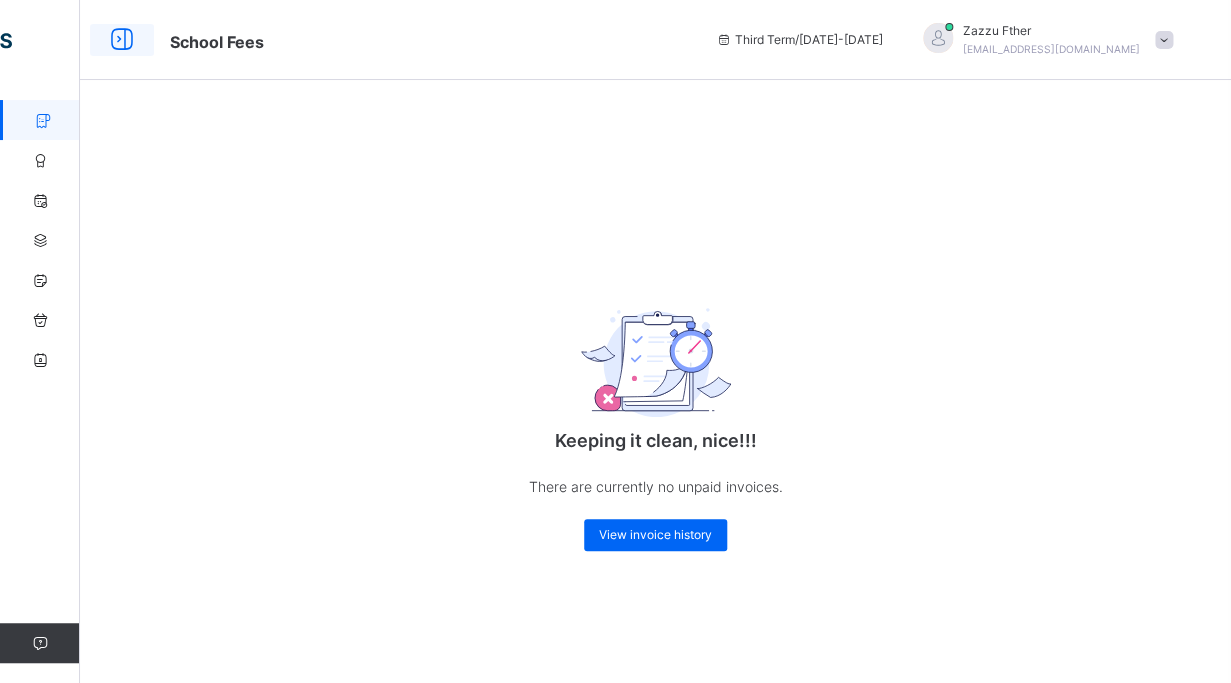 click at bounding box center (122, 40) 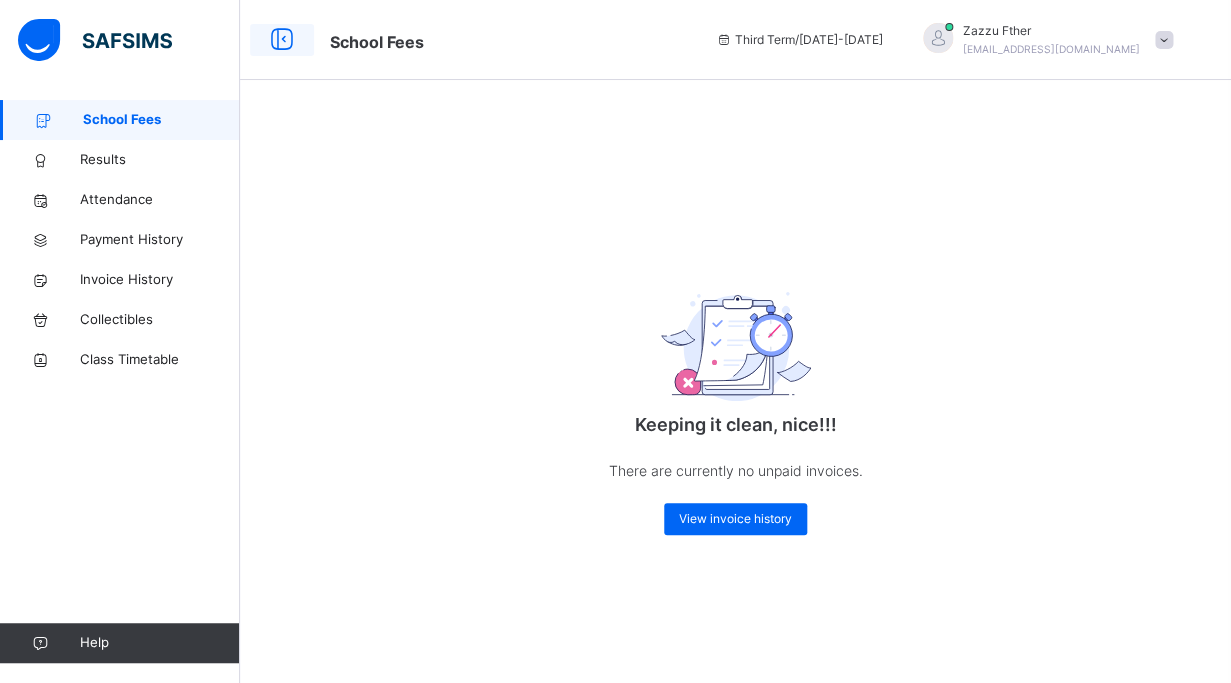 click at bounding box center (282, 40) 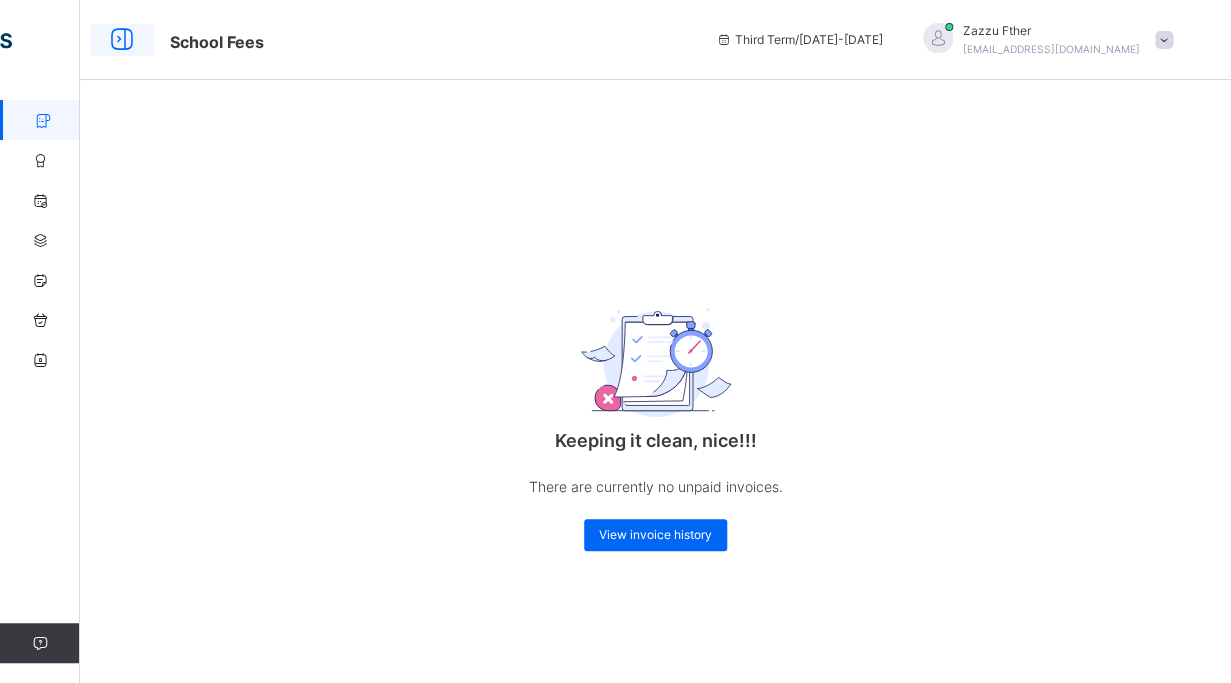 click at bounding box center (122, 40) 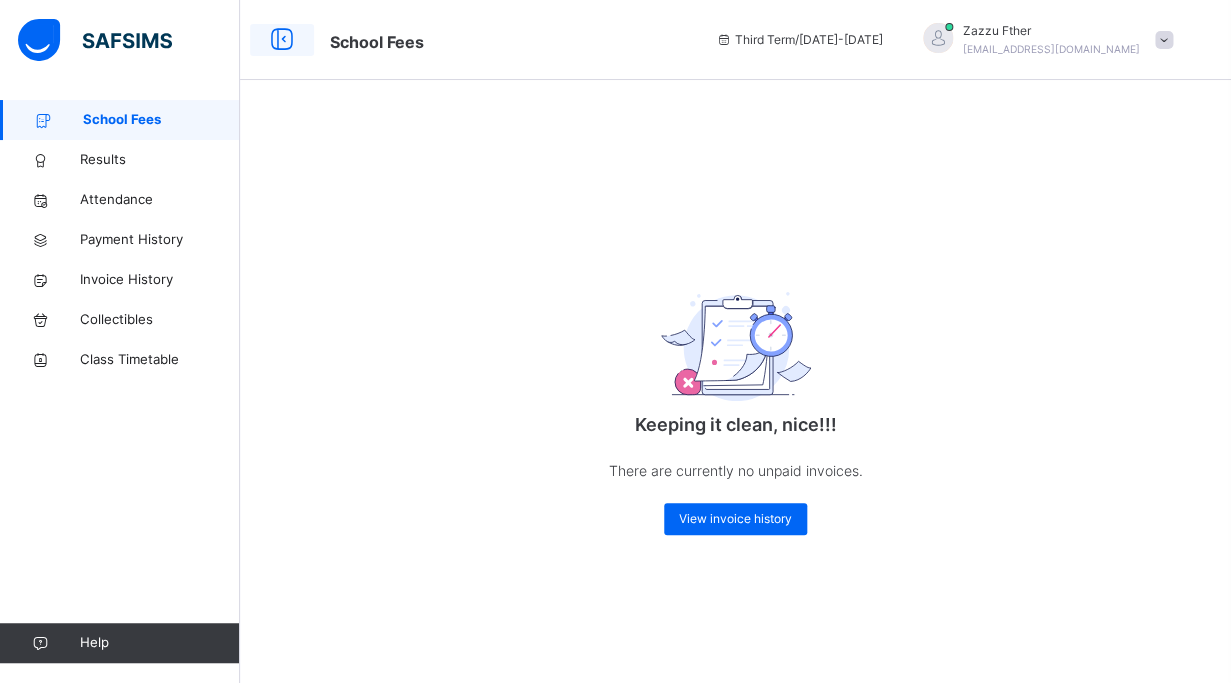 click at bounding box center [282, 40] 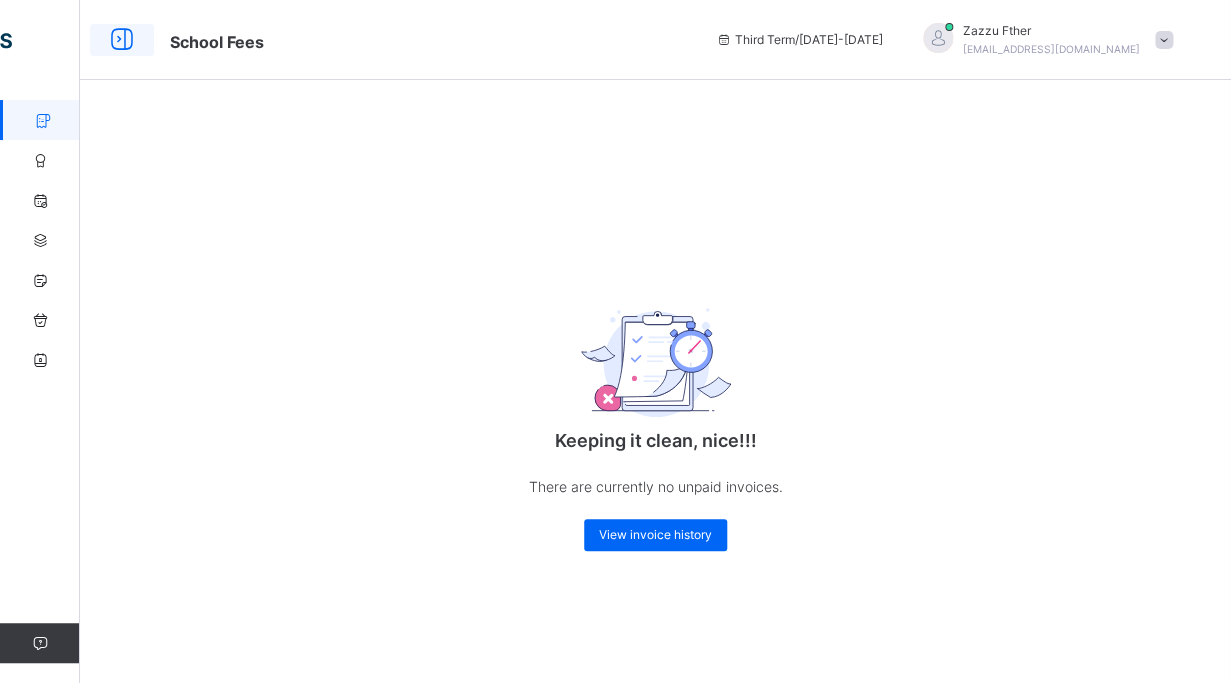 click at bounding box center (122, 40) 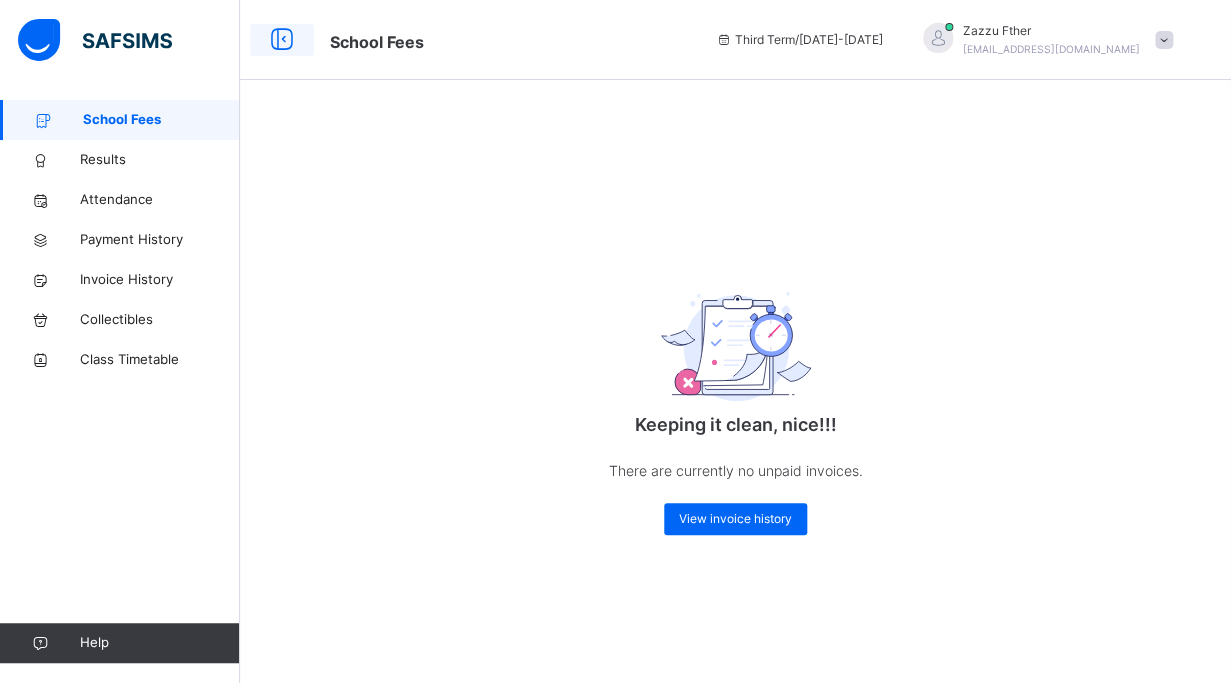 click at bounding box center (282, 40) 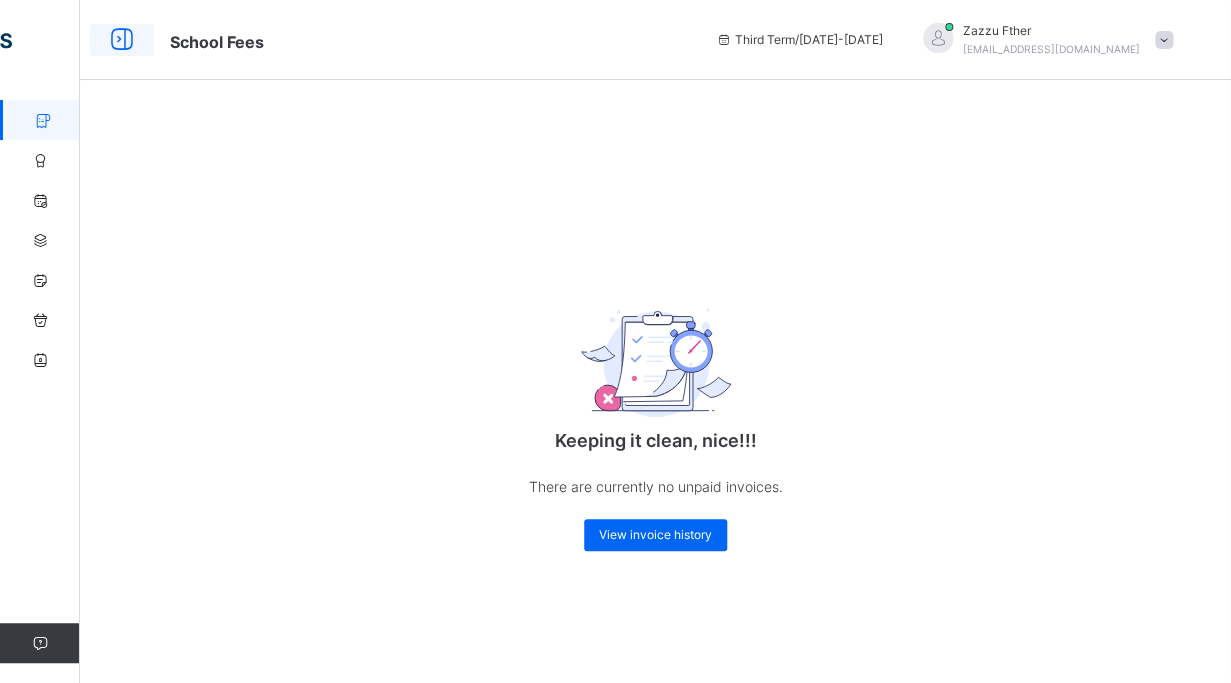 click at bounding box center (122, 40) 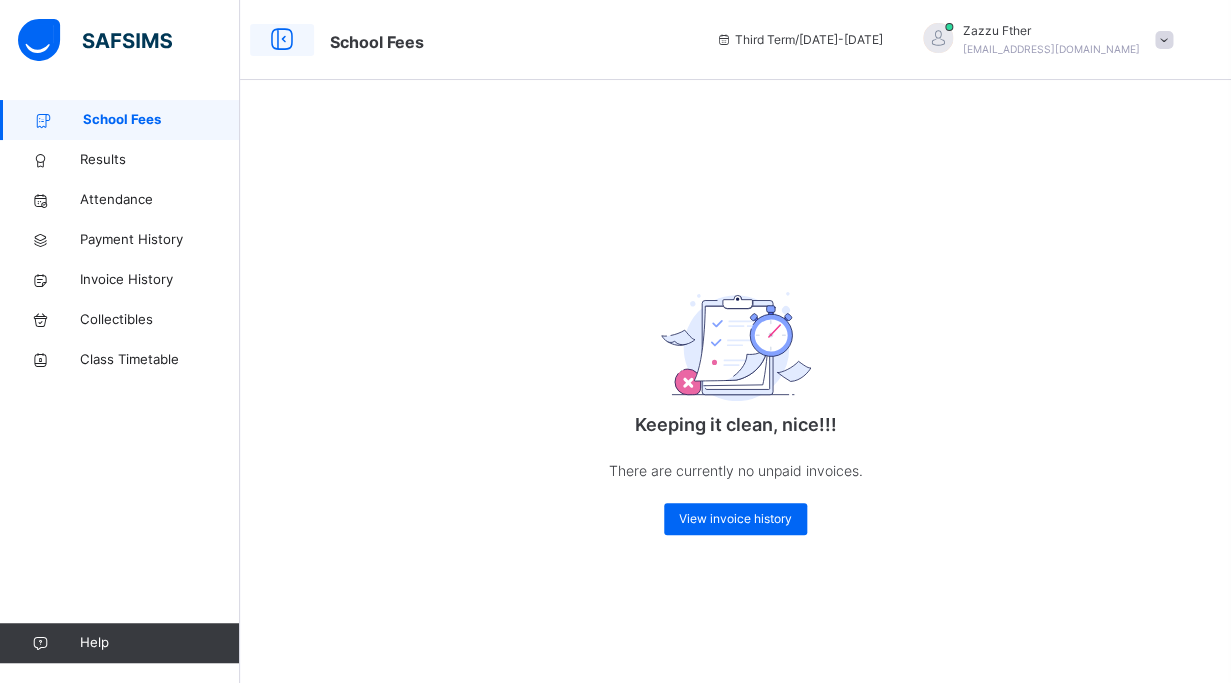 click at bounding box center (282, 40) 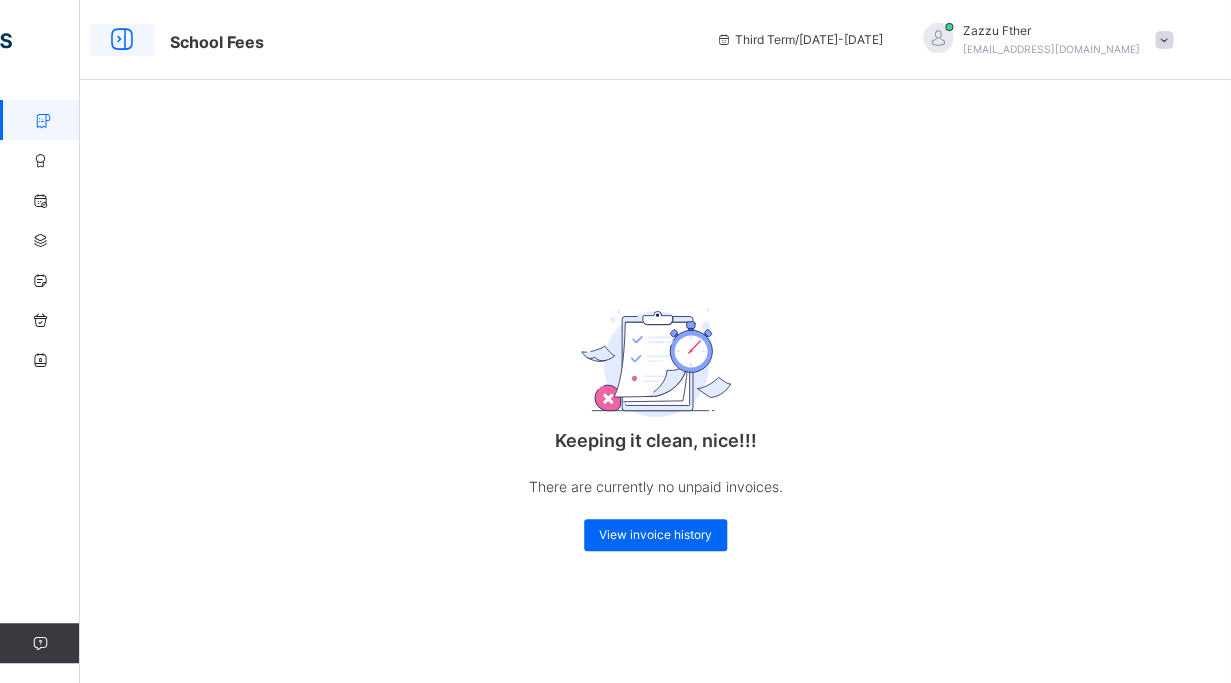 click at bounding box center [122, 40] 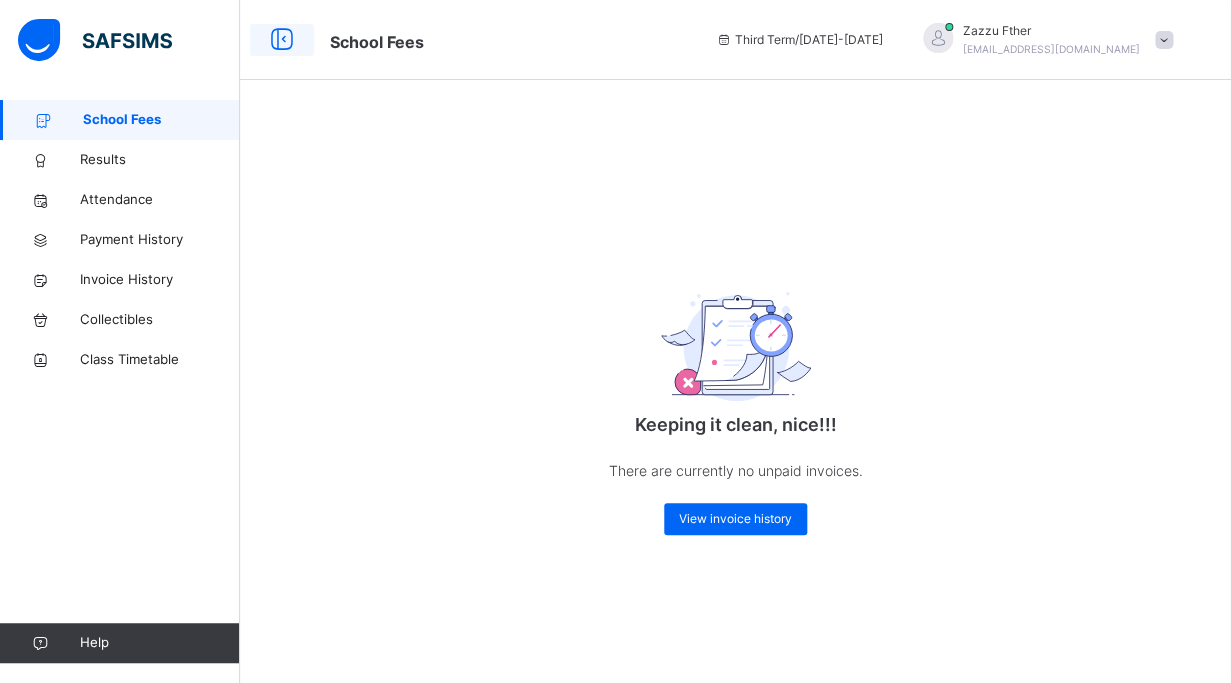 click at bounding box center (282, 40) 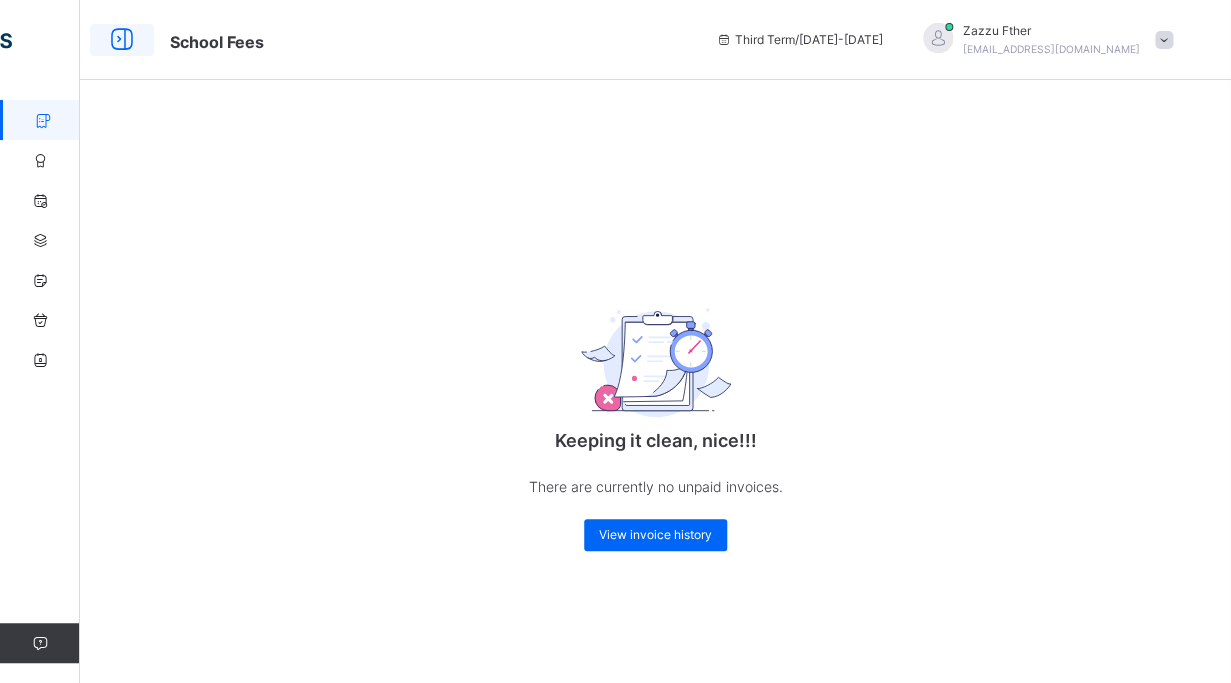click at bounding box center (122, 40) 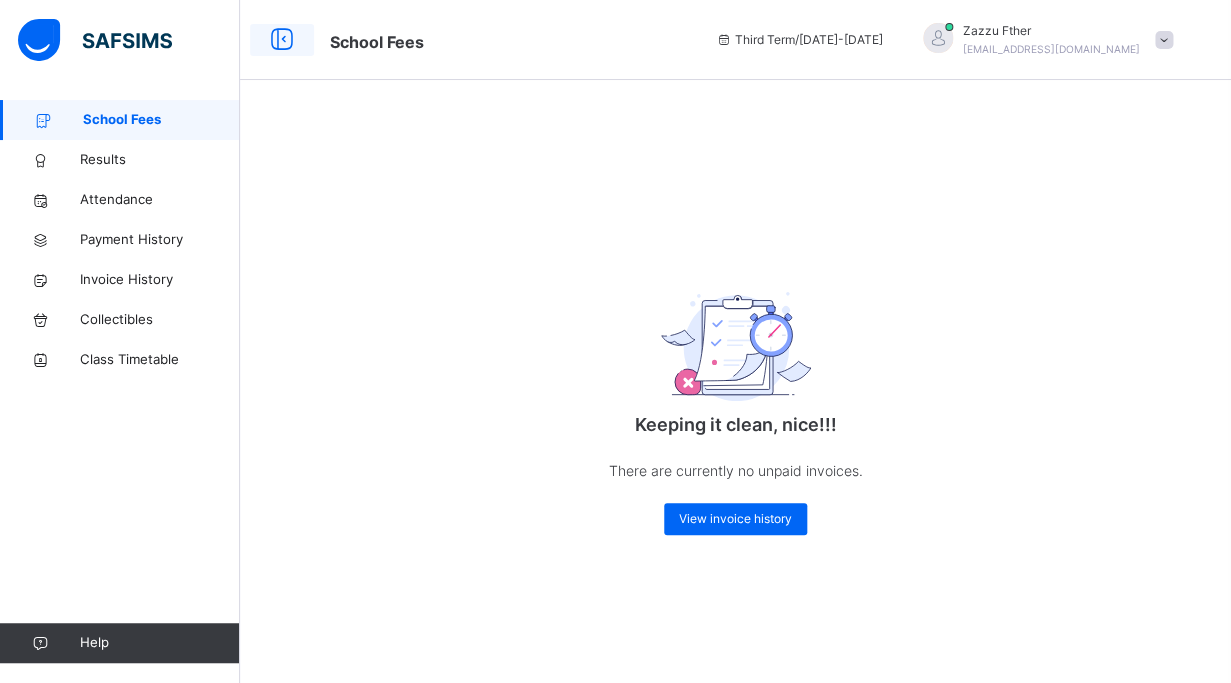 click at bounding box center (282, 40) 